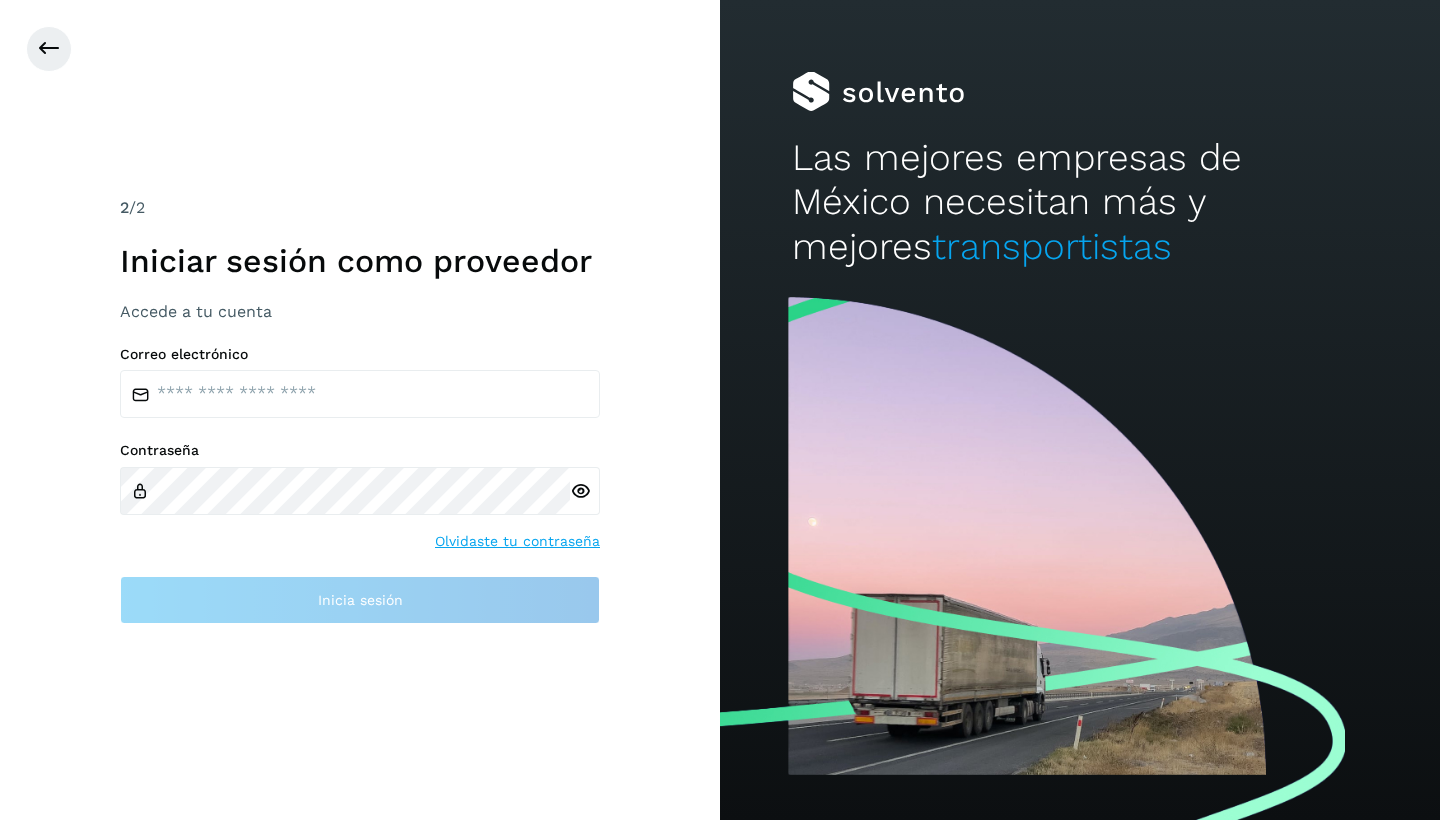 scroll, scrollTop: 0, scrollLeft: 0, axis: both 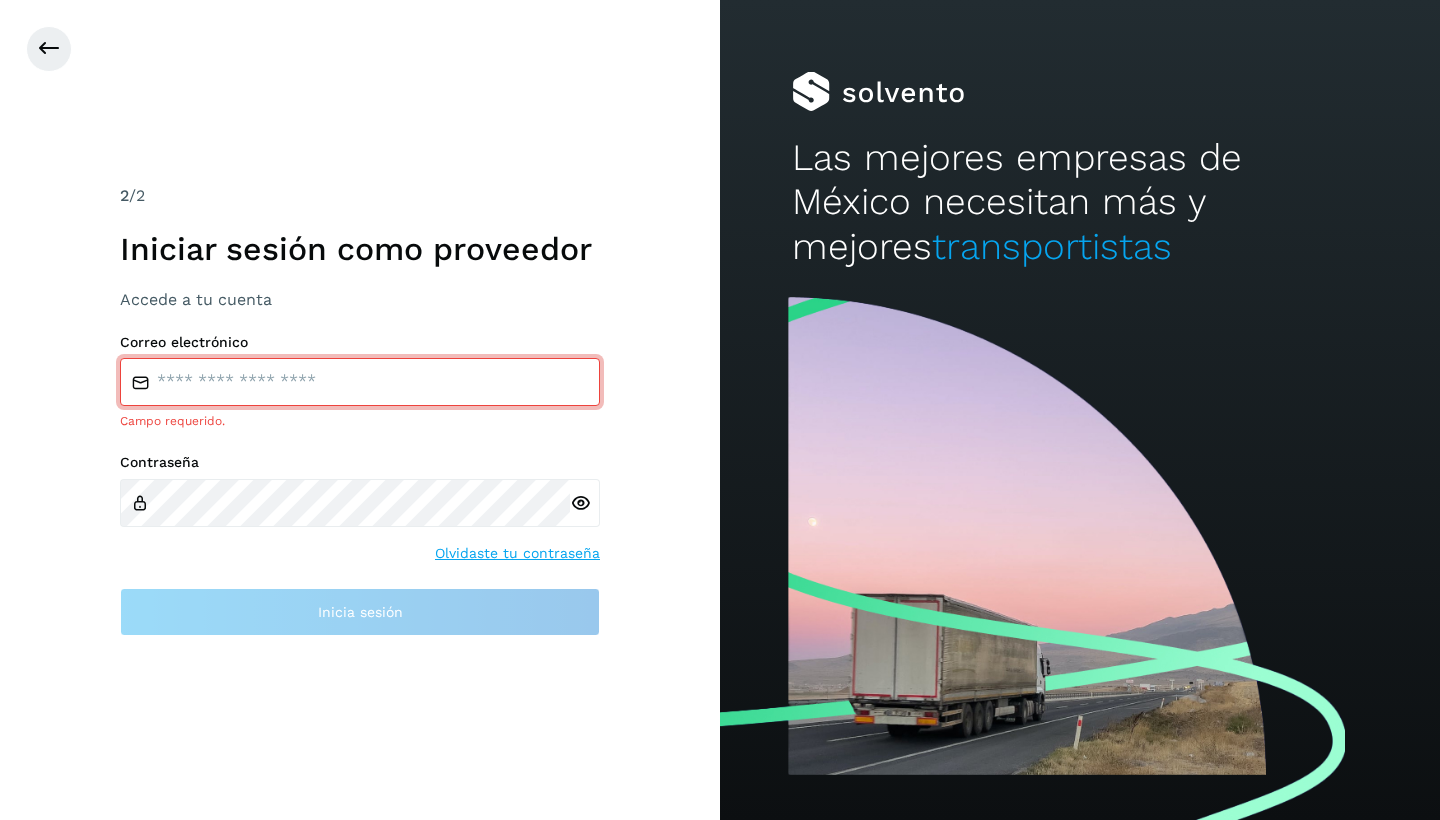 type on "**********" 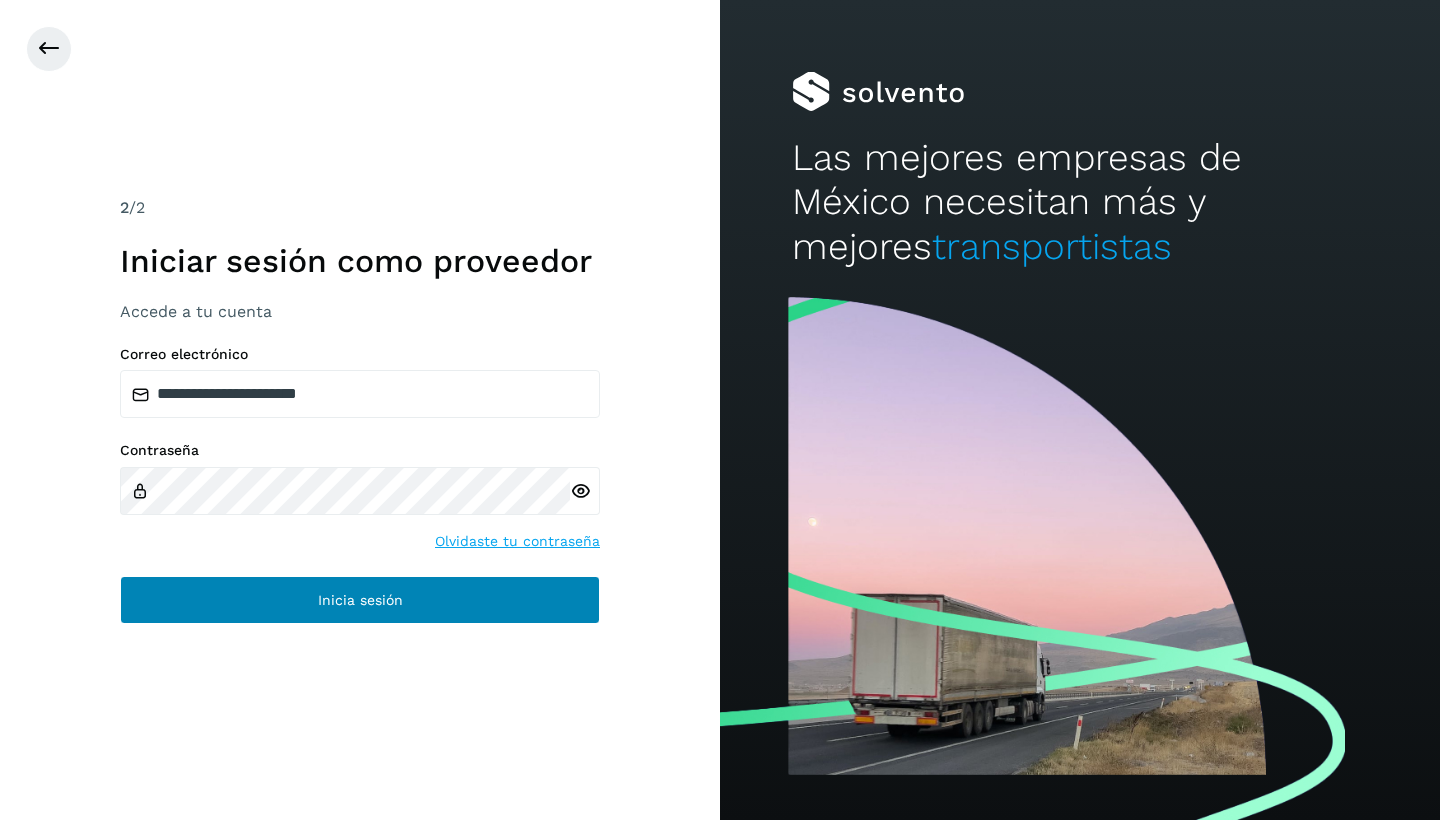 click on "Inicia sesión" 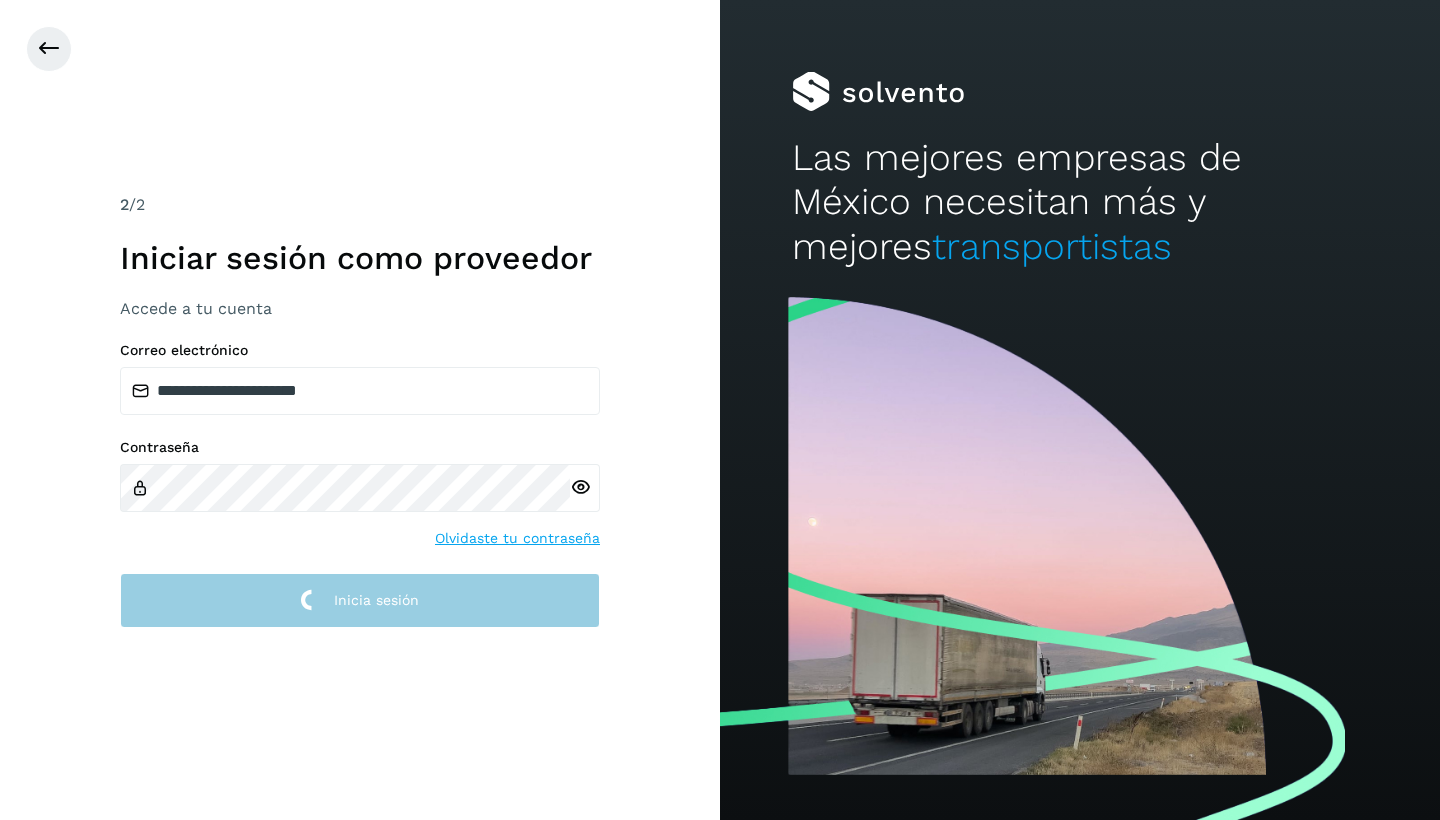 scroll, scrollTop: 0, scrollLeft: 2, axis: horizontal 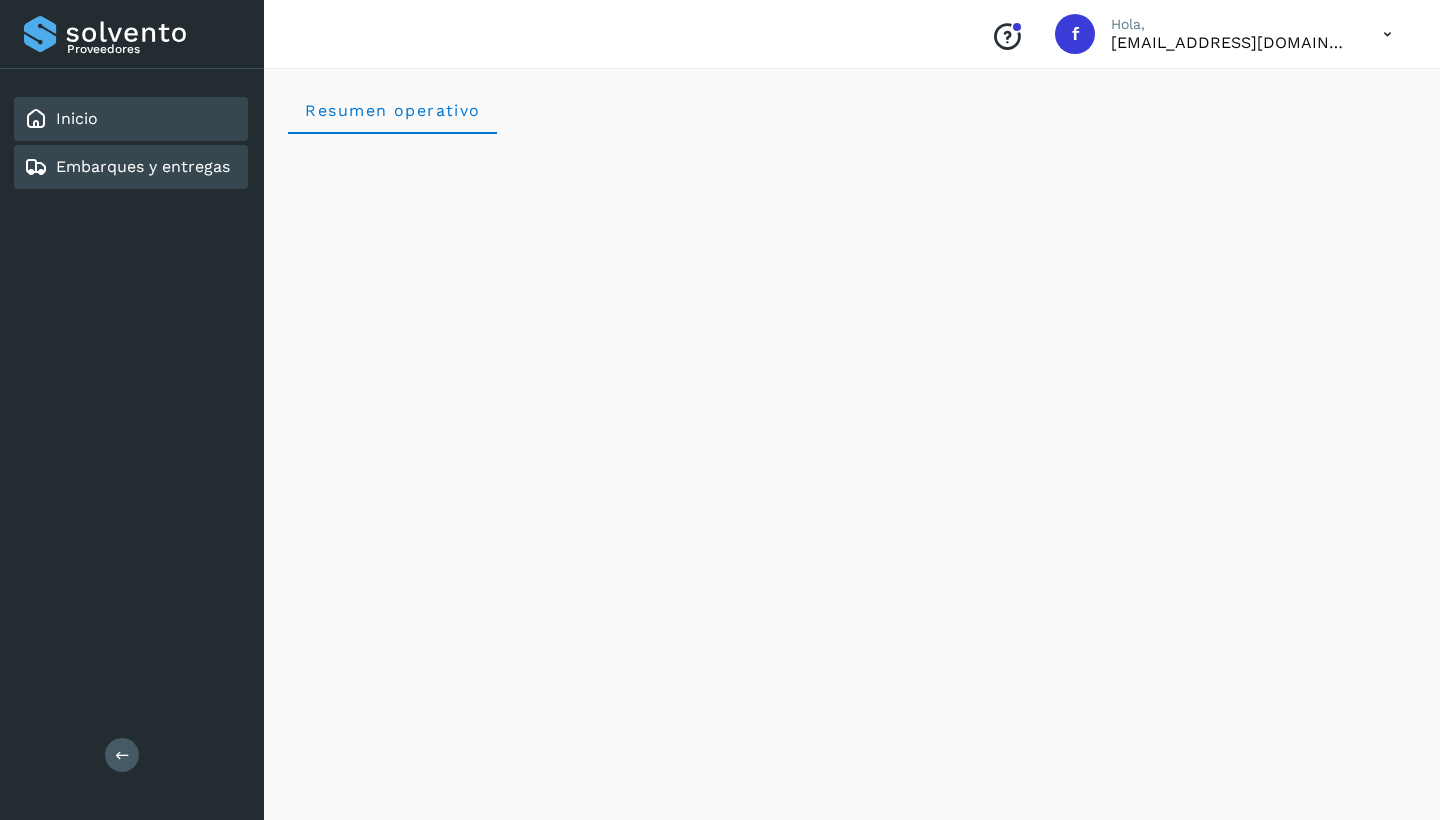 click on "Embarques y entregas" at bounding box center [127, 167] 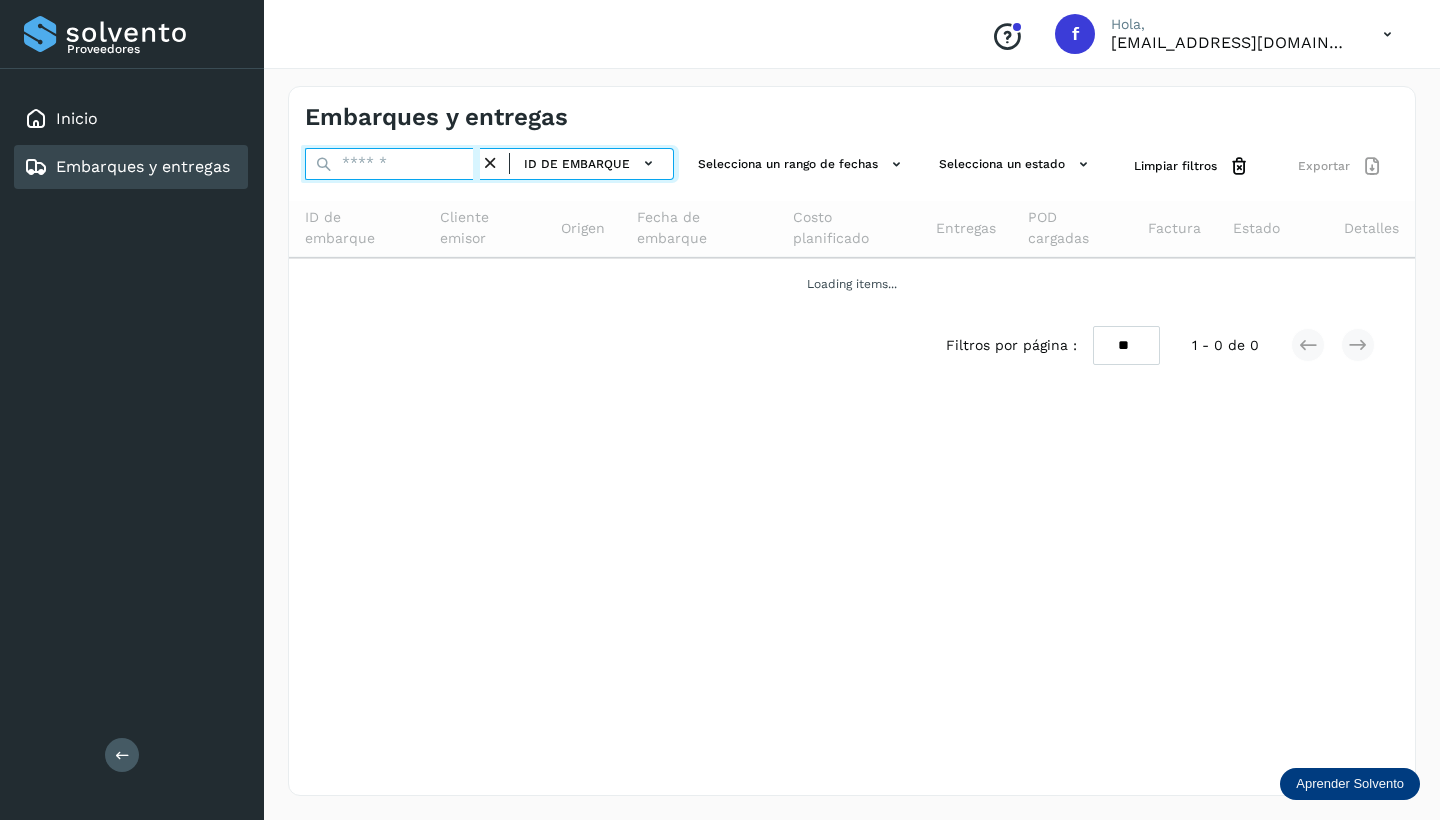 paste on "**********" 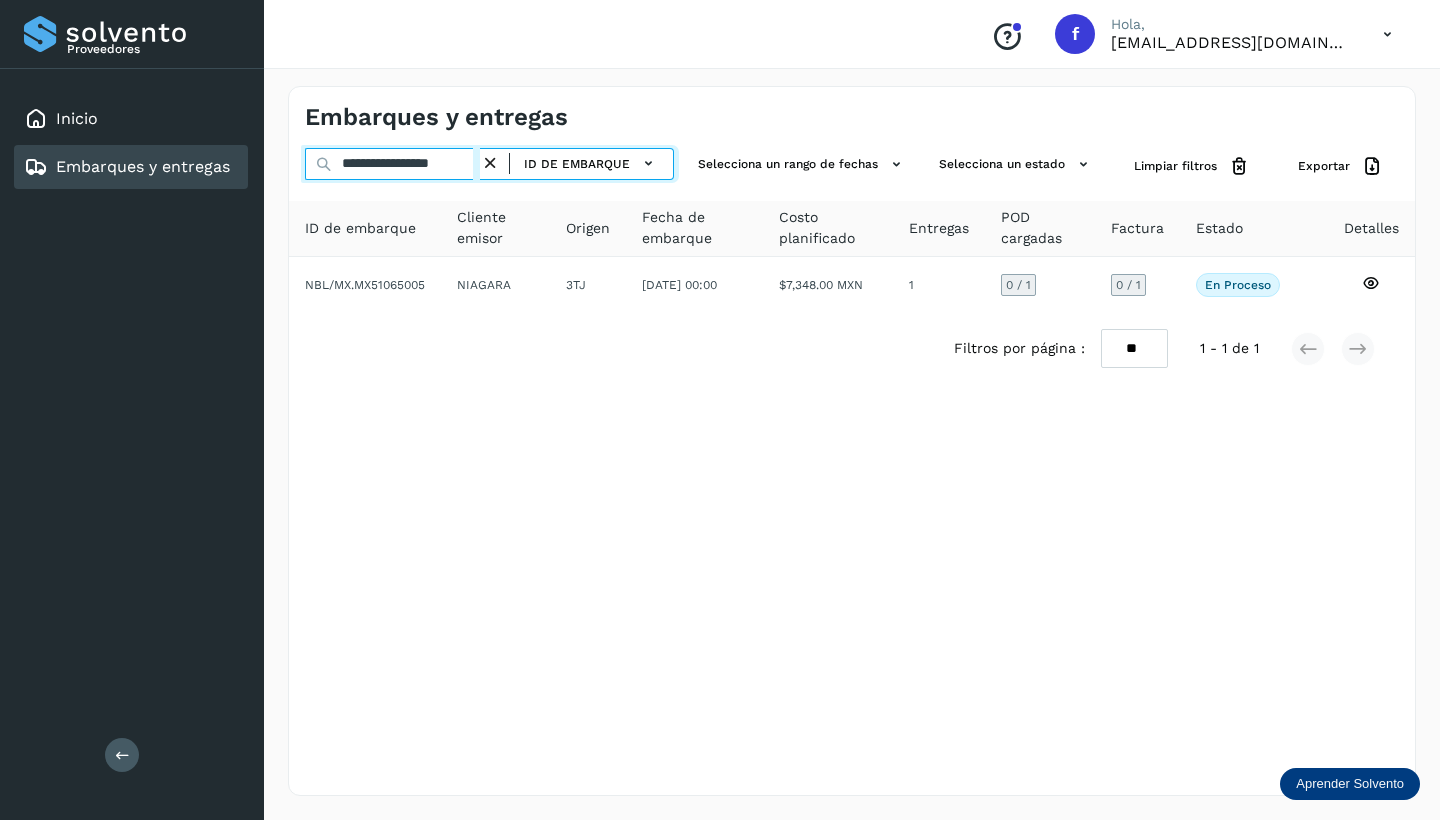 scroll, scrollTop: 0, scrollLeft: 0, axis: both 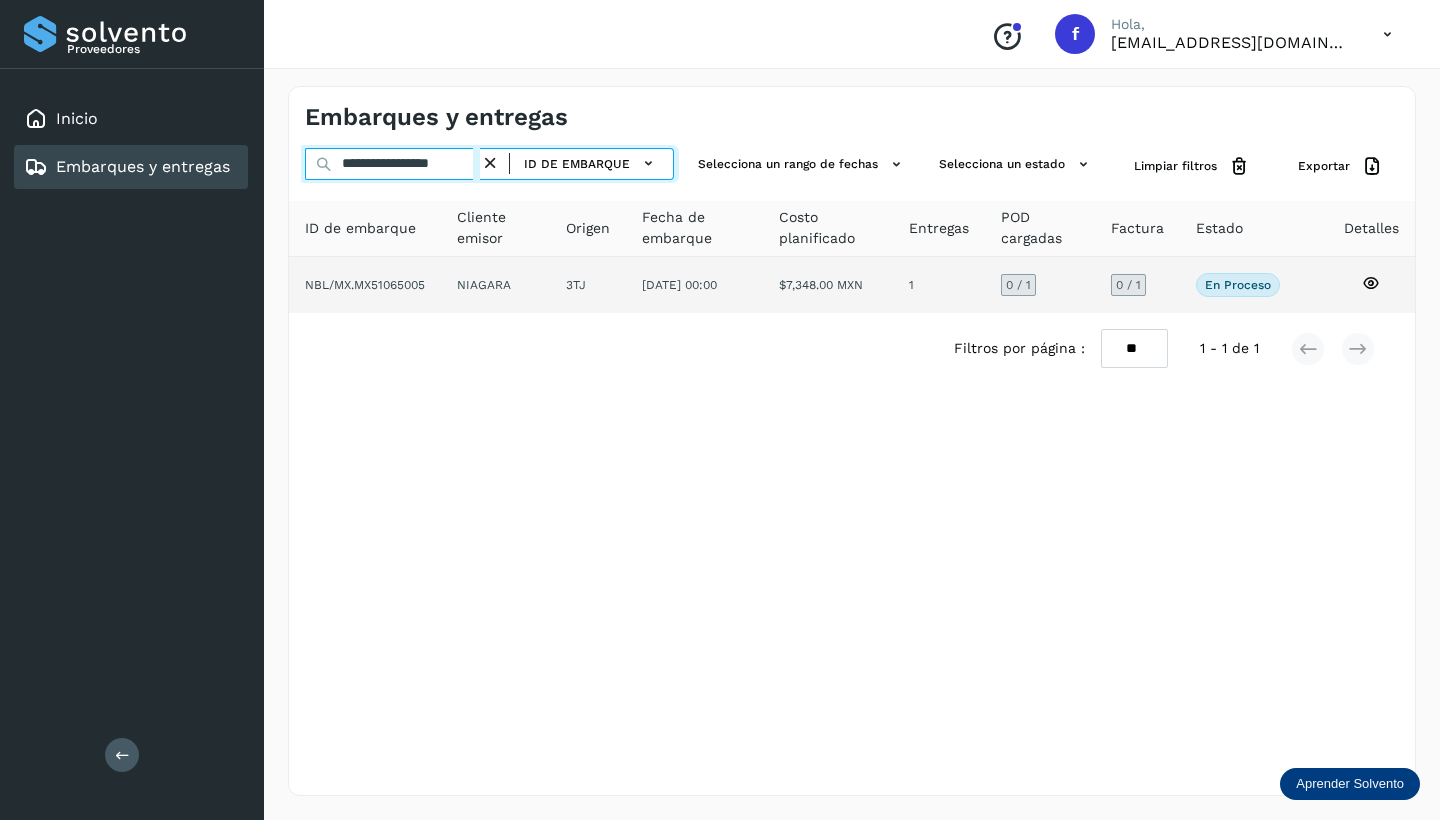type on "**********" 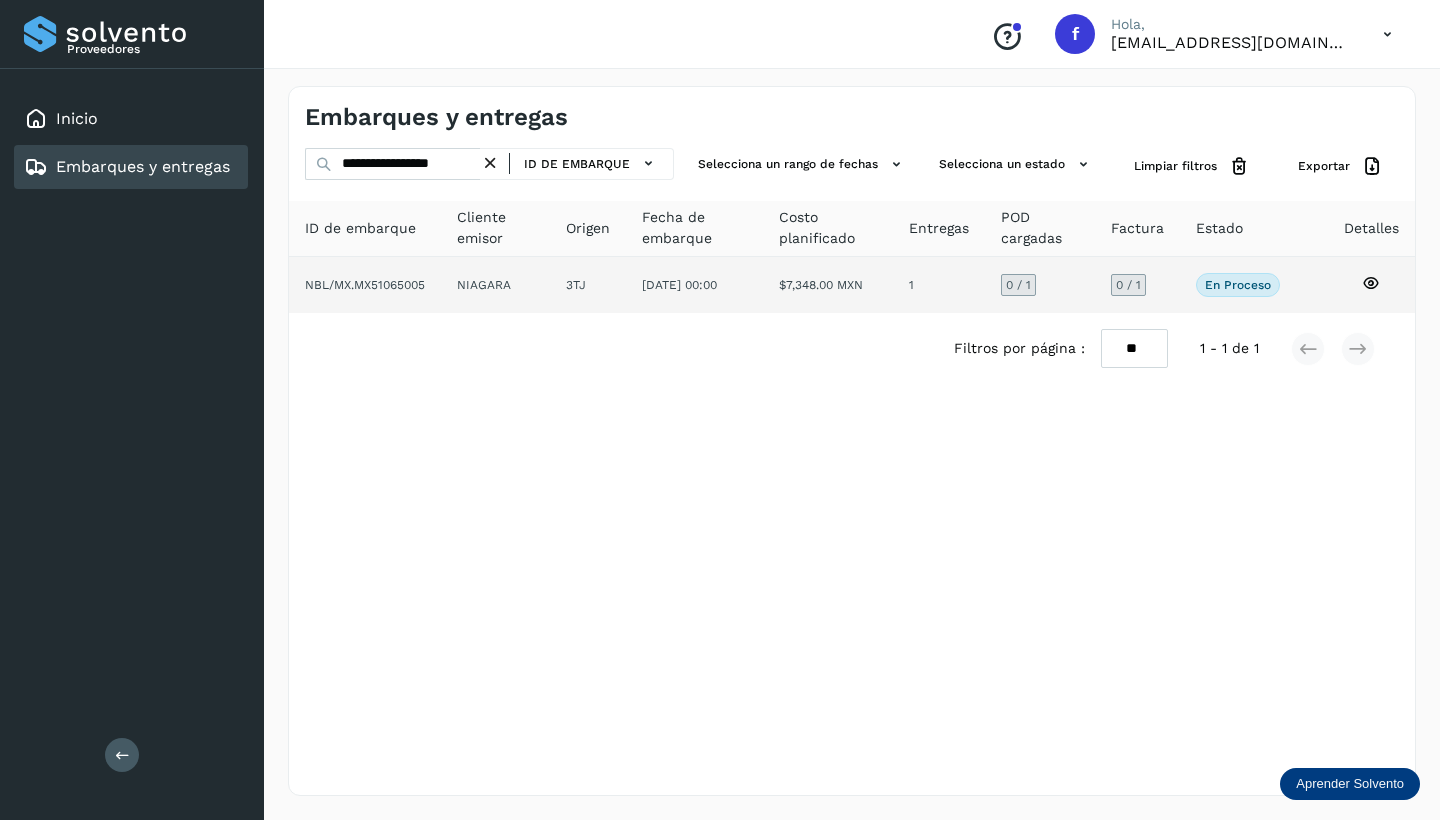 click 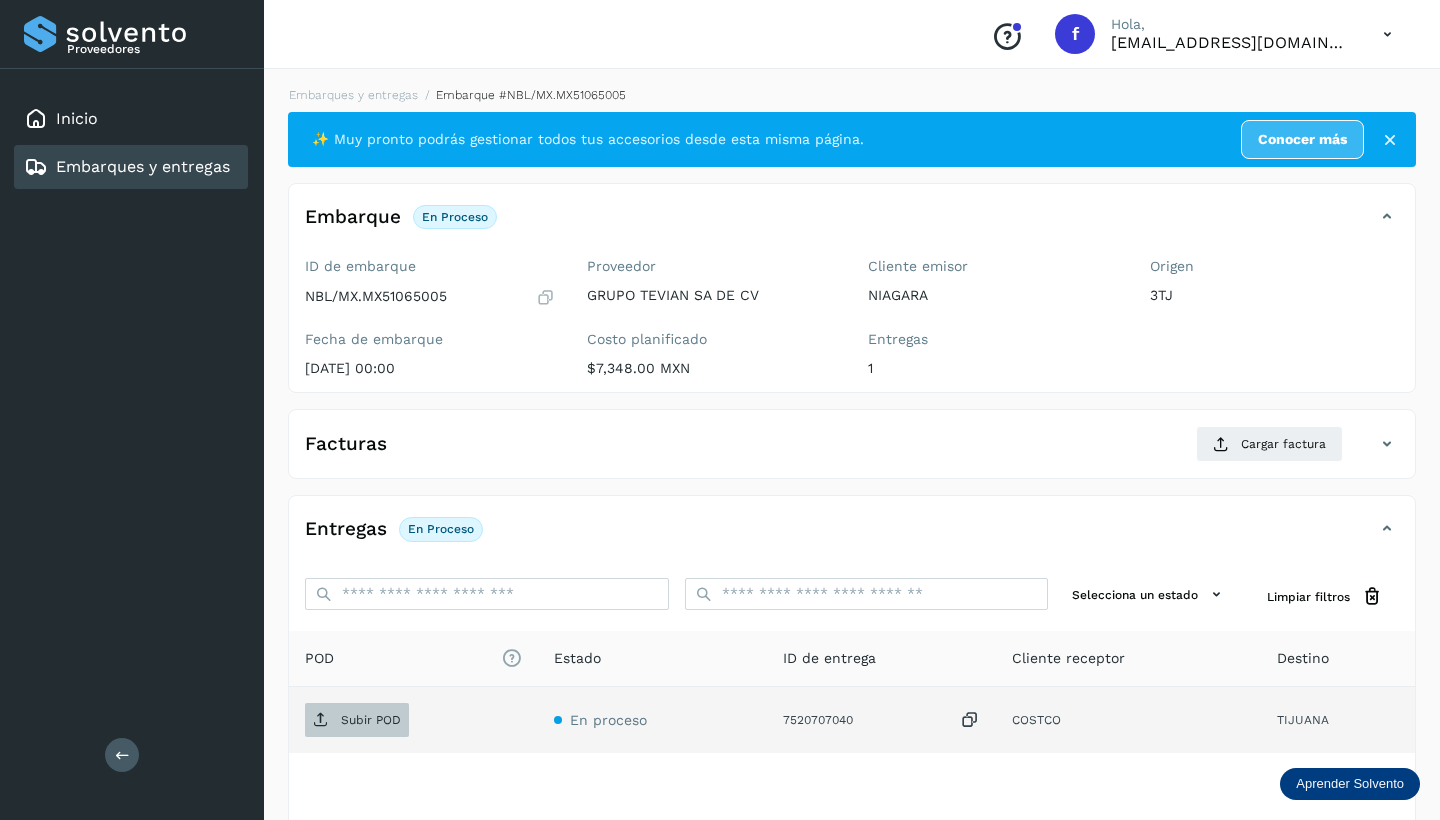click on "Subir POD" at bounding box center (371, 720) 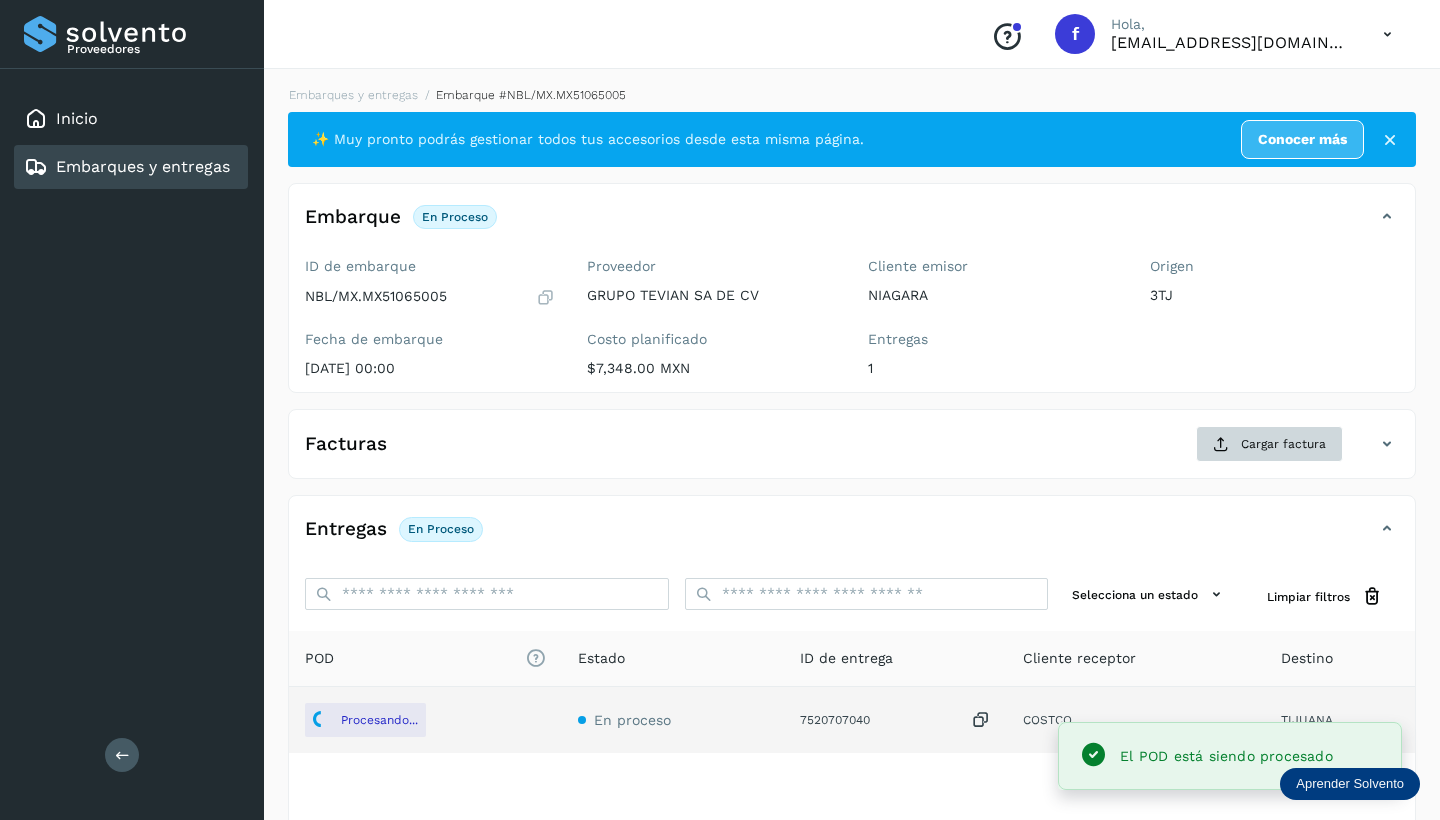 click on "Cargar factura" 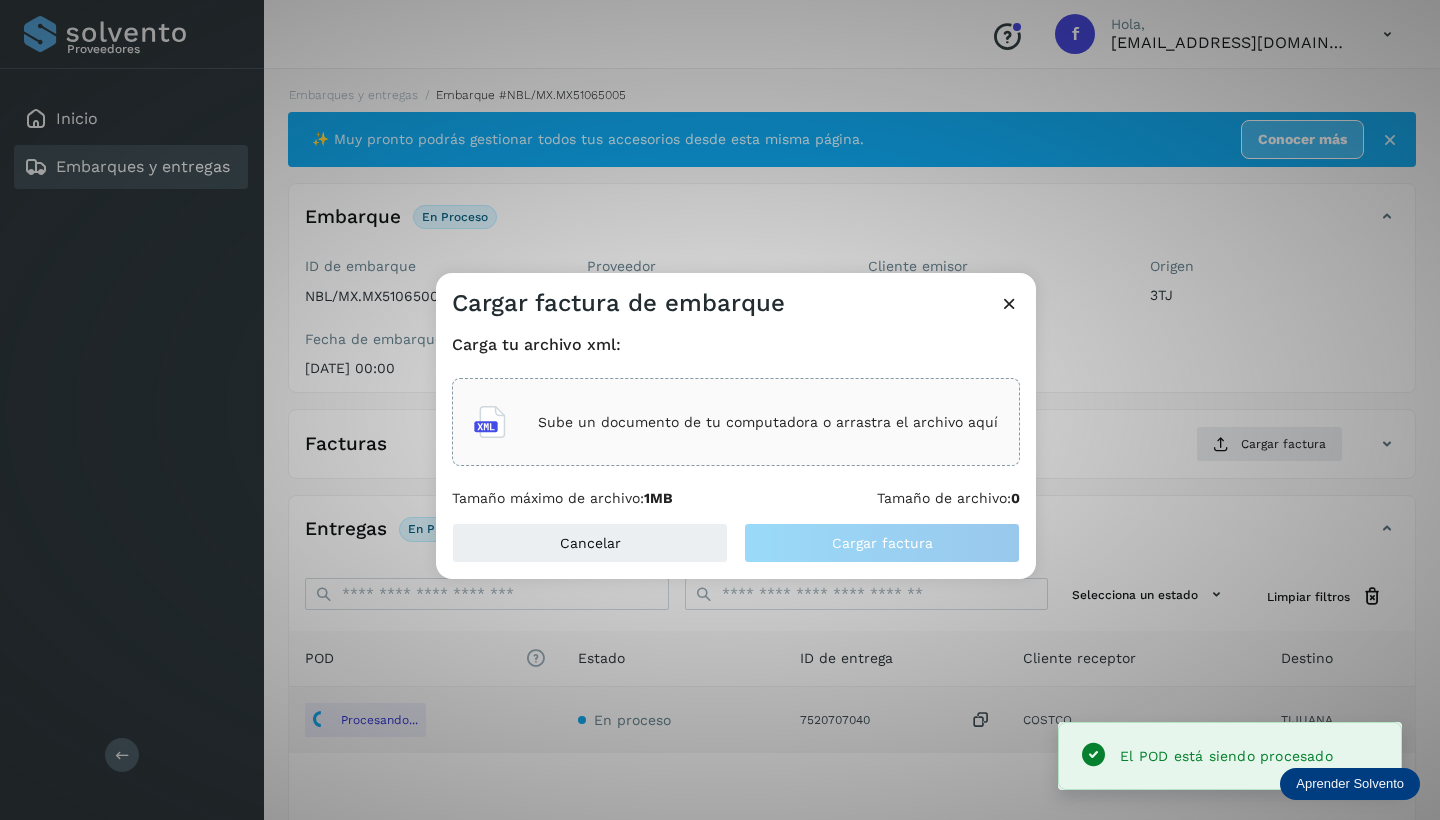 click on "Sube un documento de tu computadora o arrastra el archivo aquí" at bounding box center (768, 422) 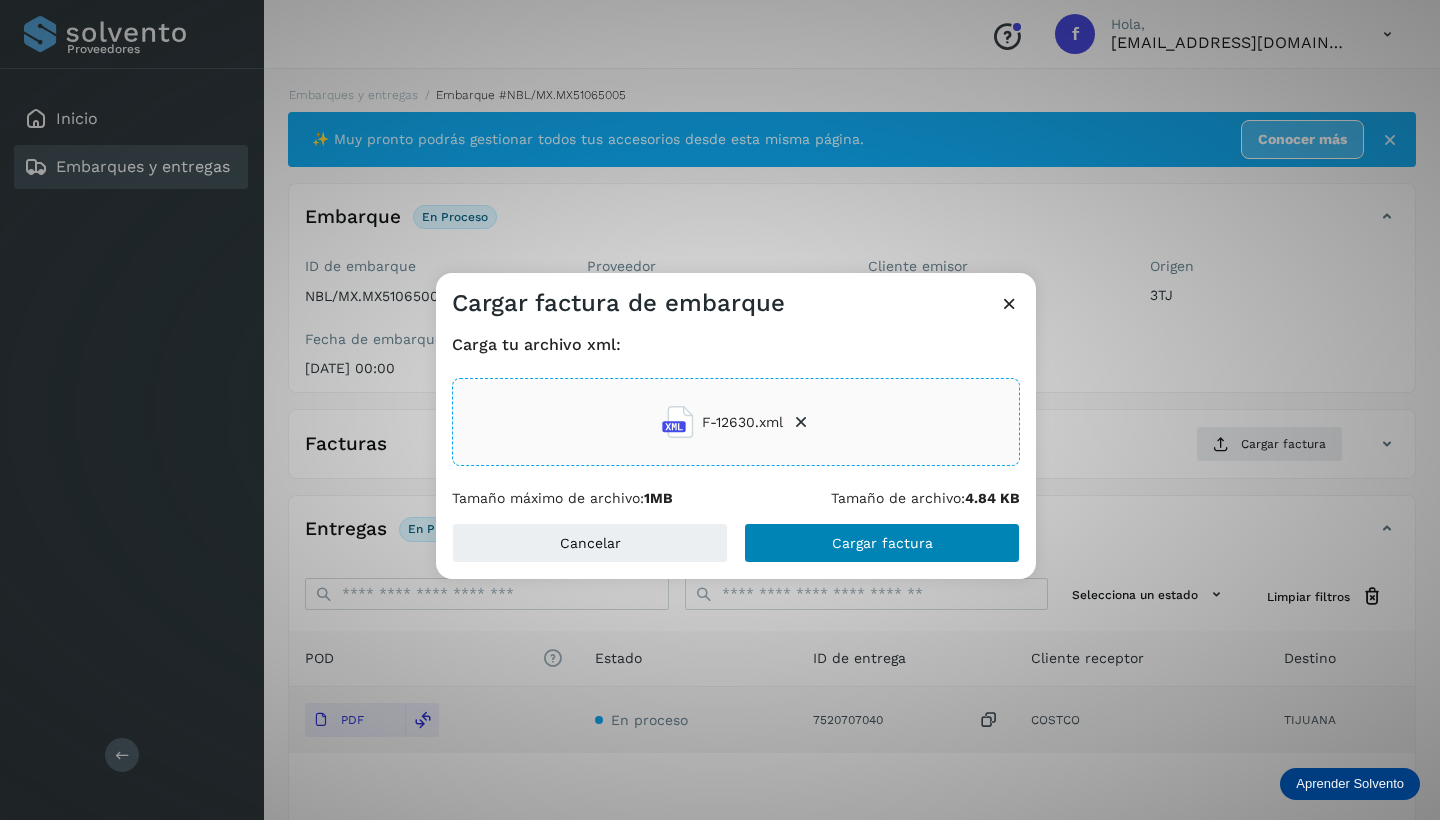 click on "Cargar factura" 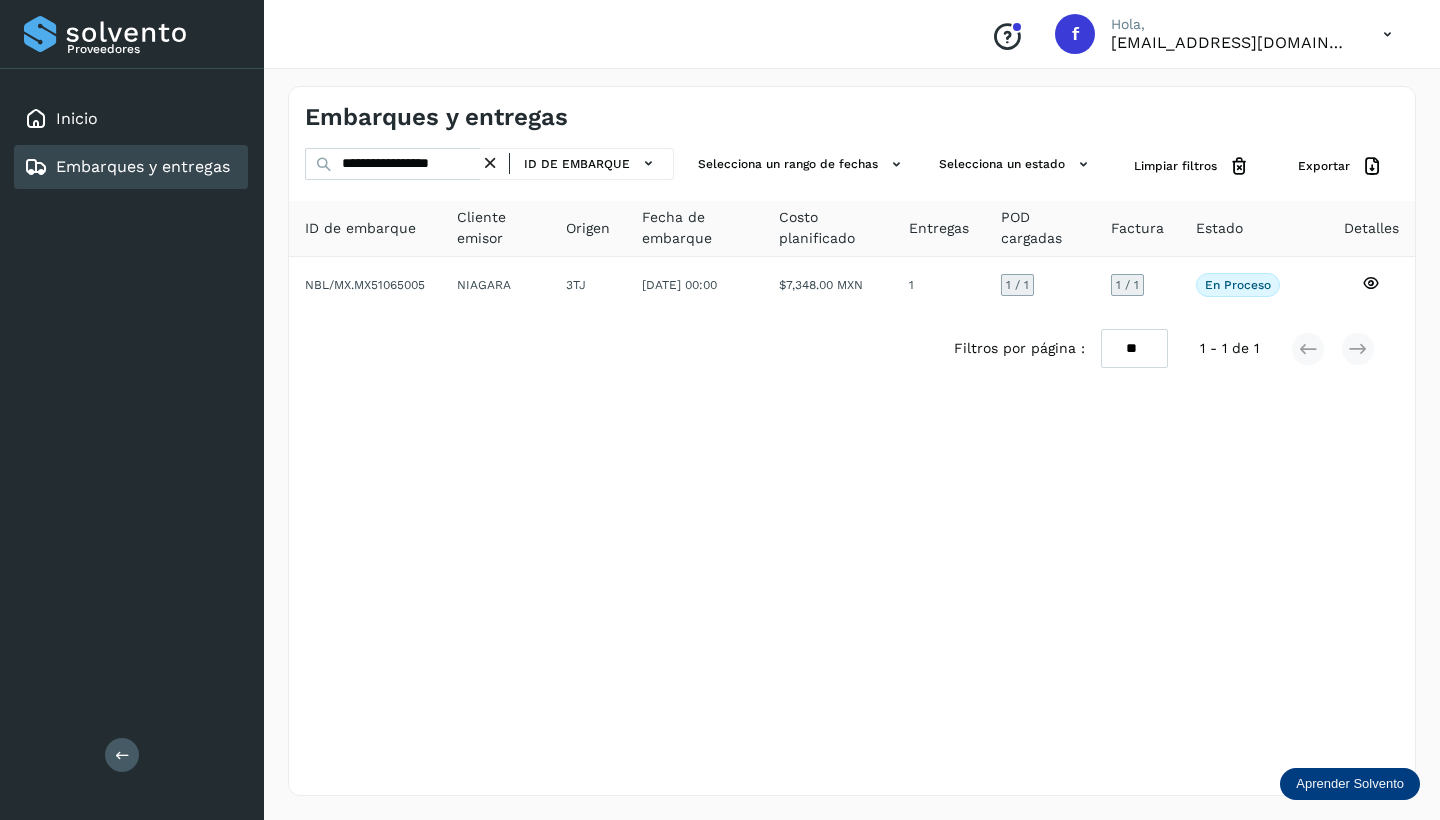 drag, startPoint x: 498, startPoint y: 159, endPoint x: 395, endPoint y: 163, distance: 103.077644 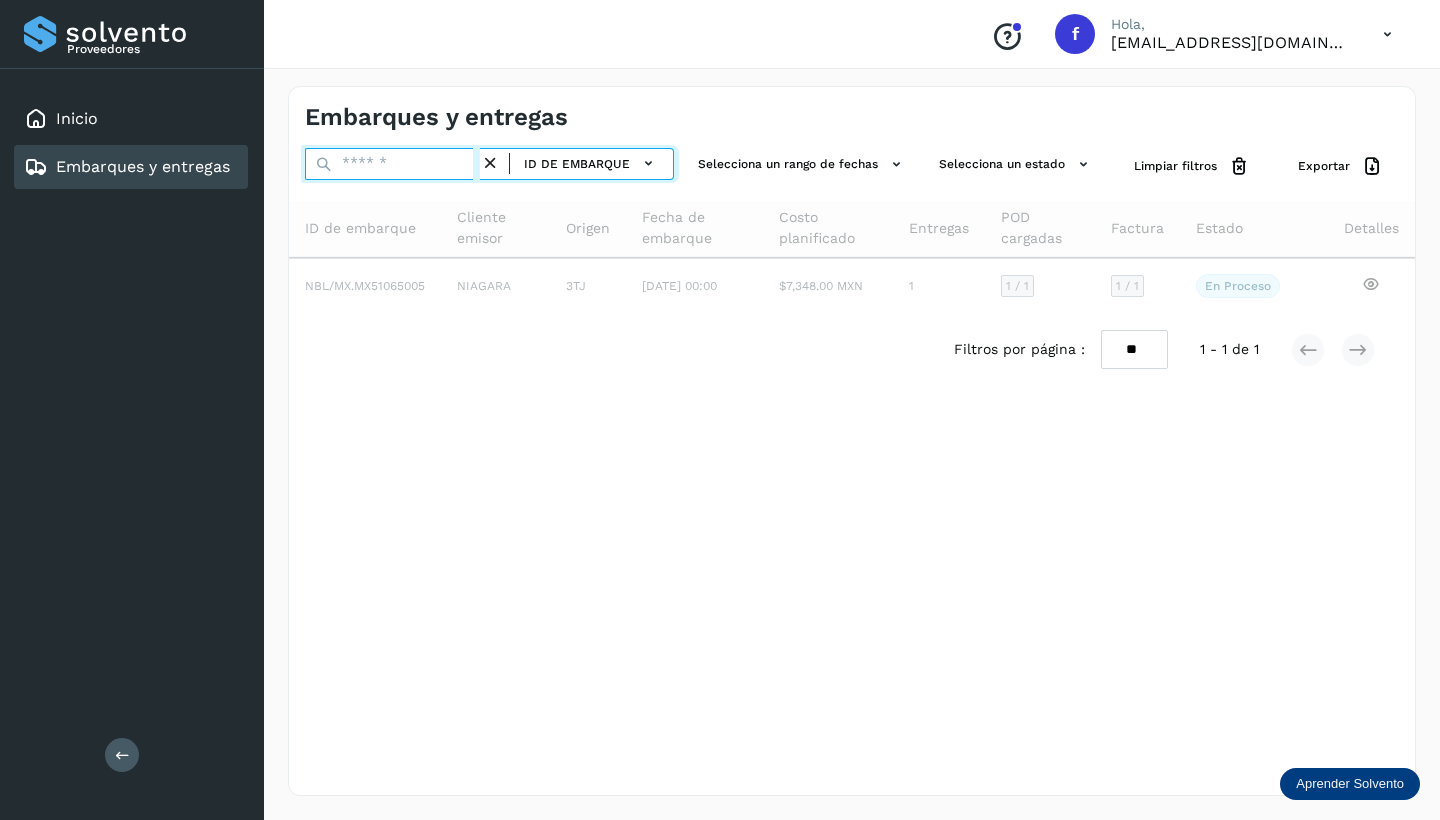 paste on "**********" 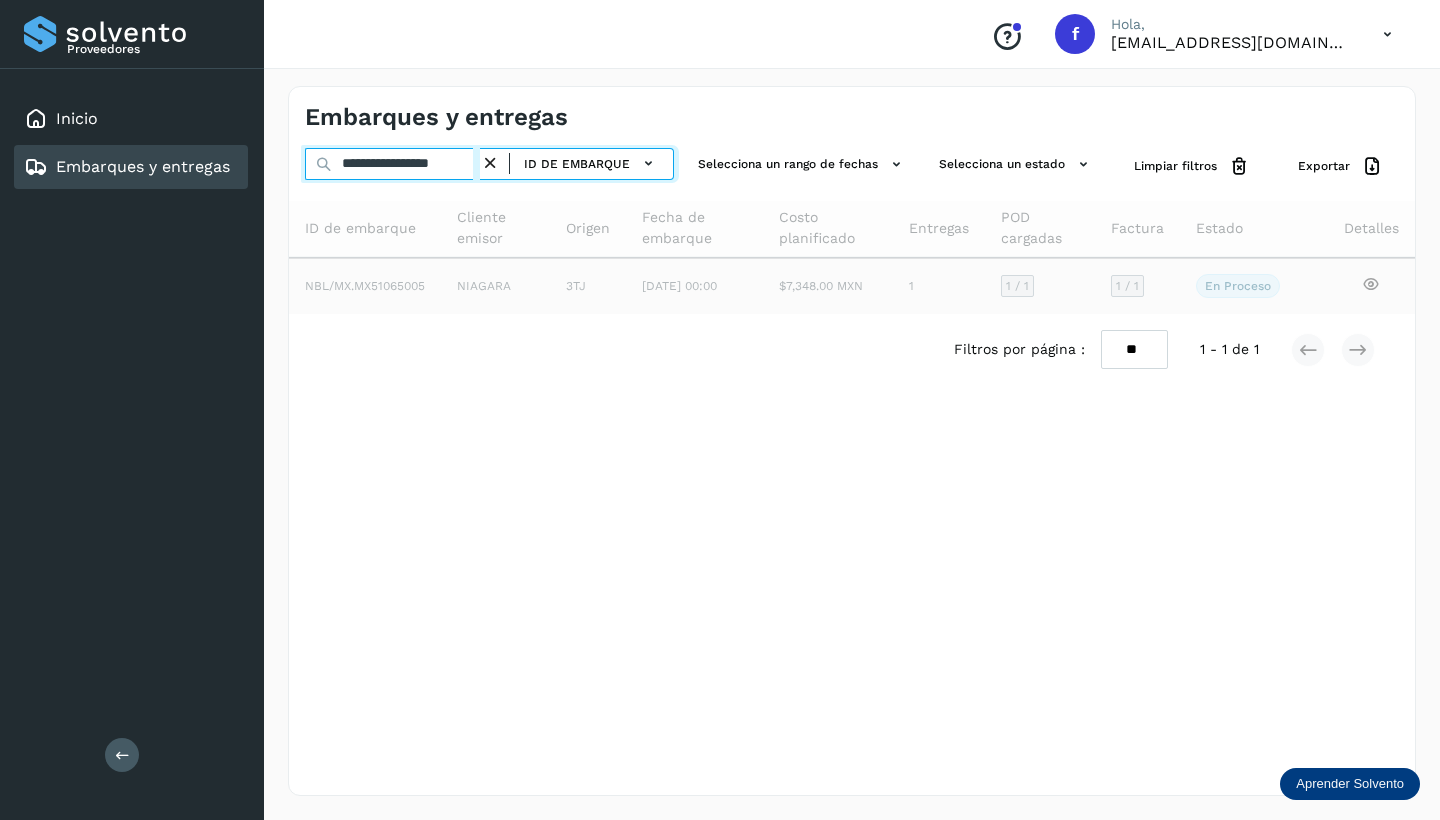 scroll, scrollTop: 0, scrollLeft: 0, axis: both 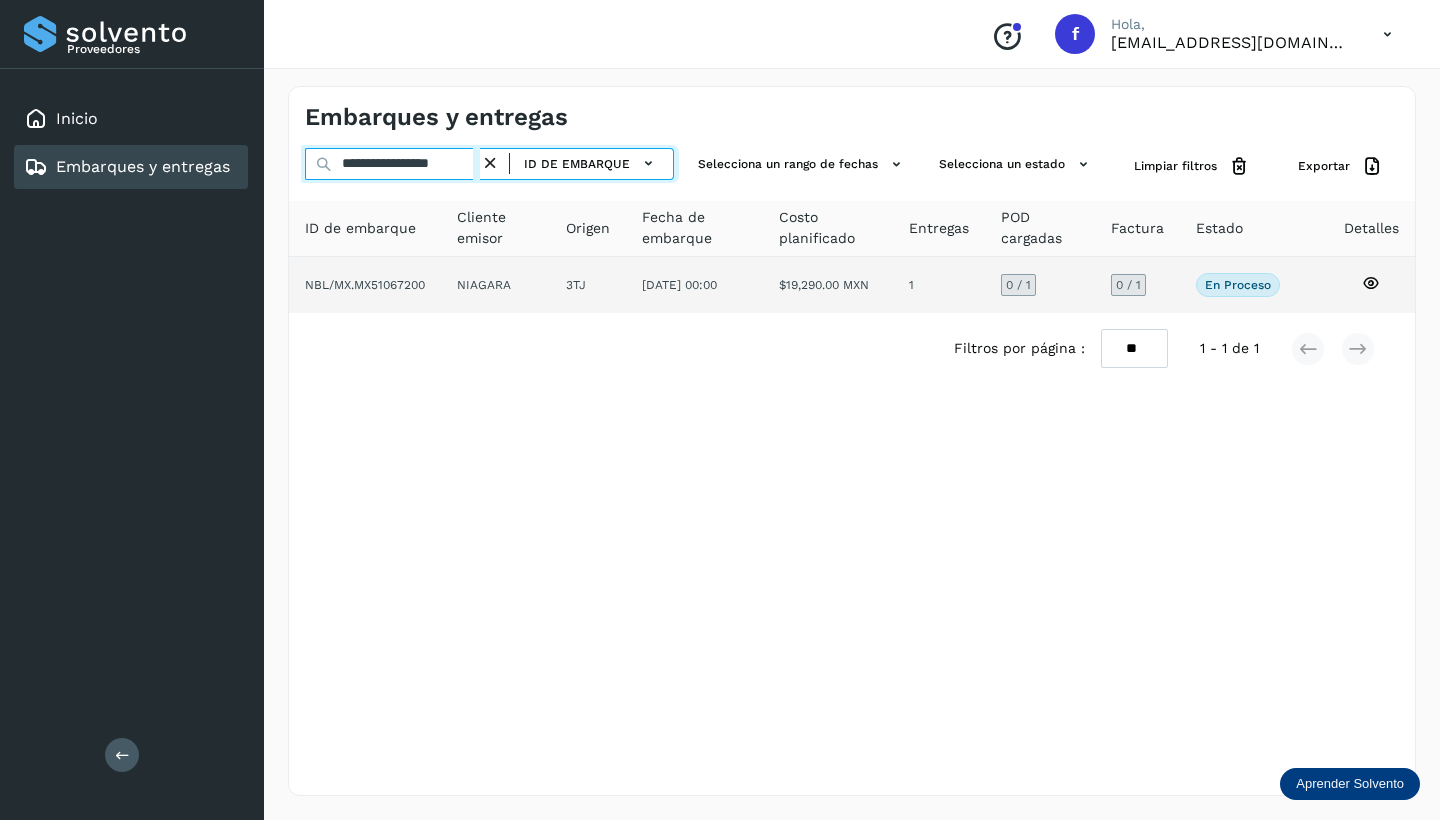 type on "**********" 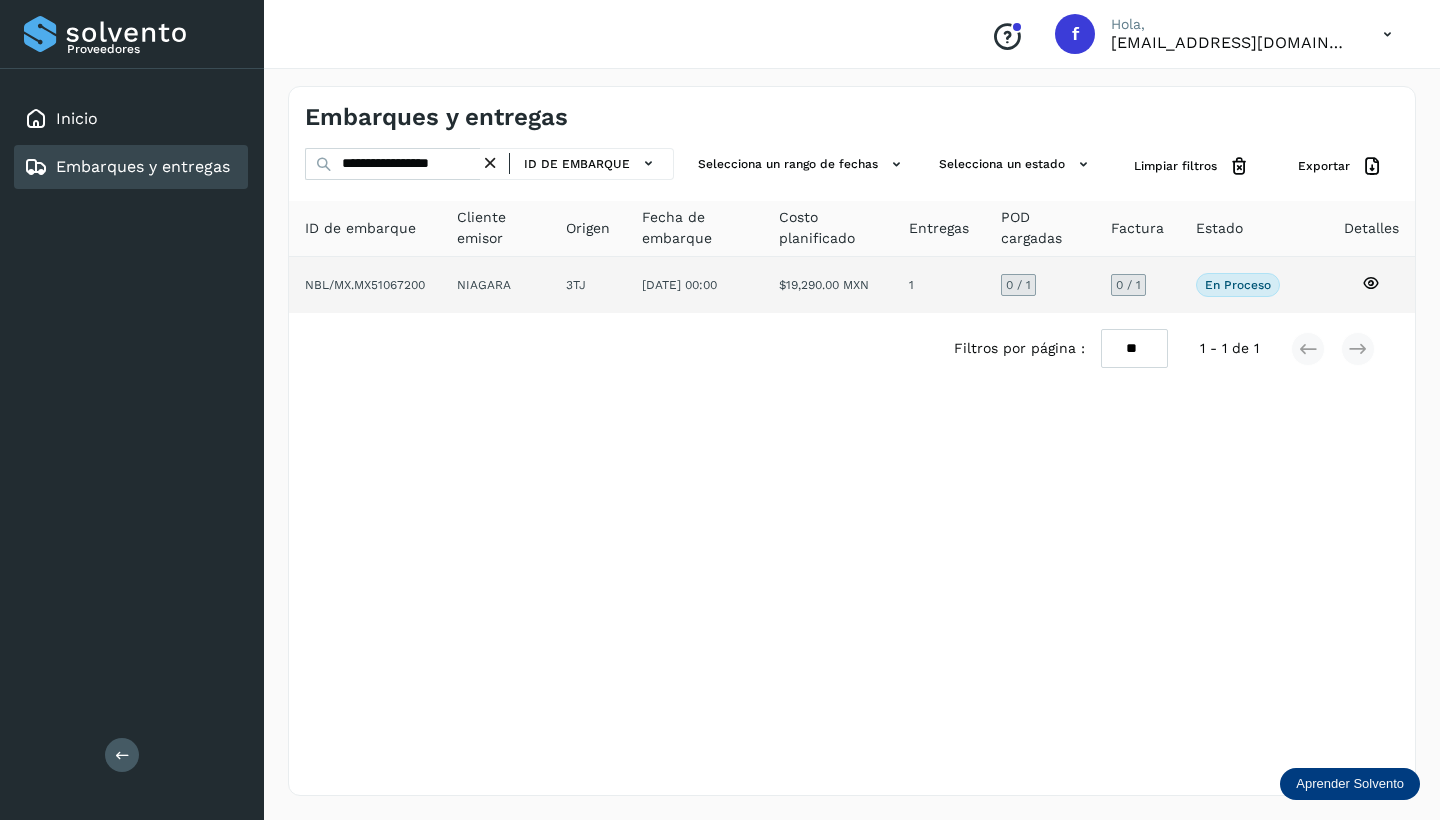 click 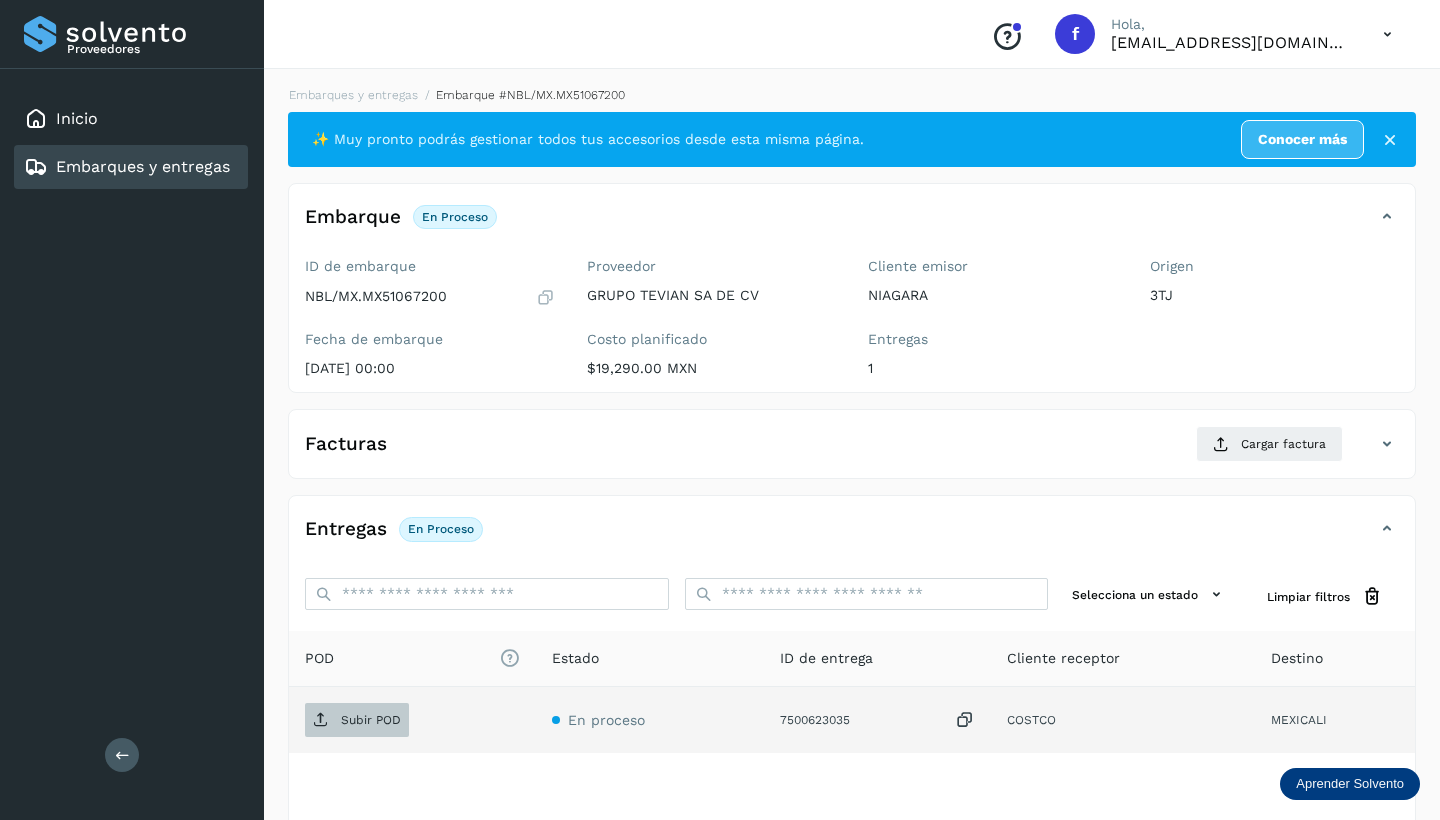 click on "Subir POD" at bounding box center (371, 720) 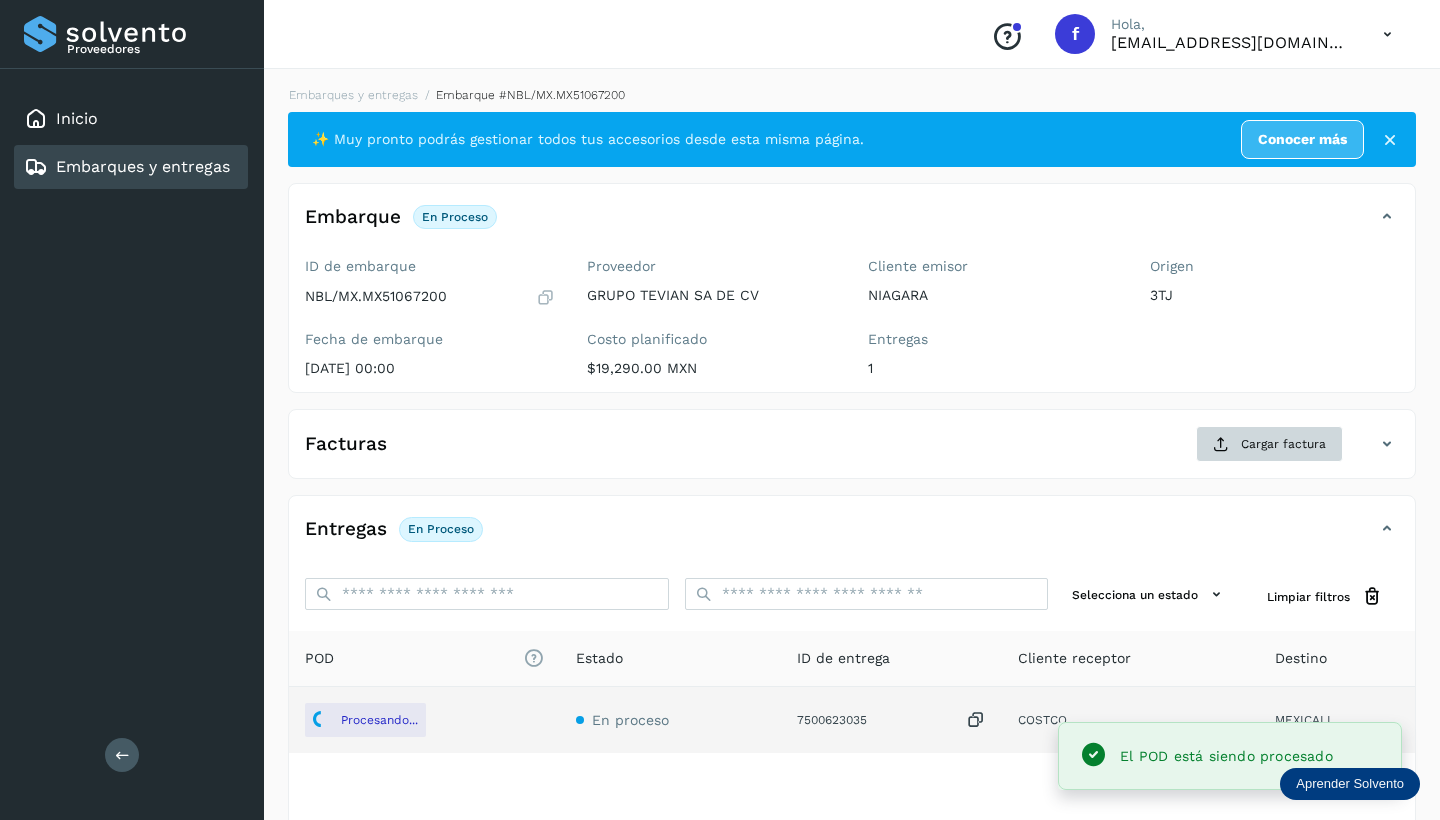 click on "Cargar factura" 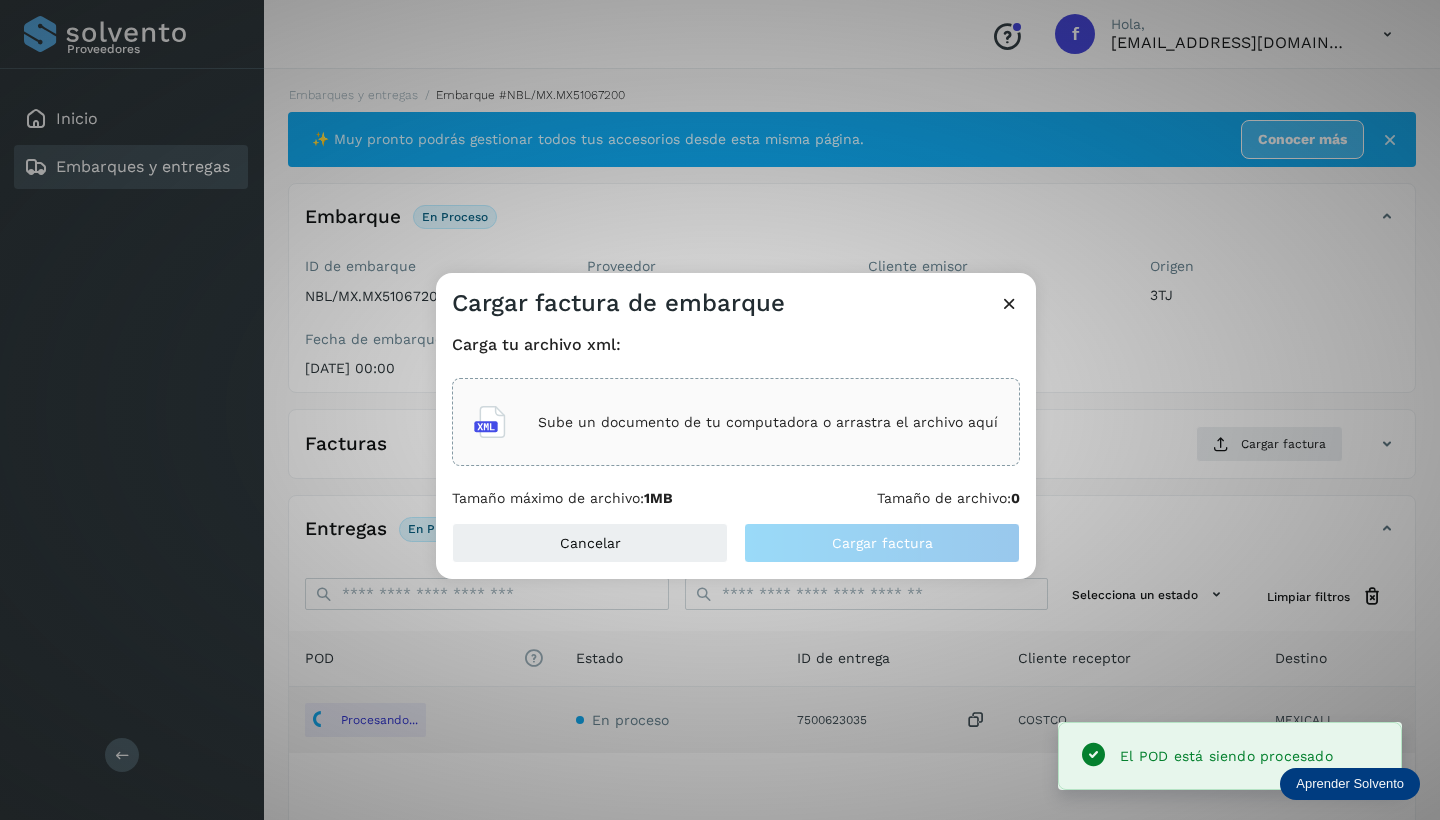 click on "Sube un documento de tu computadora o arrastra el archivo aquí" at bounding box center [768, 422] 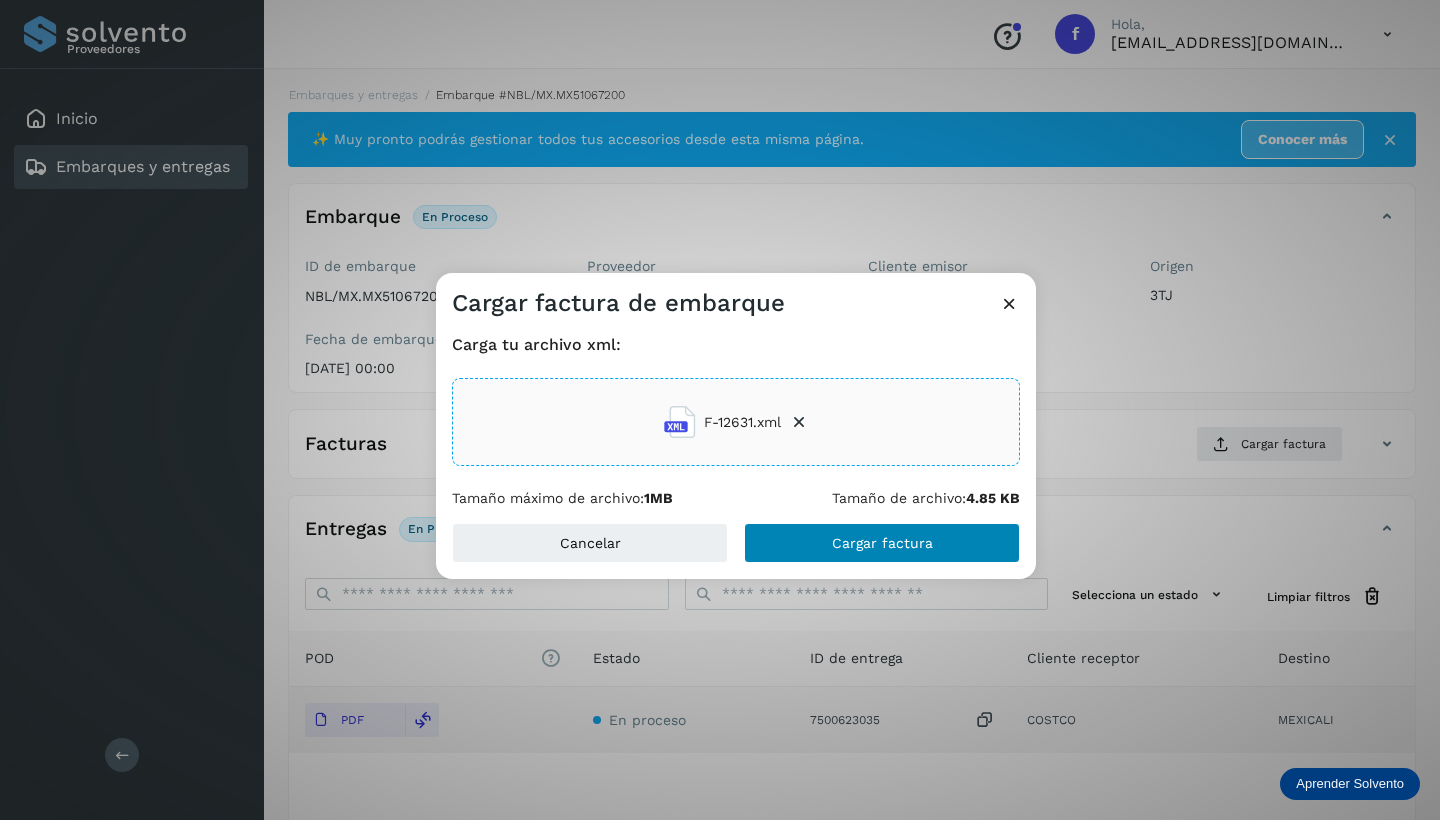 click on "Cargar factura" 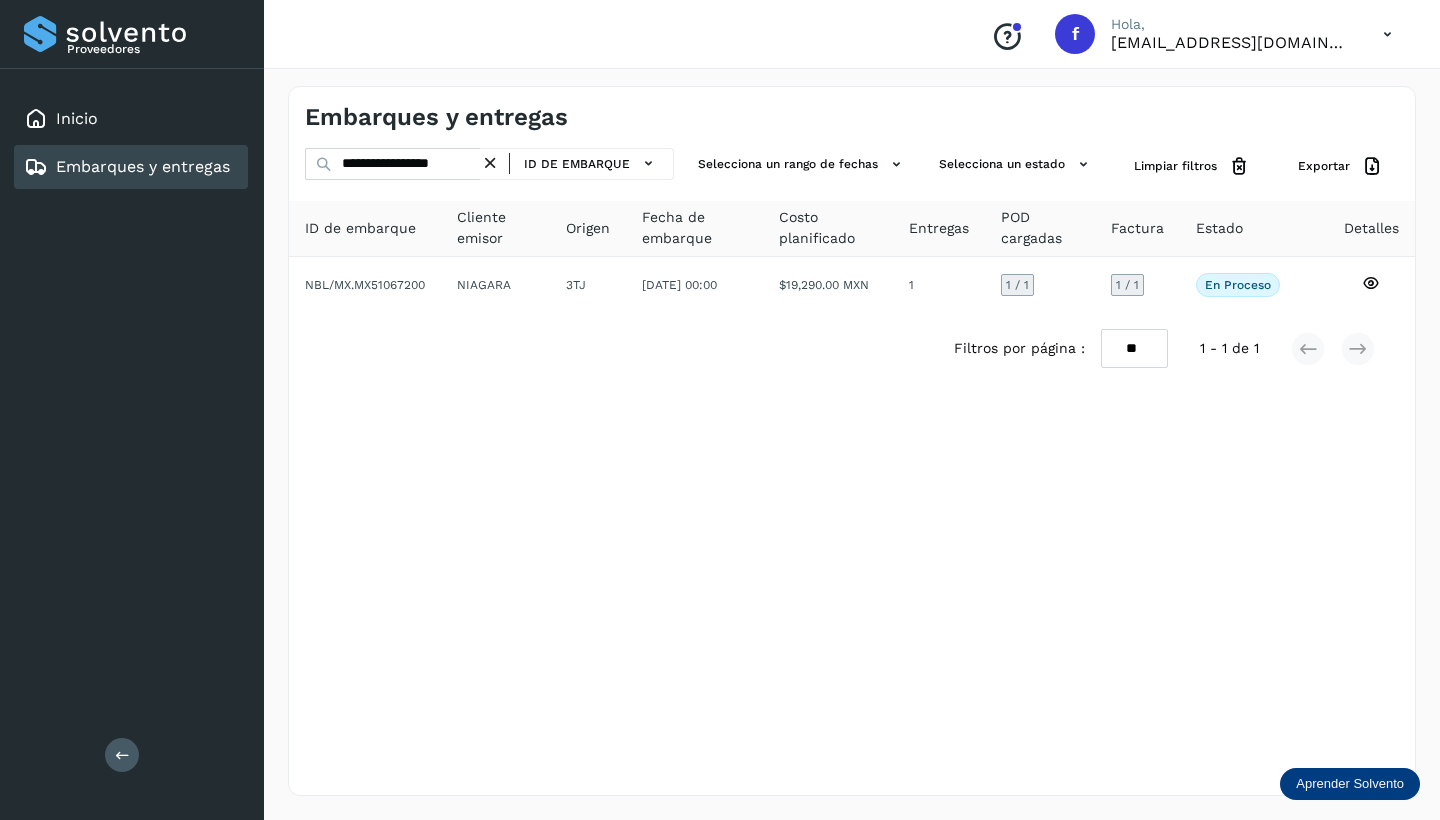 click at bounding box center [490, 163] 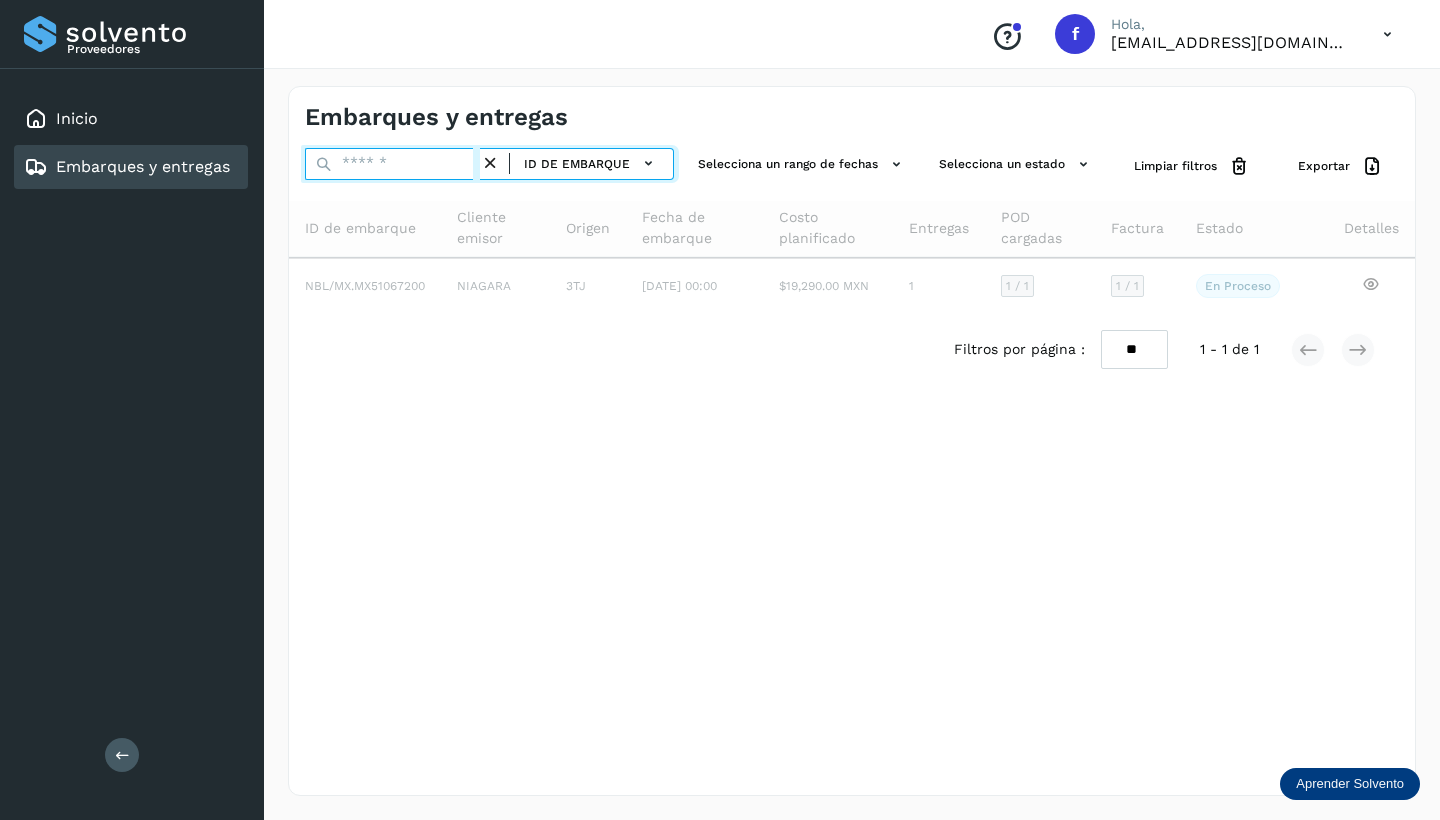 paste on "**********" 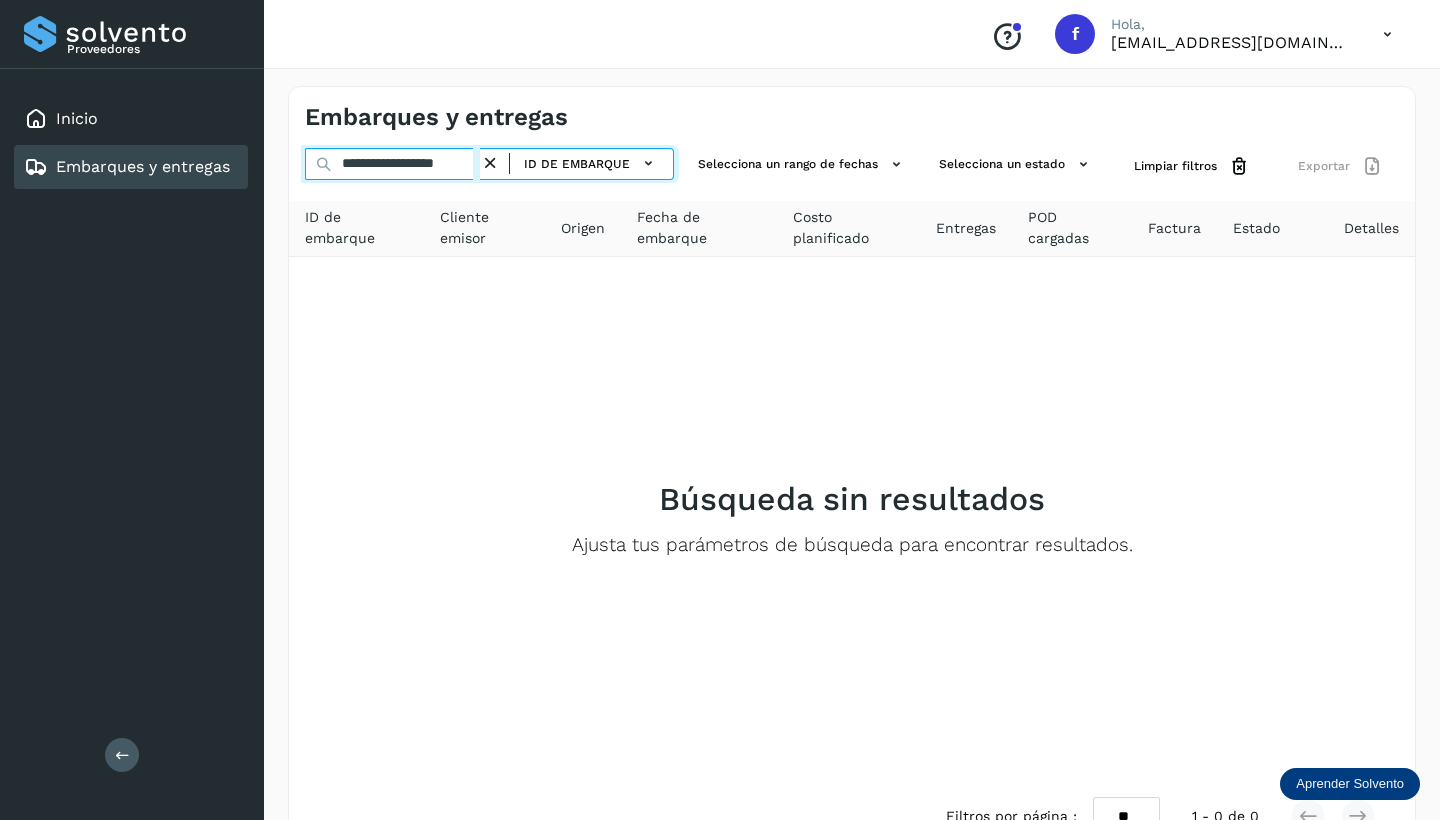 click on "**********" at bounding box center (392, 164) 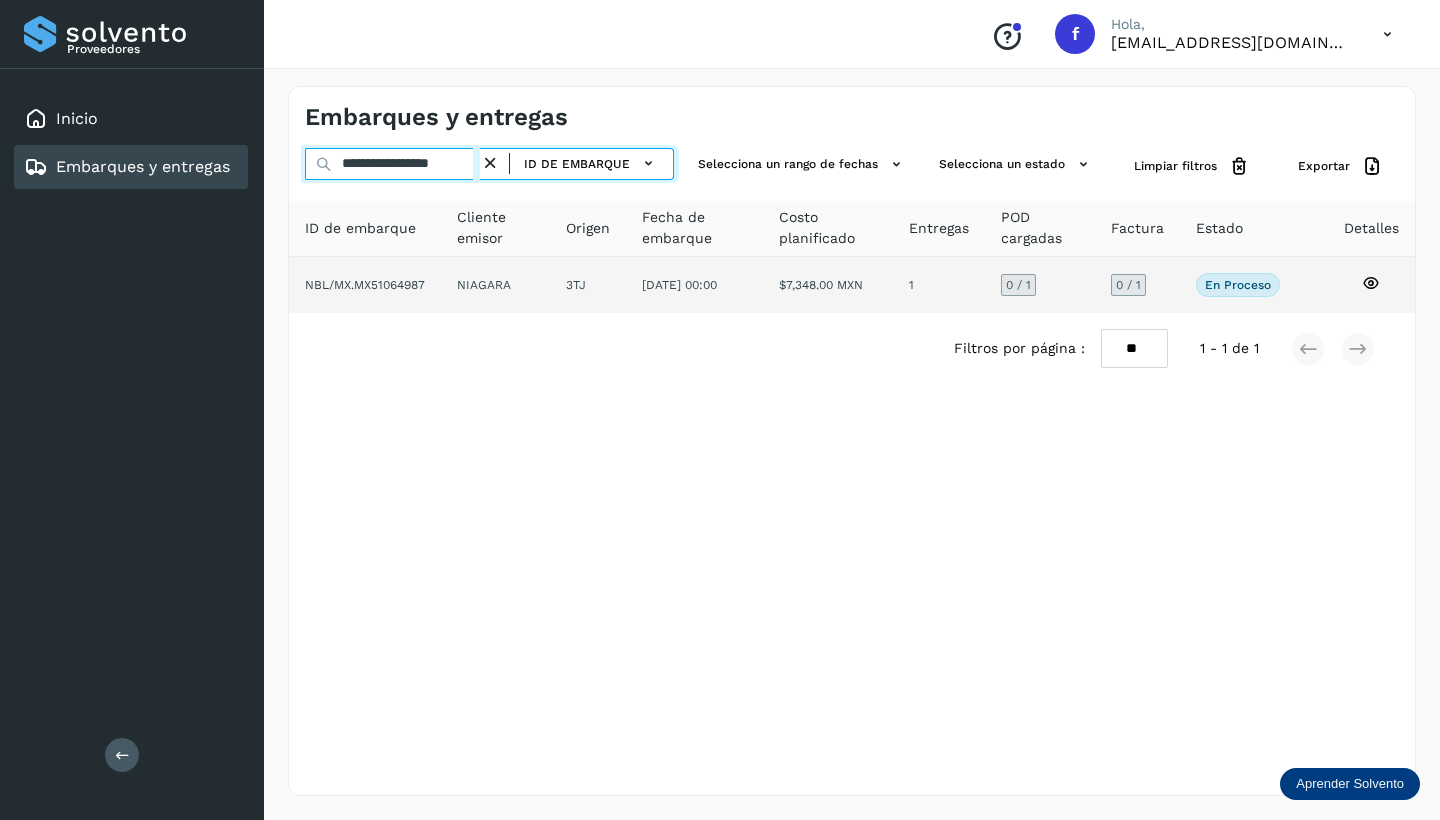 type on "**********" 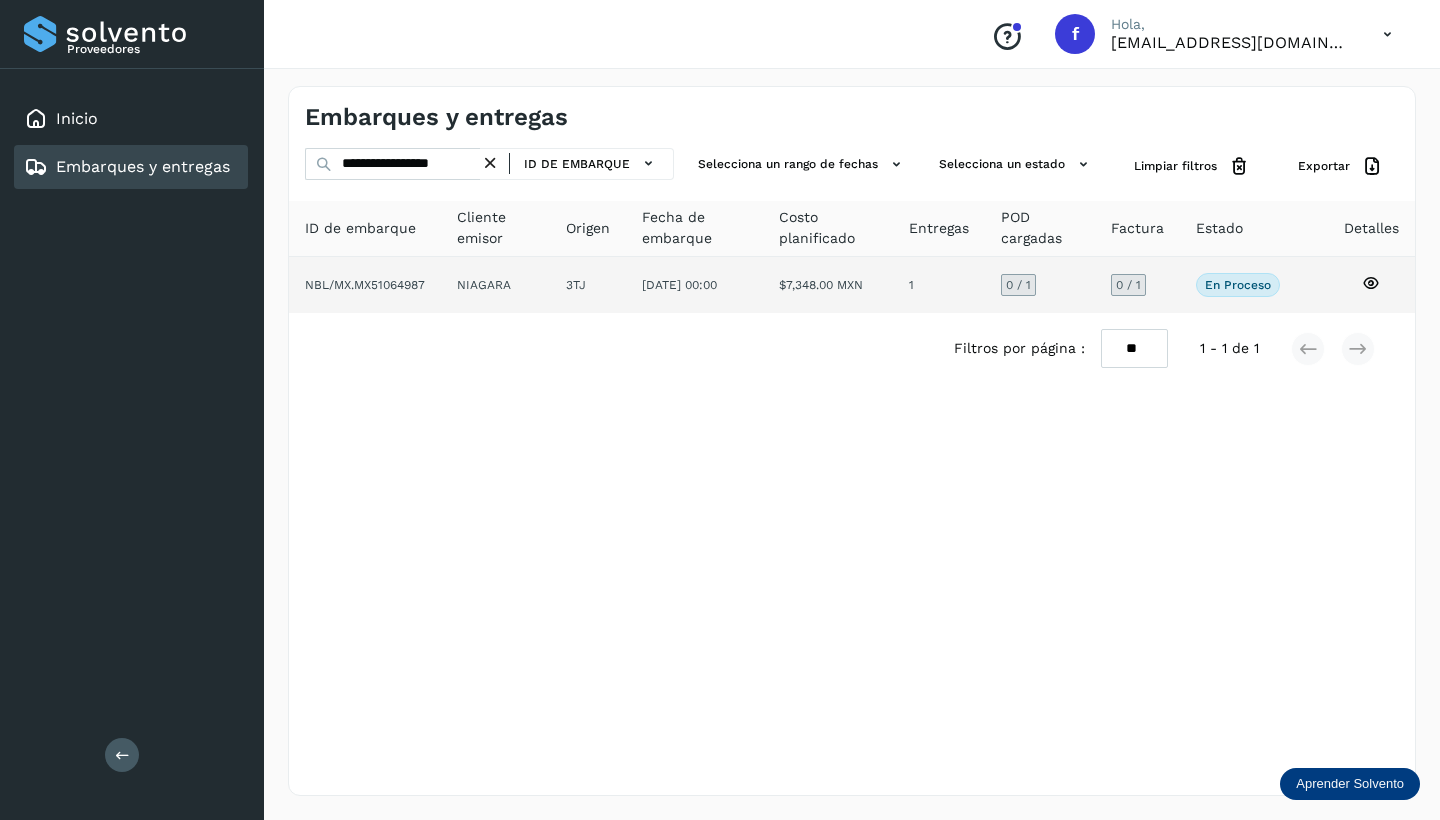 click 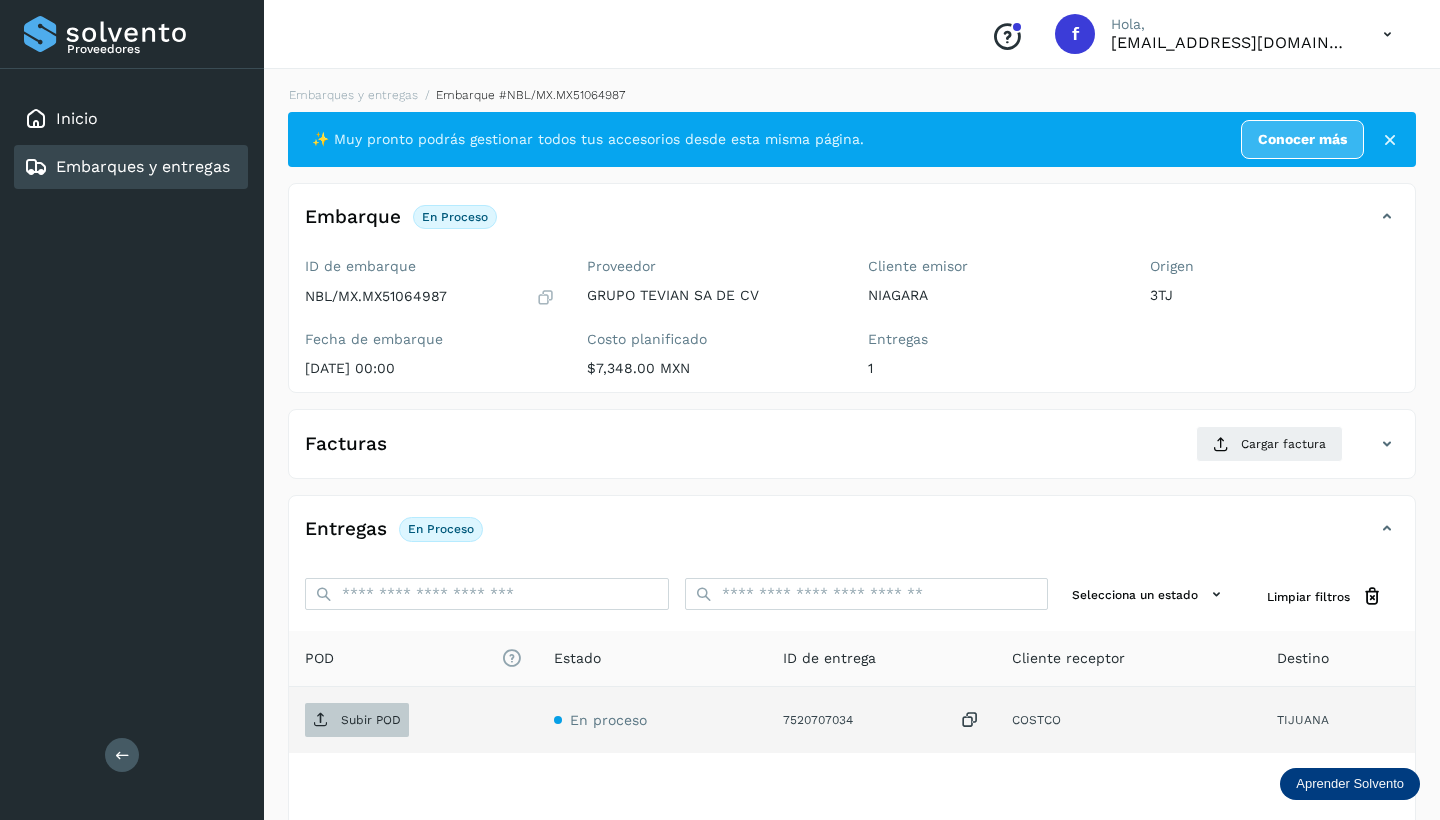 click on "Subir POD" at bounding box center [357, 720] 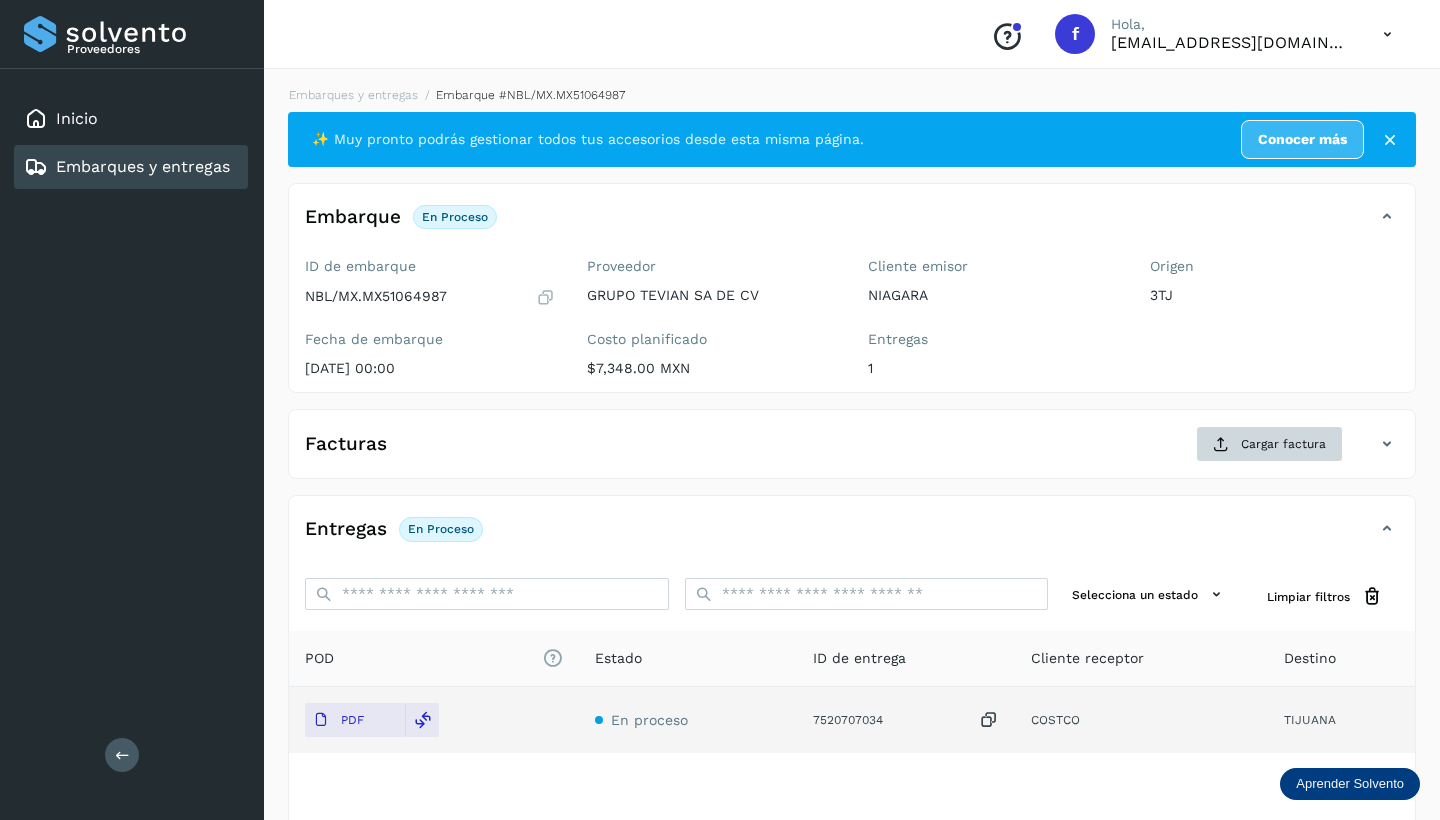 click on "Cargar factura" 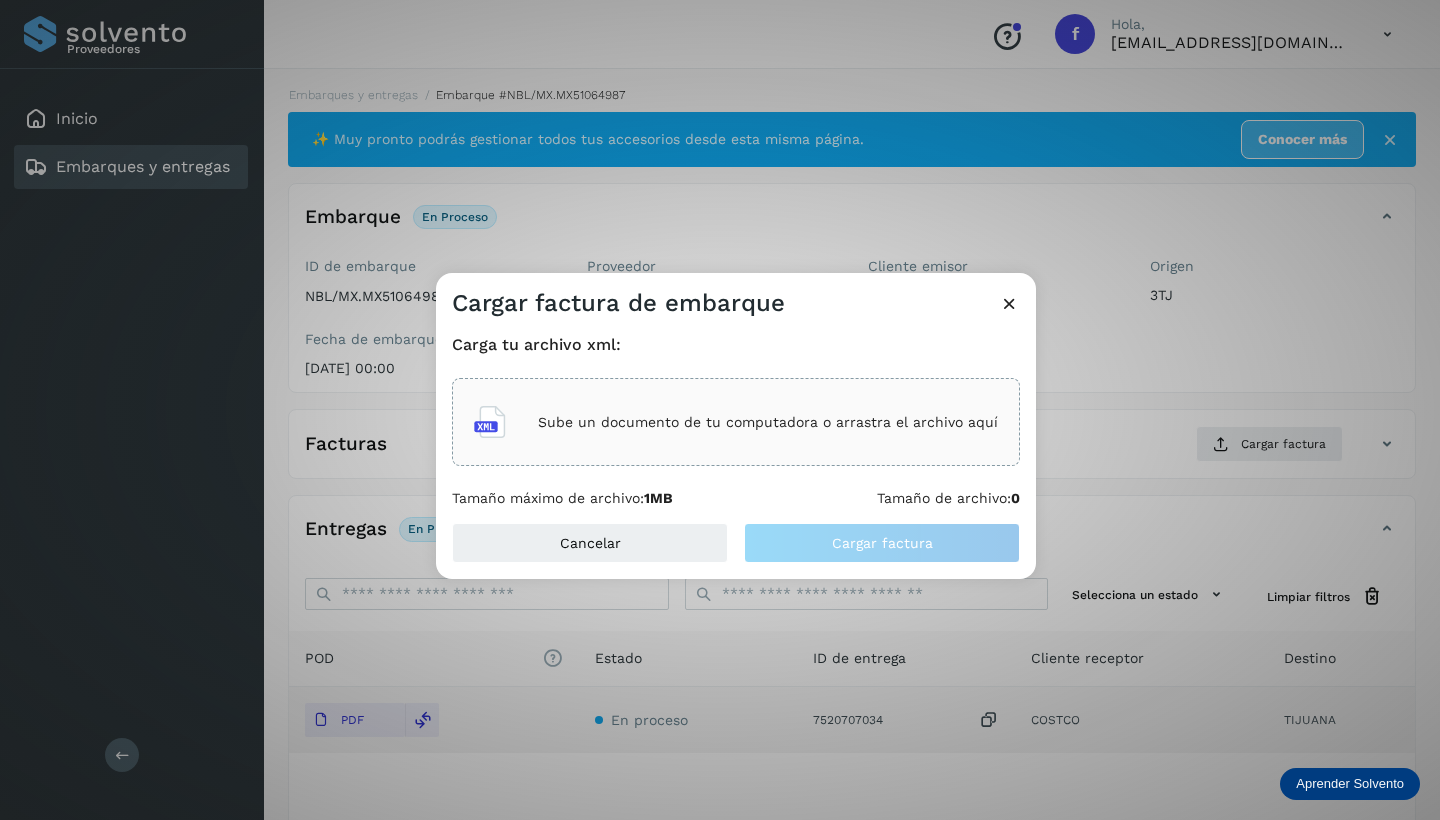 click on "Sube un documento de tu computadora o arrastra el archivo aquí" at bounding box center [768, 422] 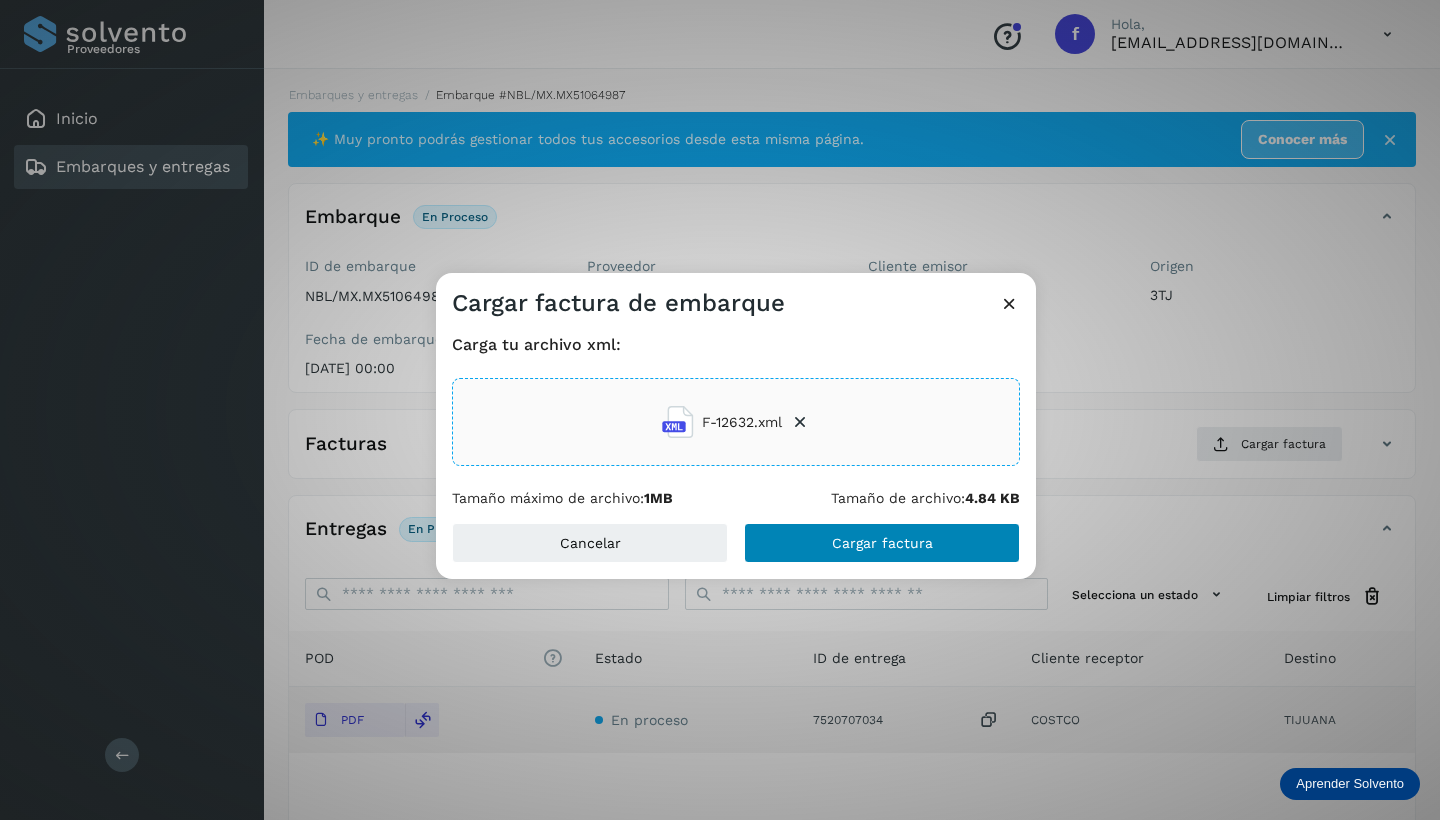 click on "Cargar factura" 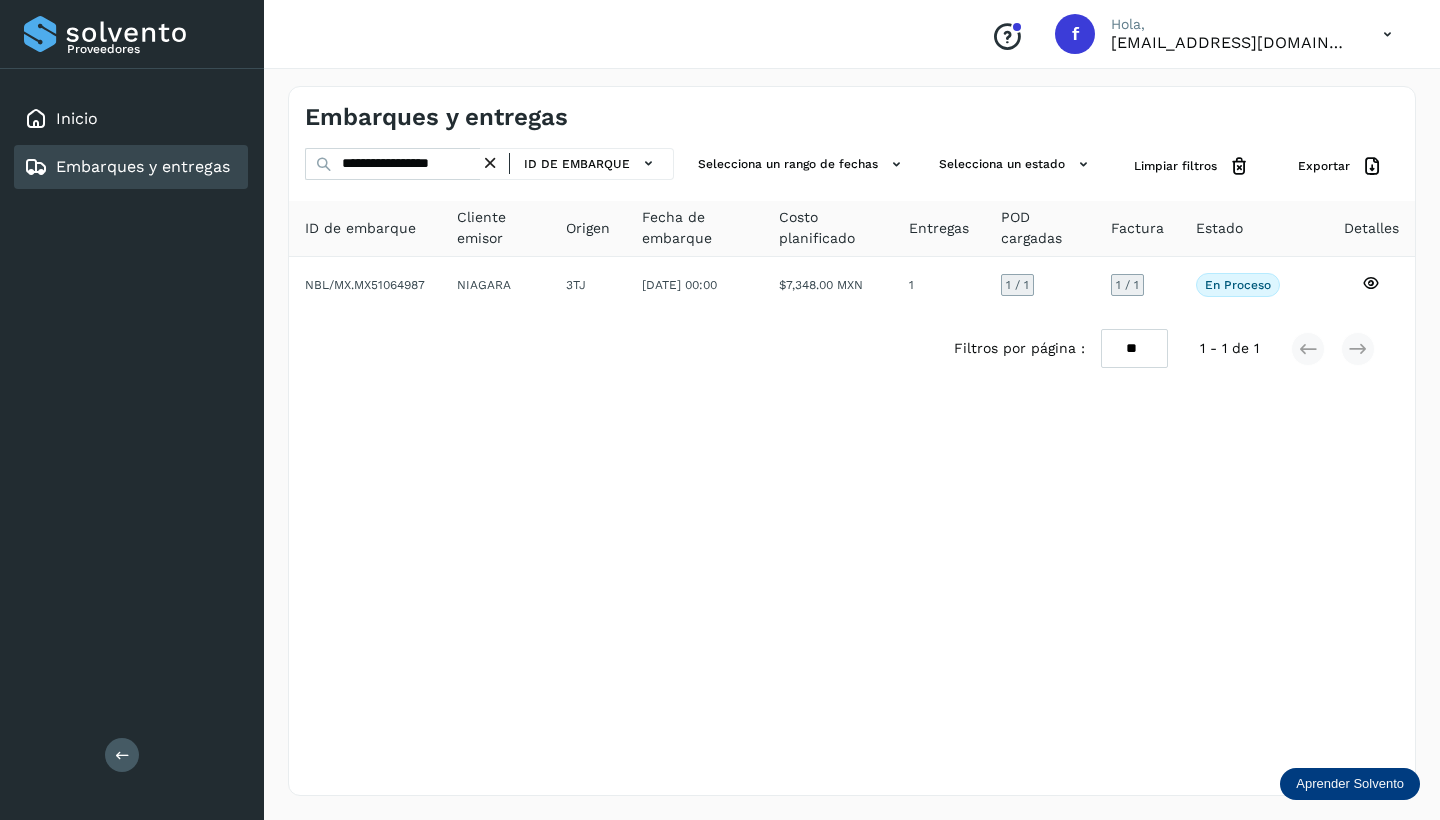 click at bounding box center (490, 163) 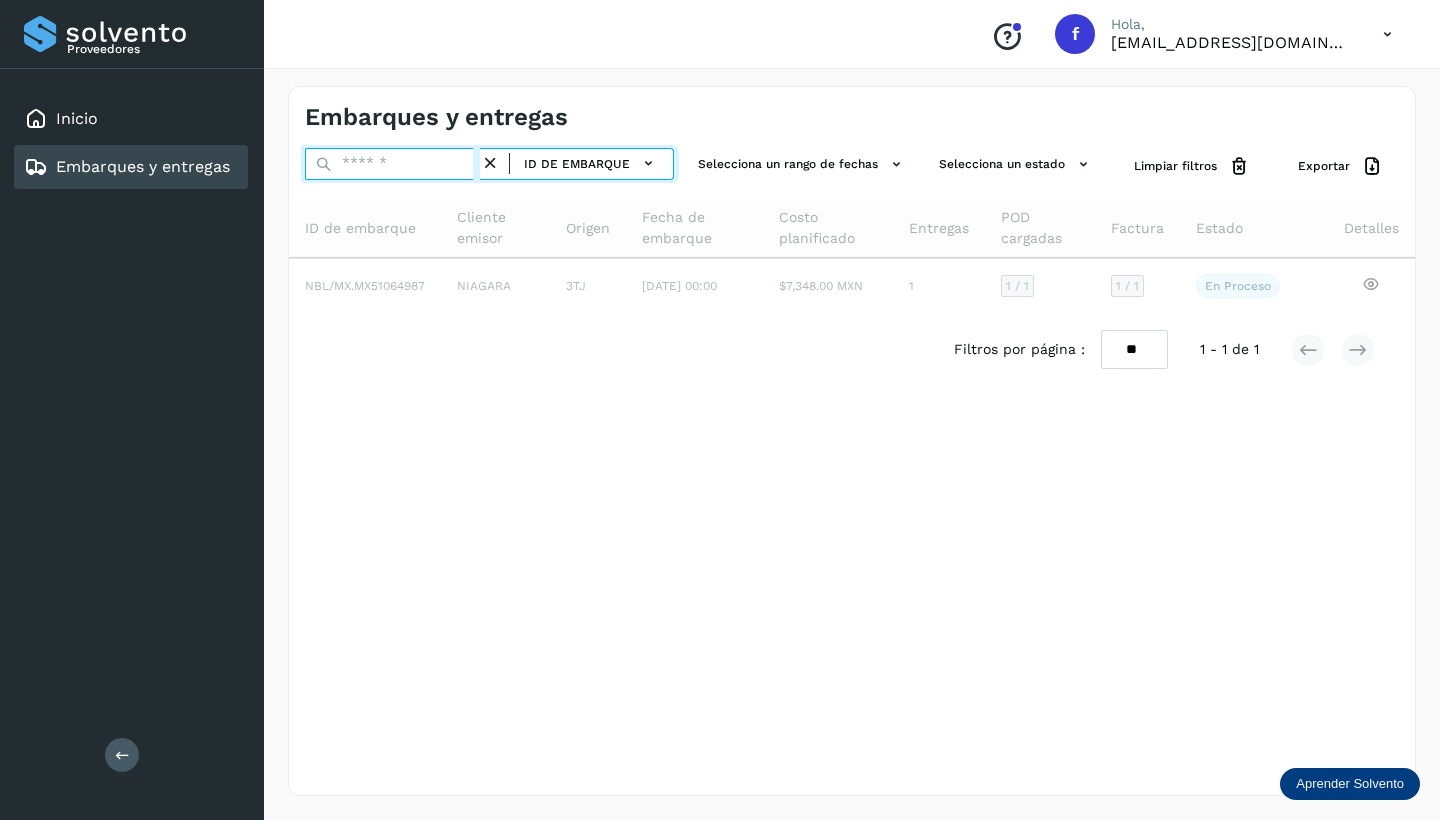 paste on "**********" 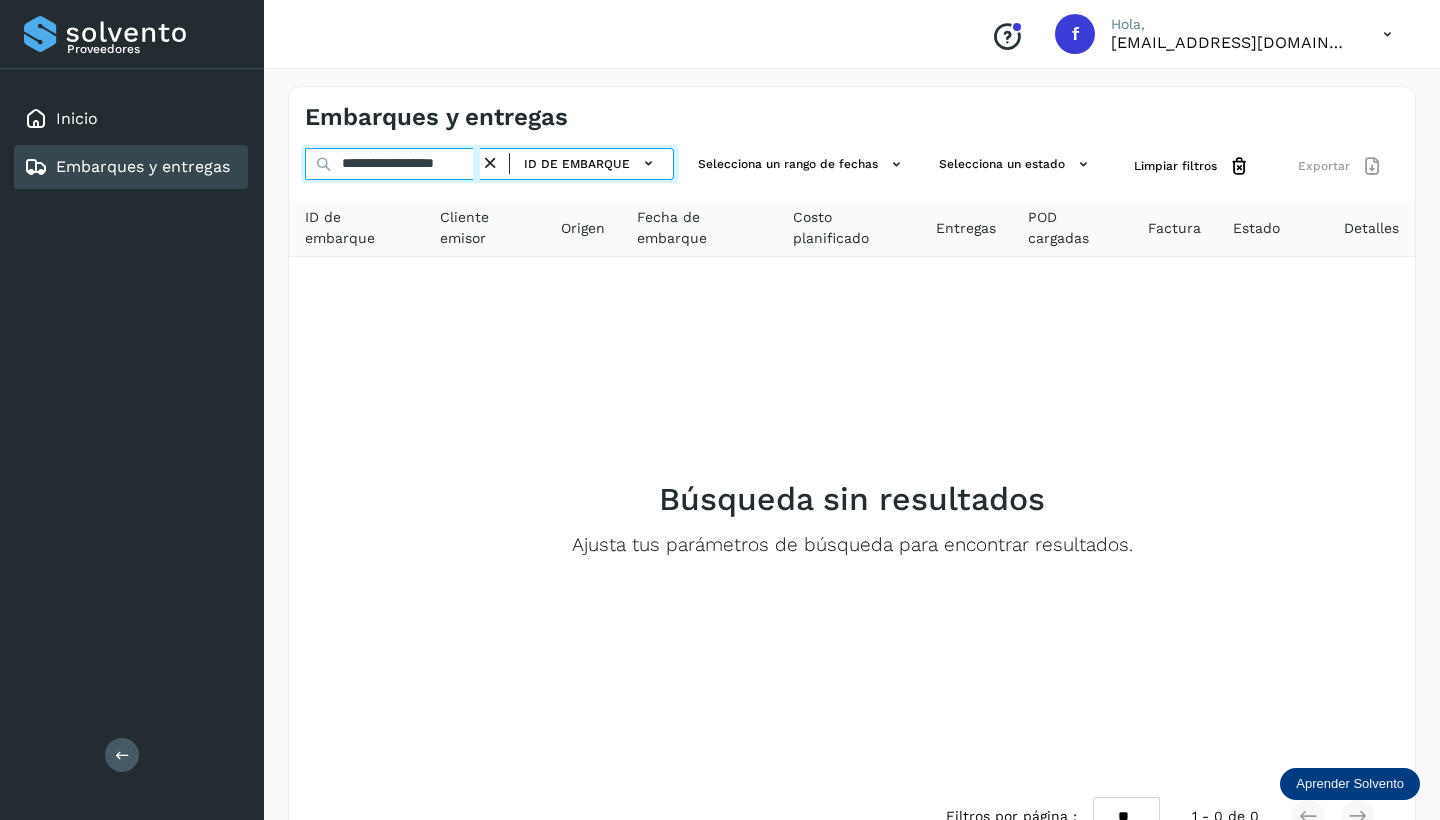 click on "**********" at bounding box center (392, 164) 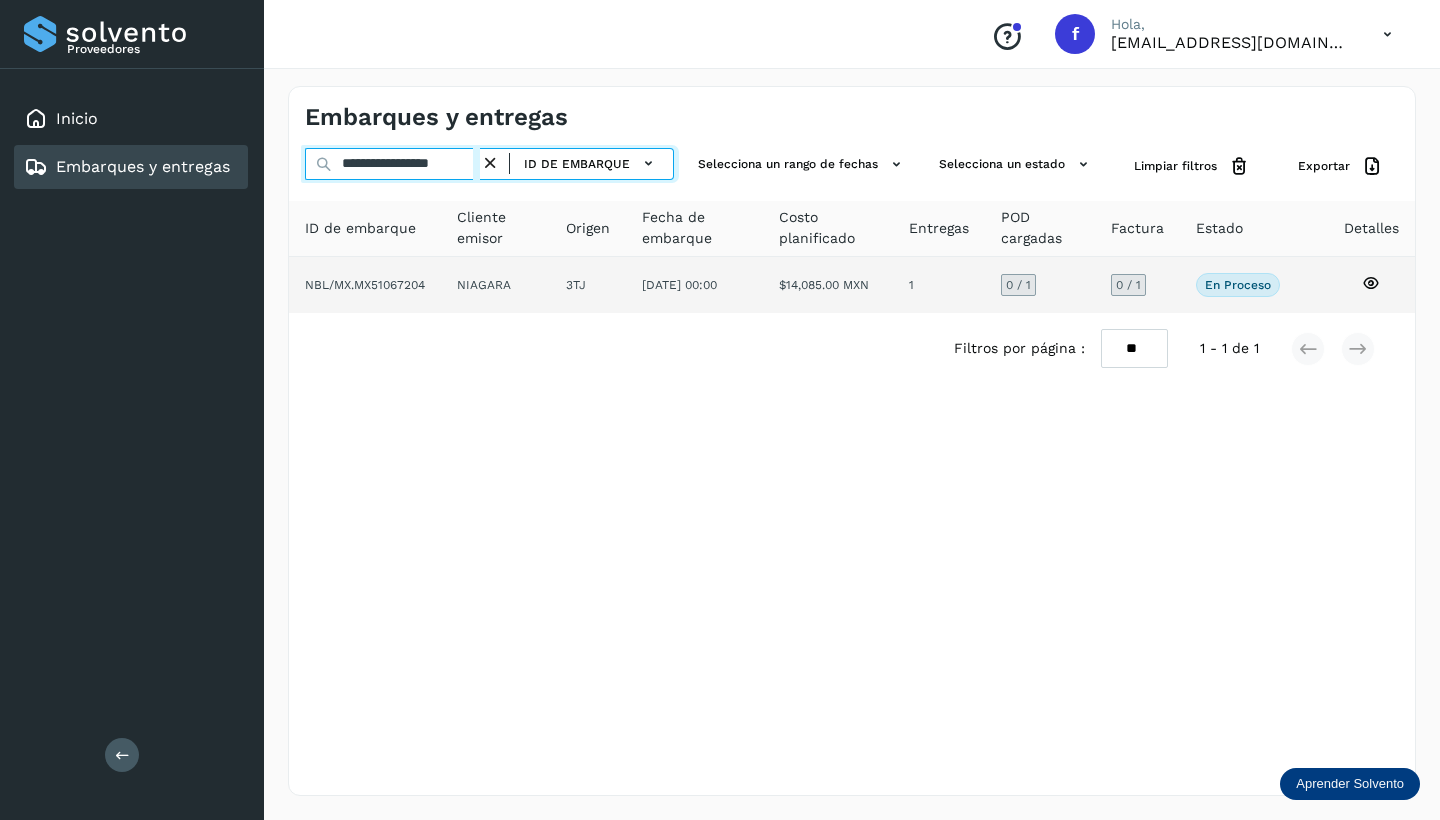 type on "**********" 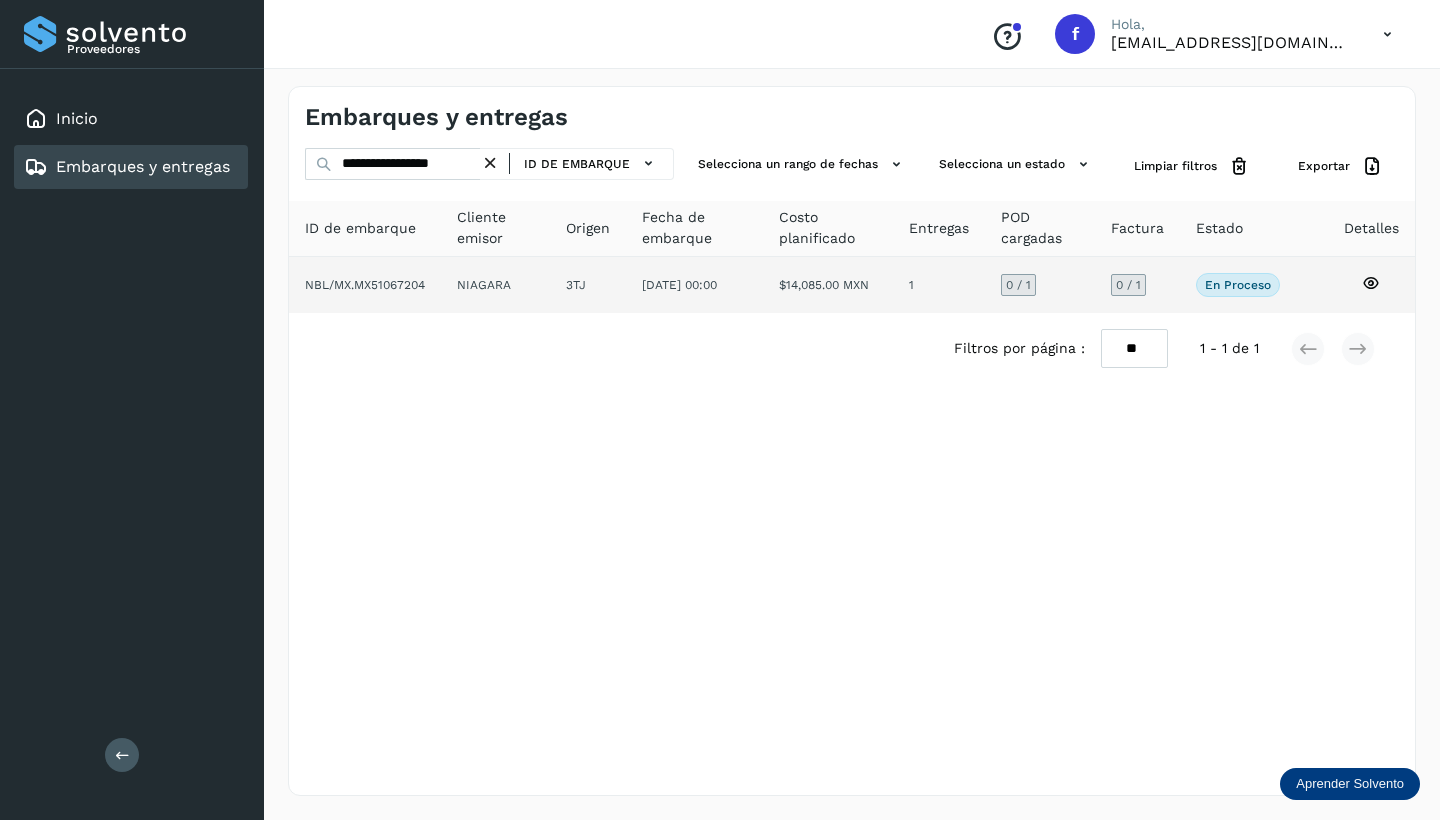 click 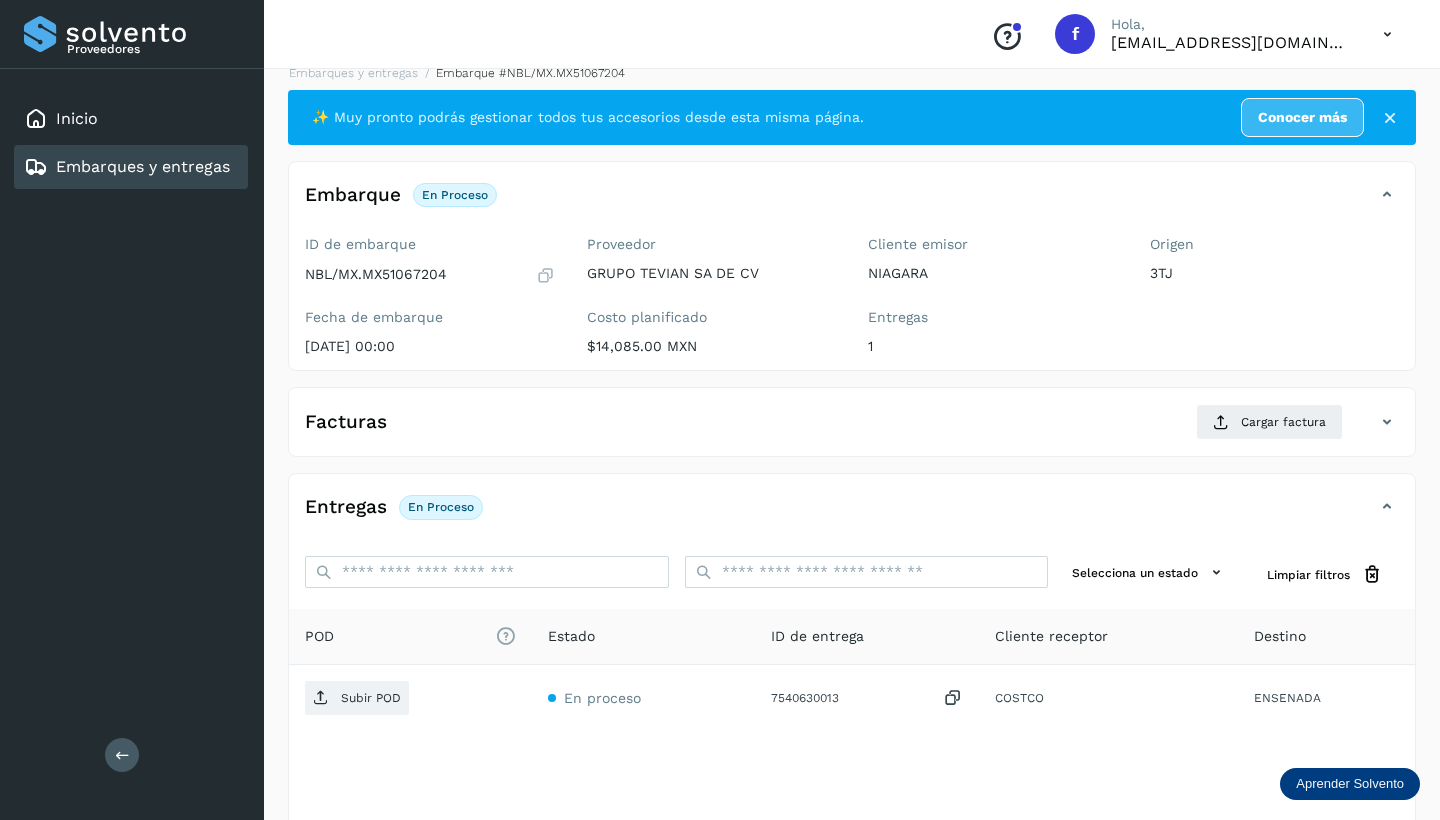 scroll, scrollTop: 20, scrollLeft: 0, axis: vertical 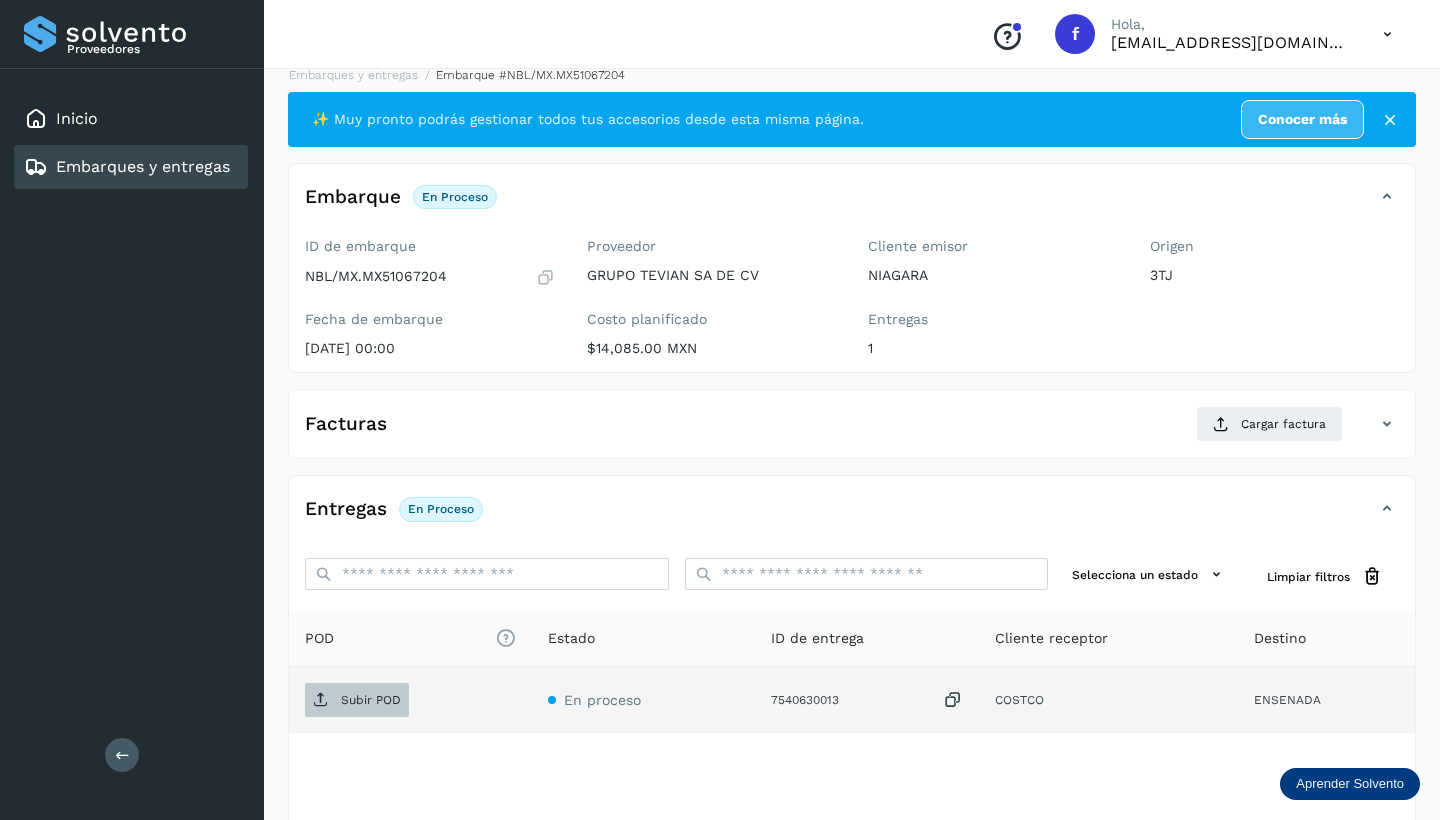 click on "Subir POD" at bounding box center [371, 700] 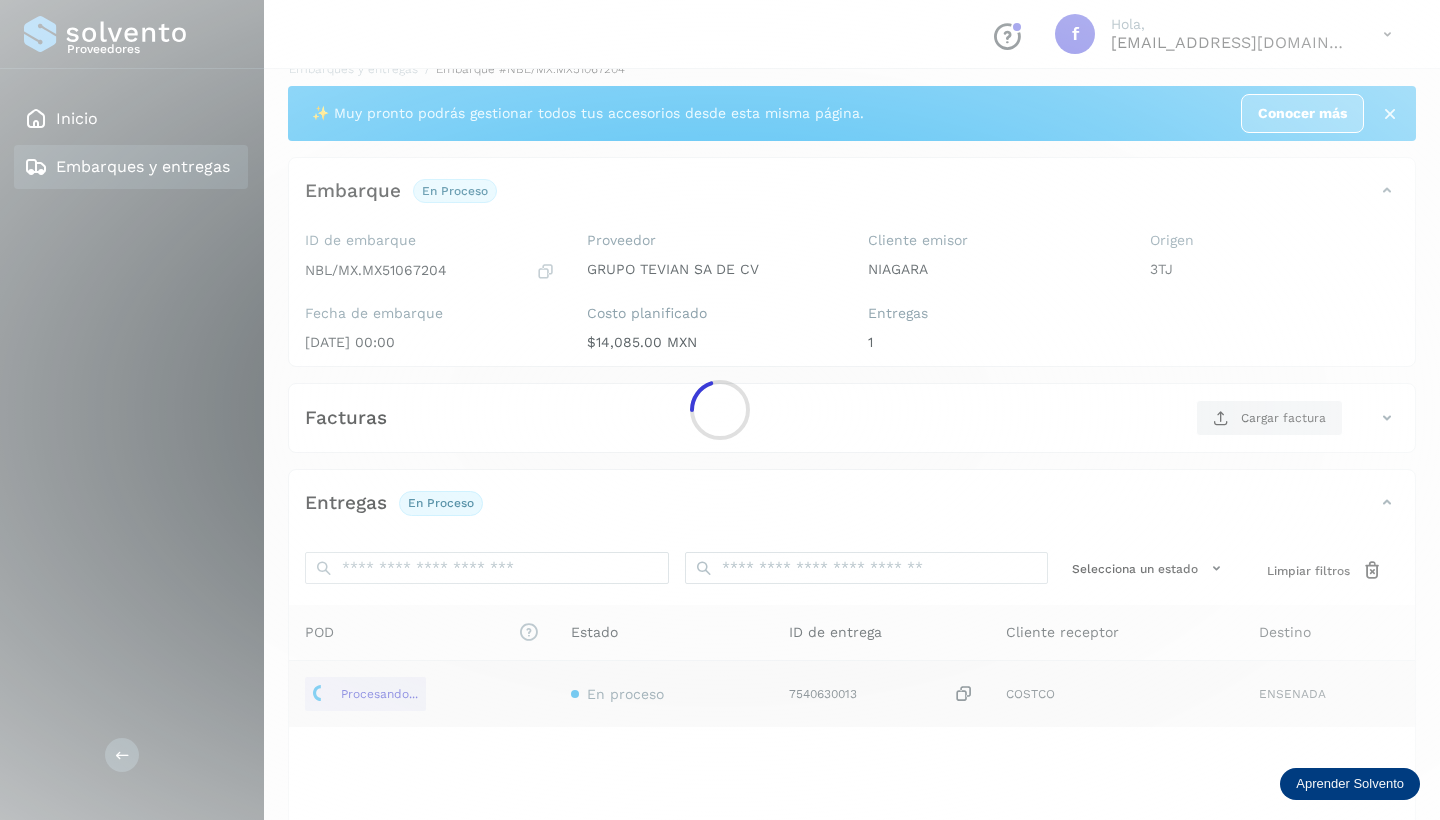scroll, scrollTop: 28, scrollLeft: 0, axis: vertical 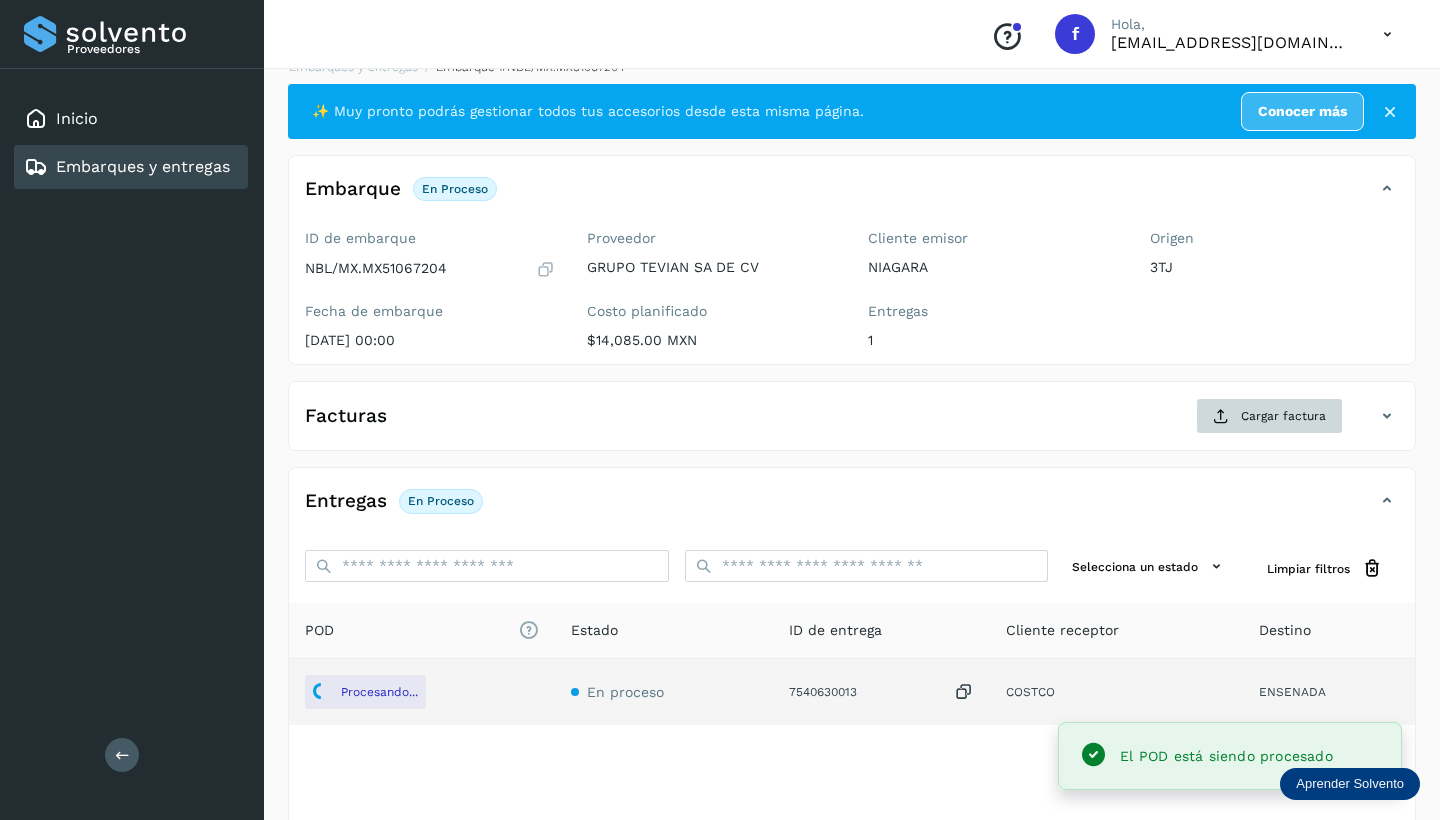 click on "Cargar factura" 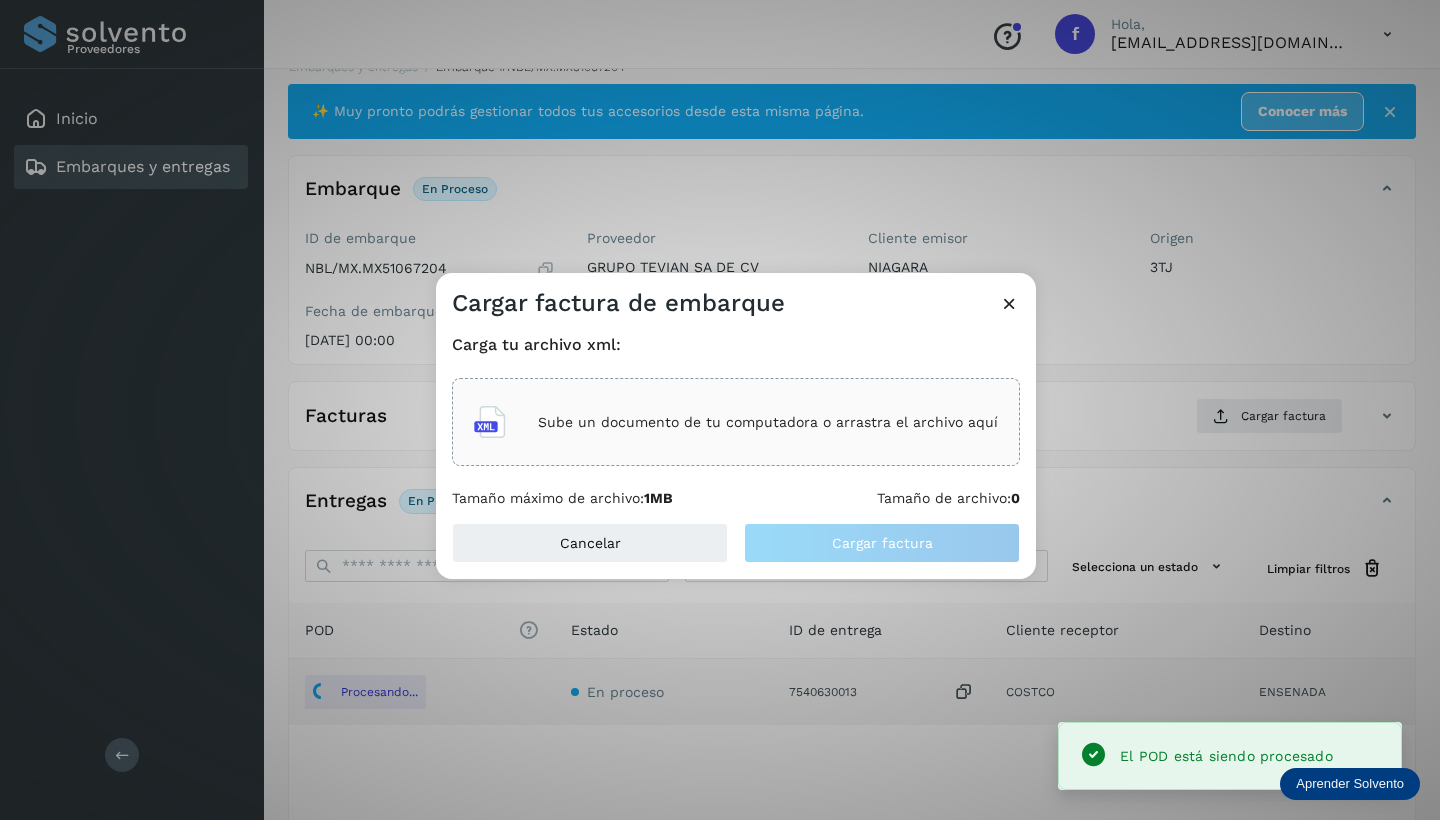 click on "Sube un documento de tu computadora o arrastra el archivo aquí" 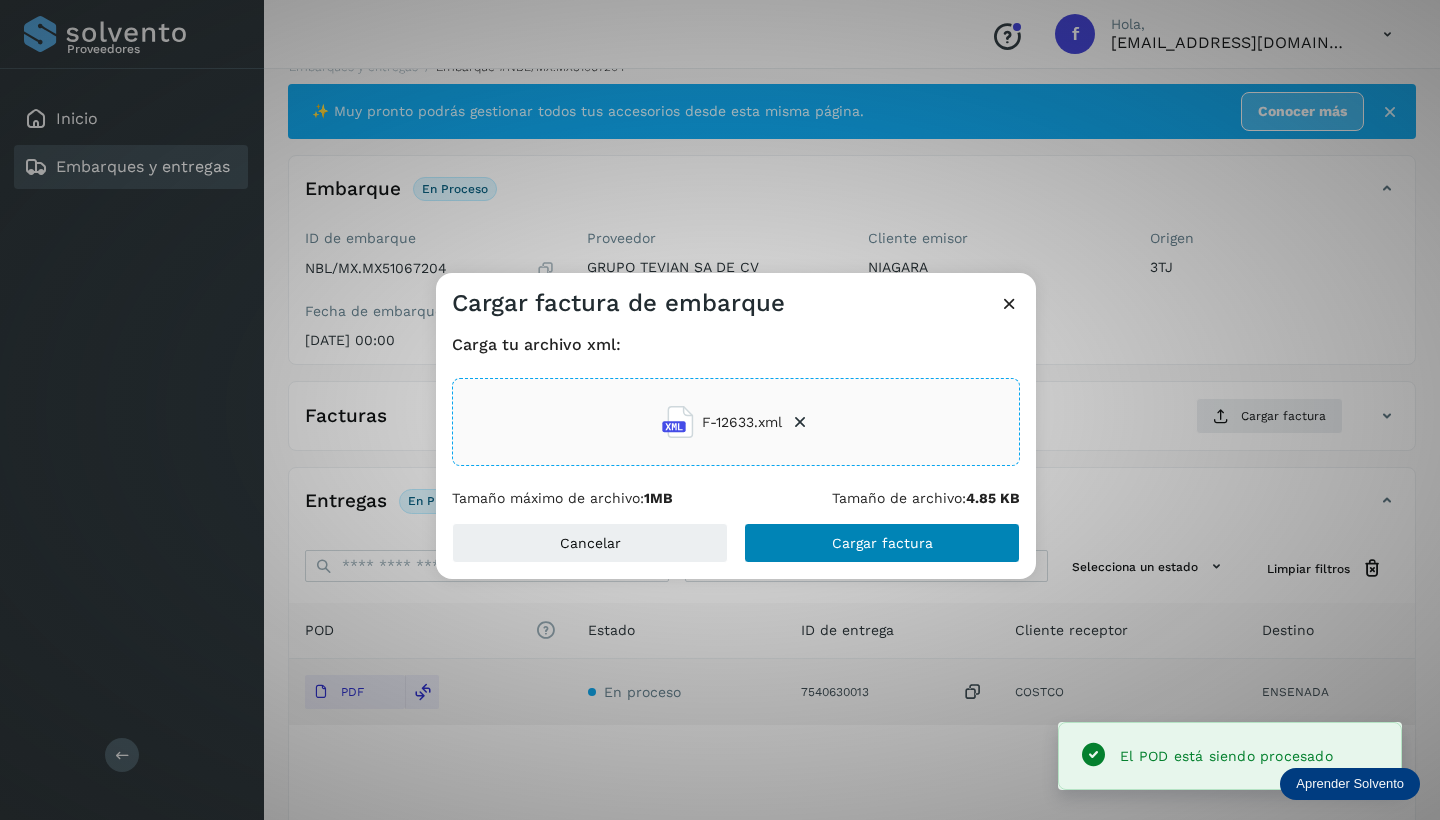 click on "Cargar factura" 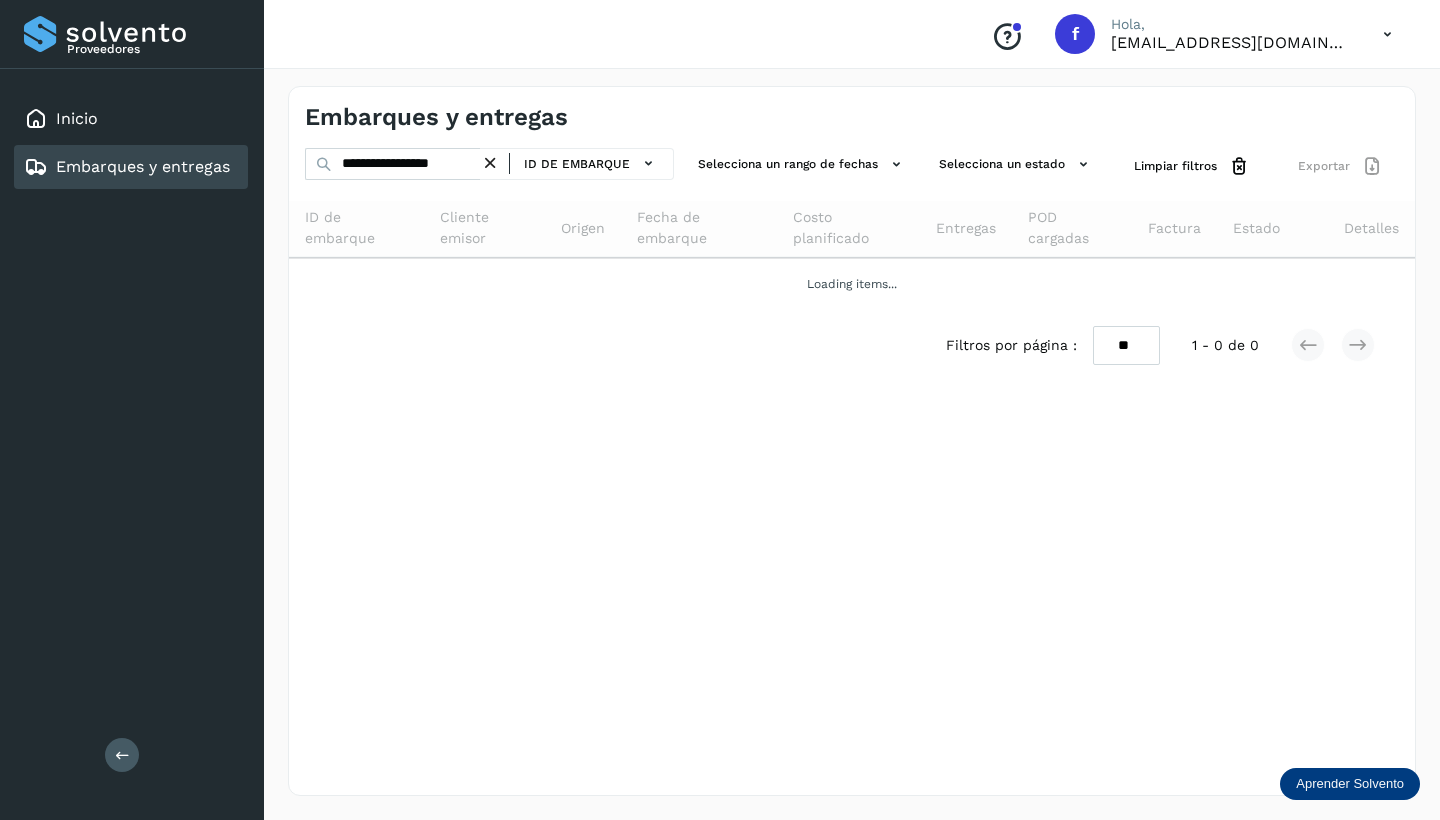 scroll, scrollTop: 0, scrollLeft: 0, axis: both 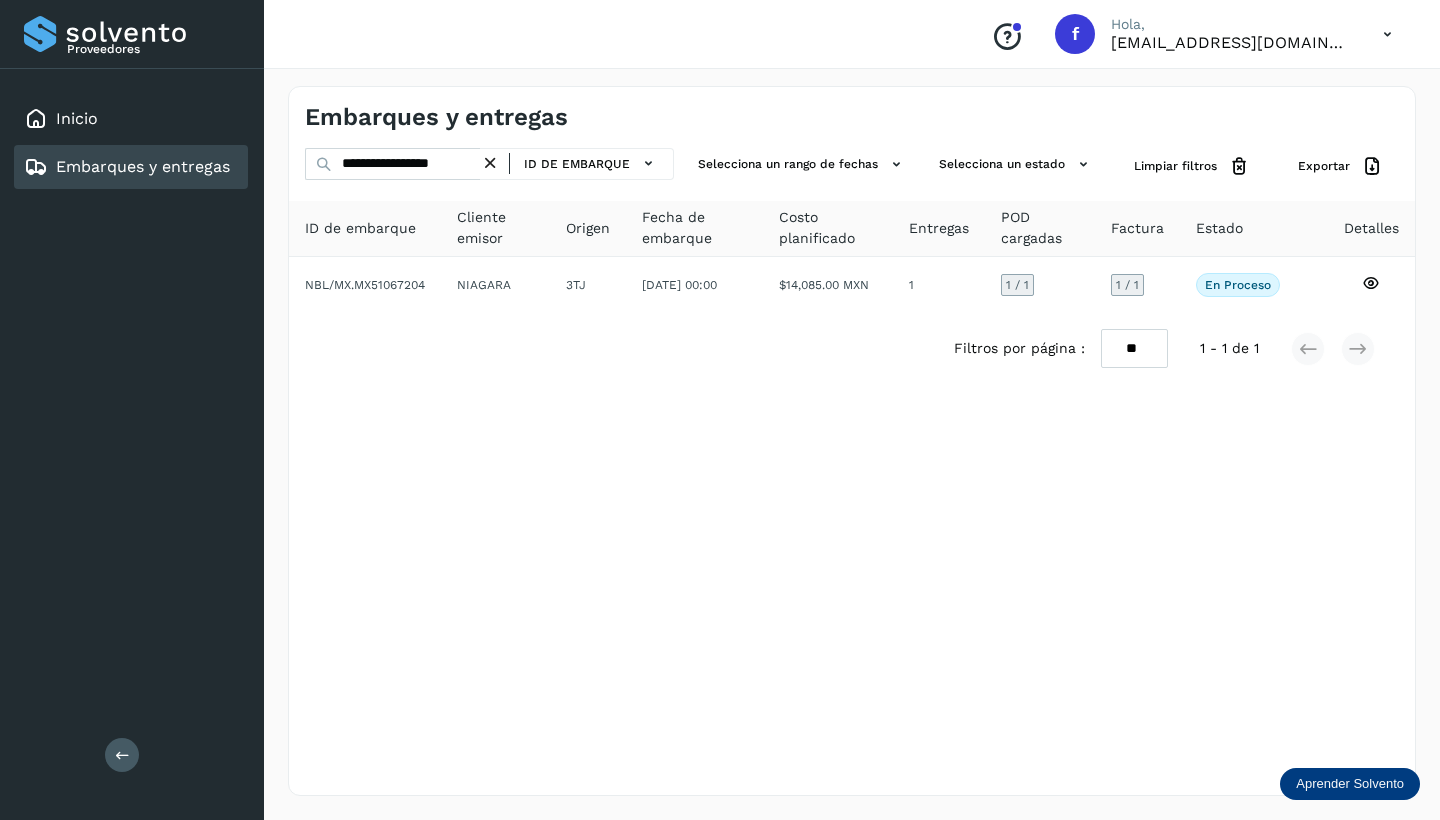 click at bounding box center (490, 163) 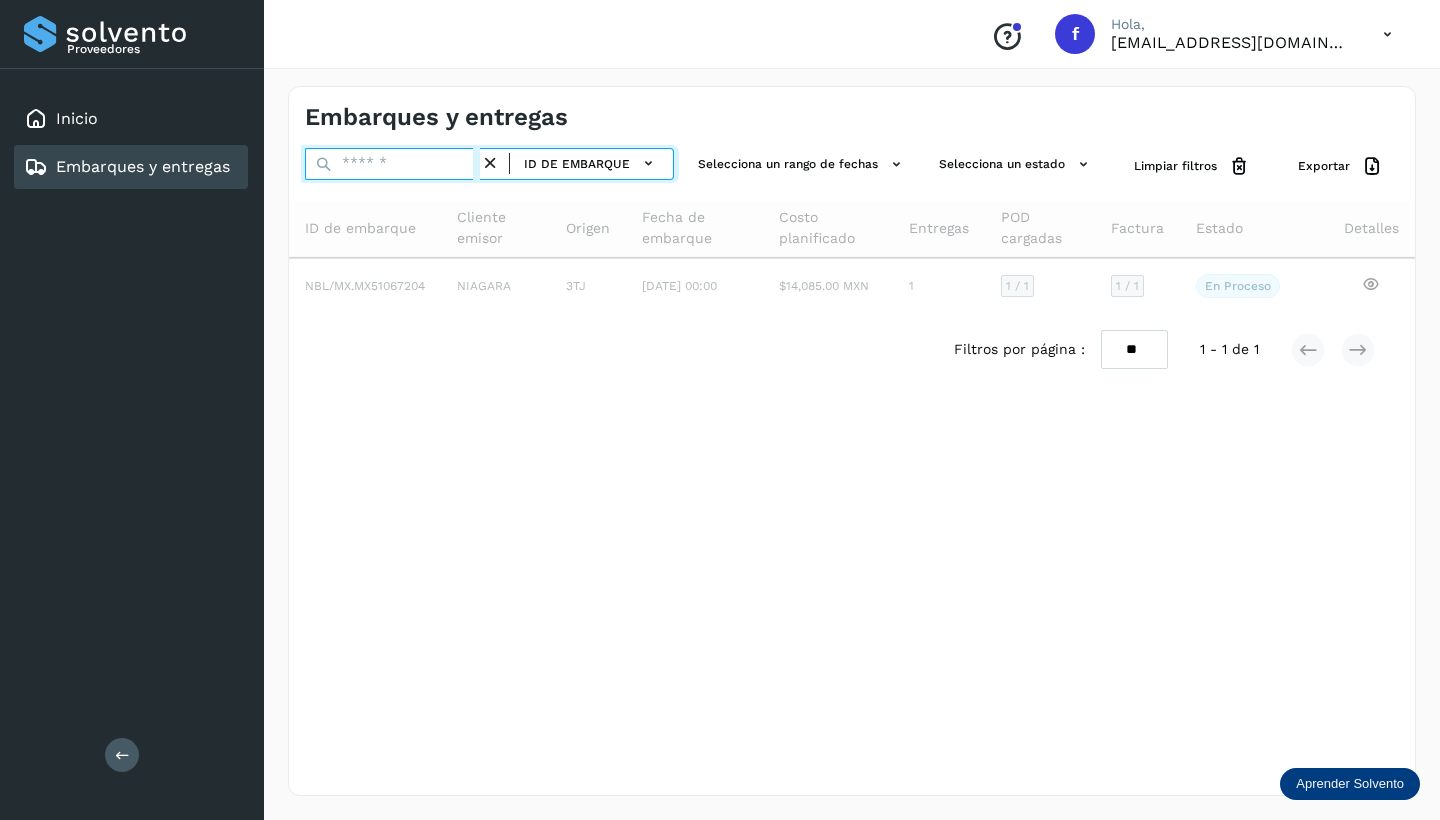 paste on "**********" 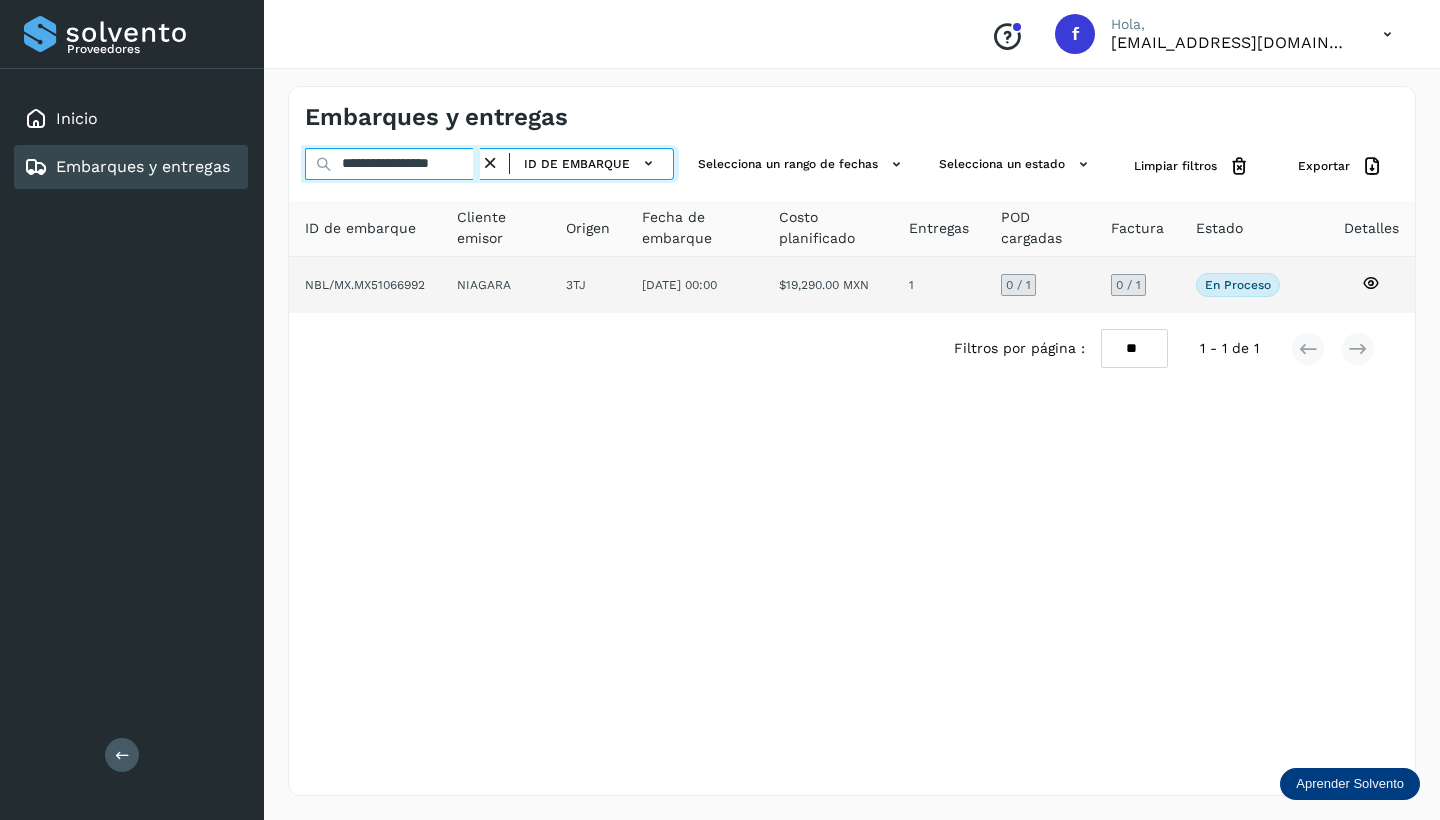 type on "**********" 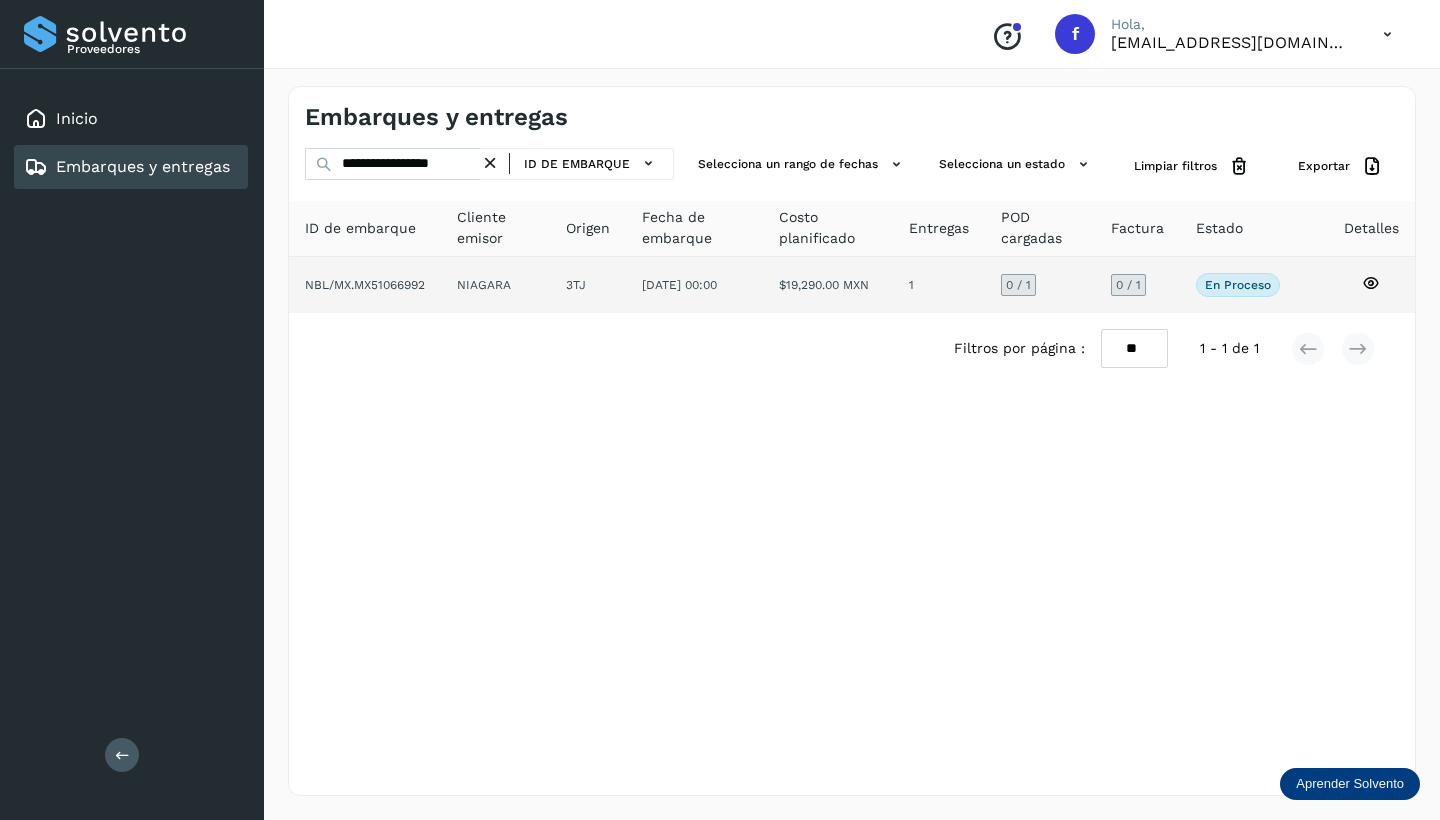click 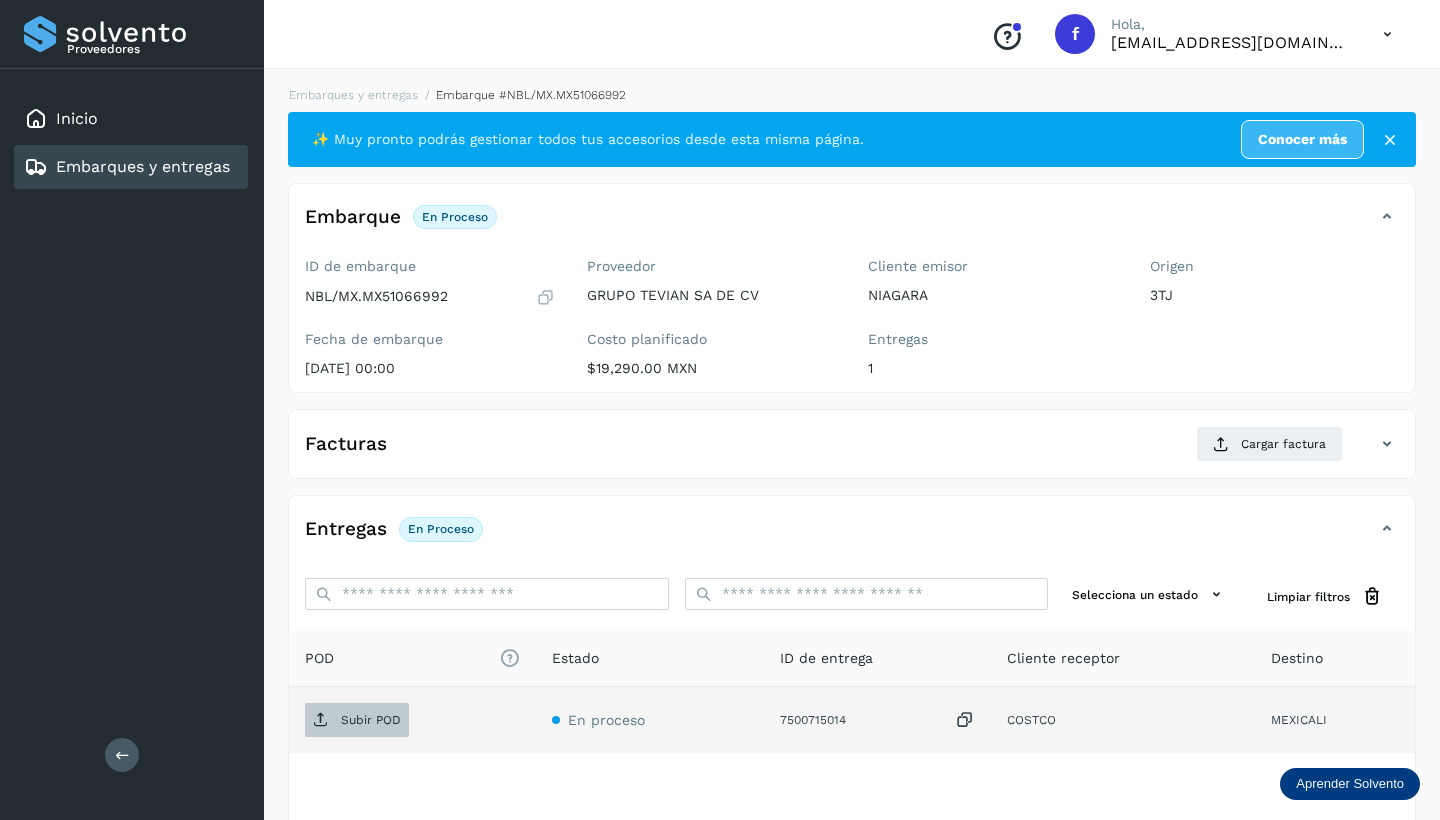 click on "Subir POD" at bounding box center (371, 720) 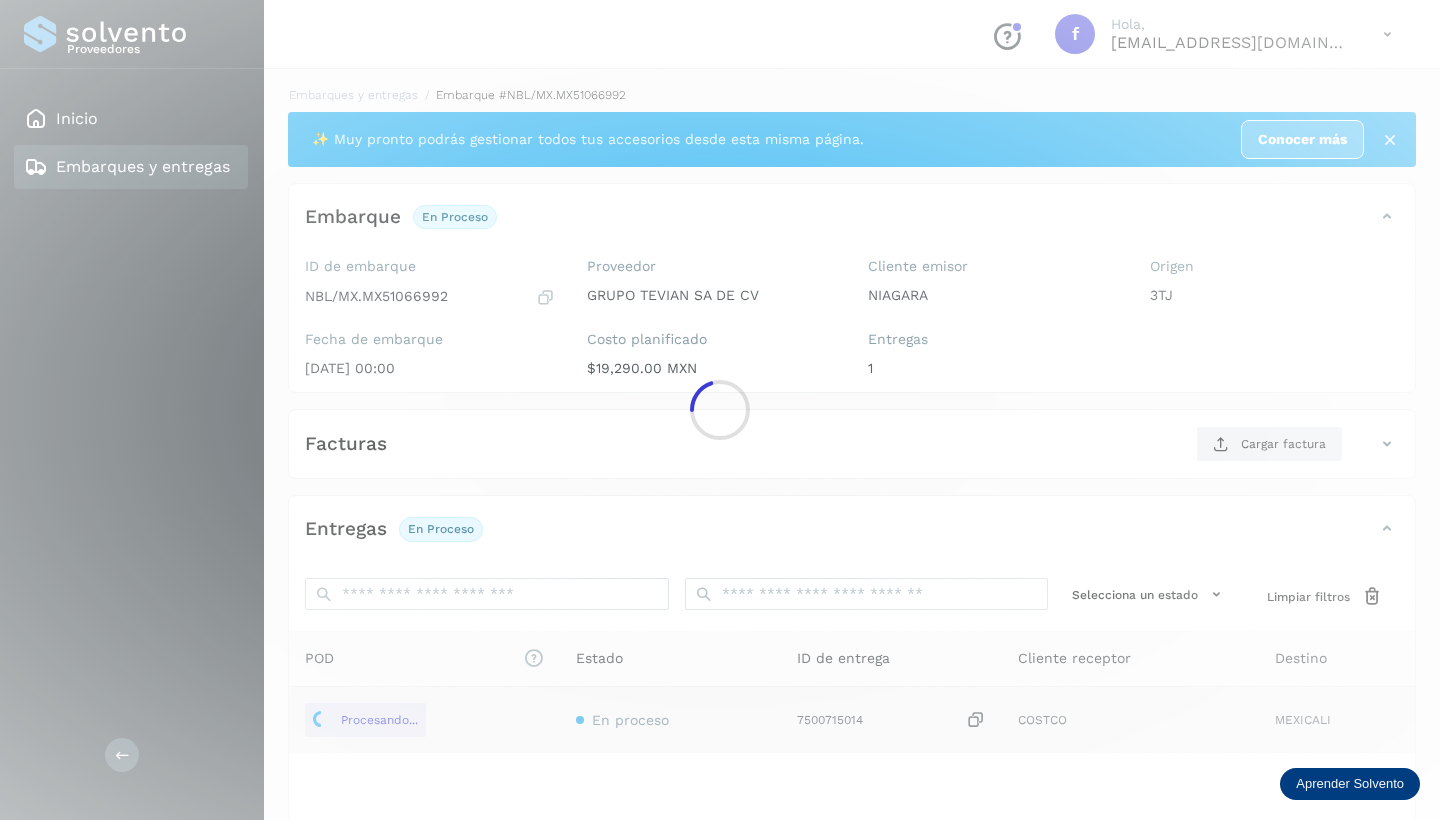 scroll, scrollTop: 0, scrollLeft: 0, axis: both 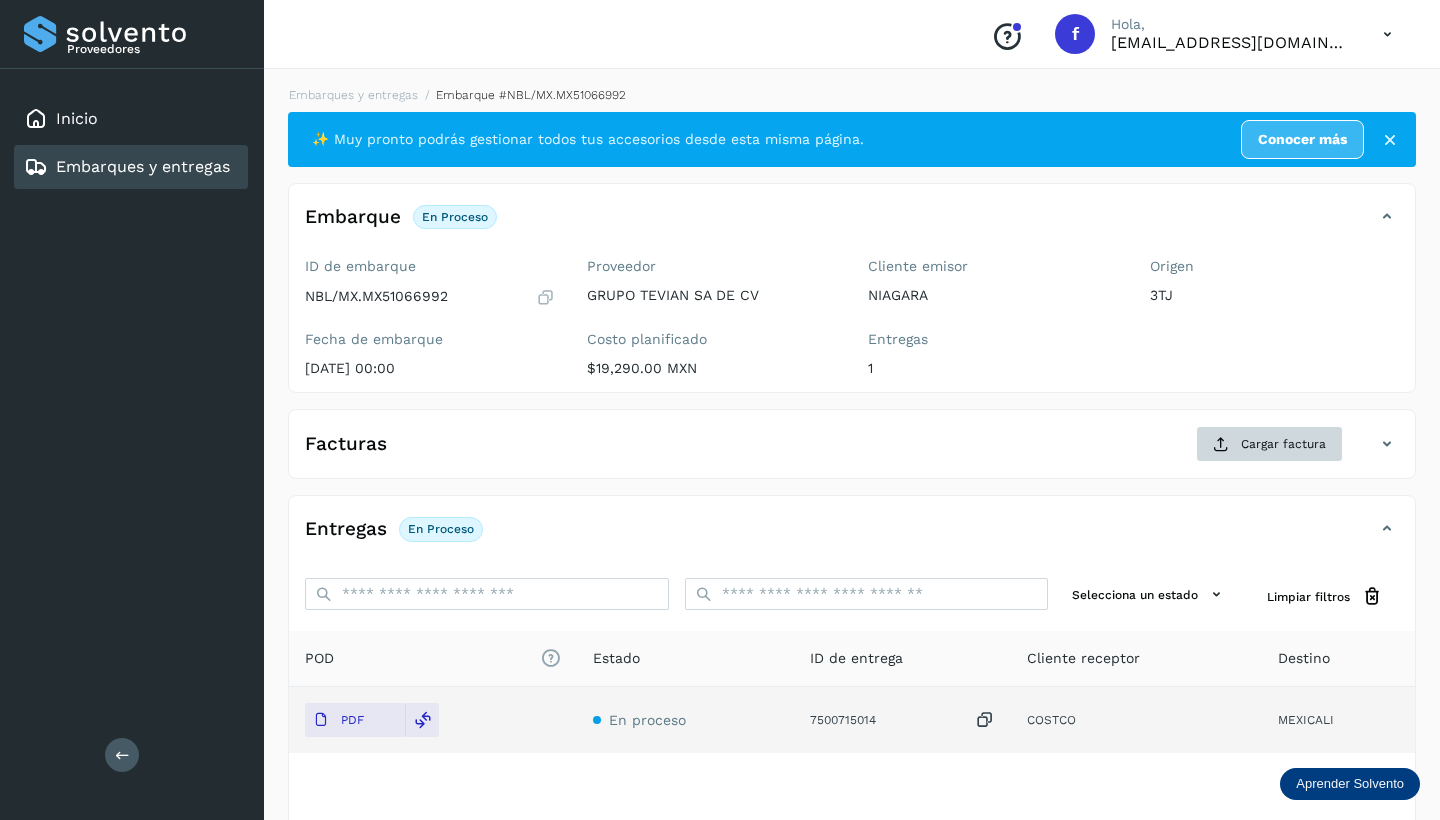click on "Cargar factura" at bounding box center (1269, 444) 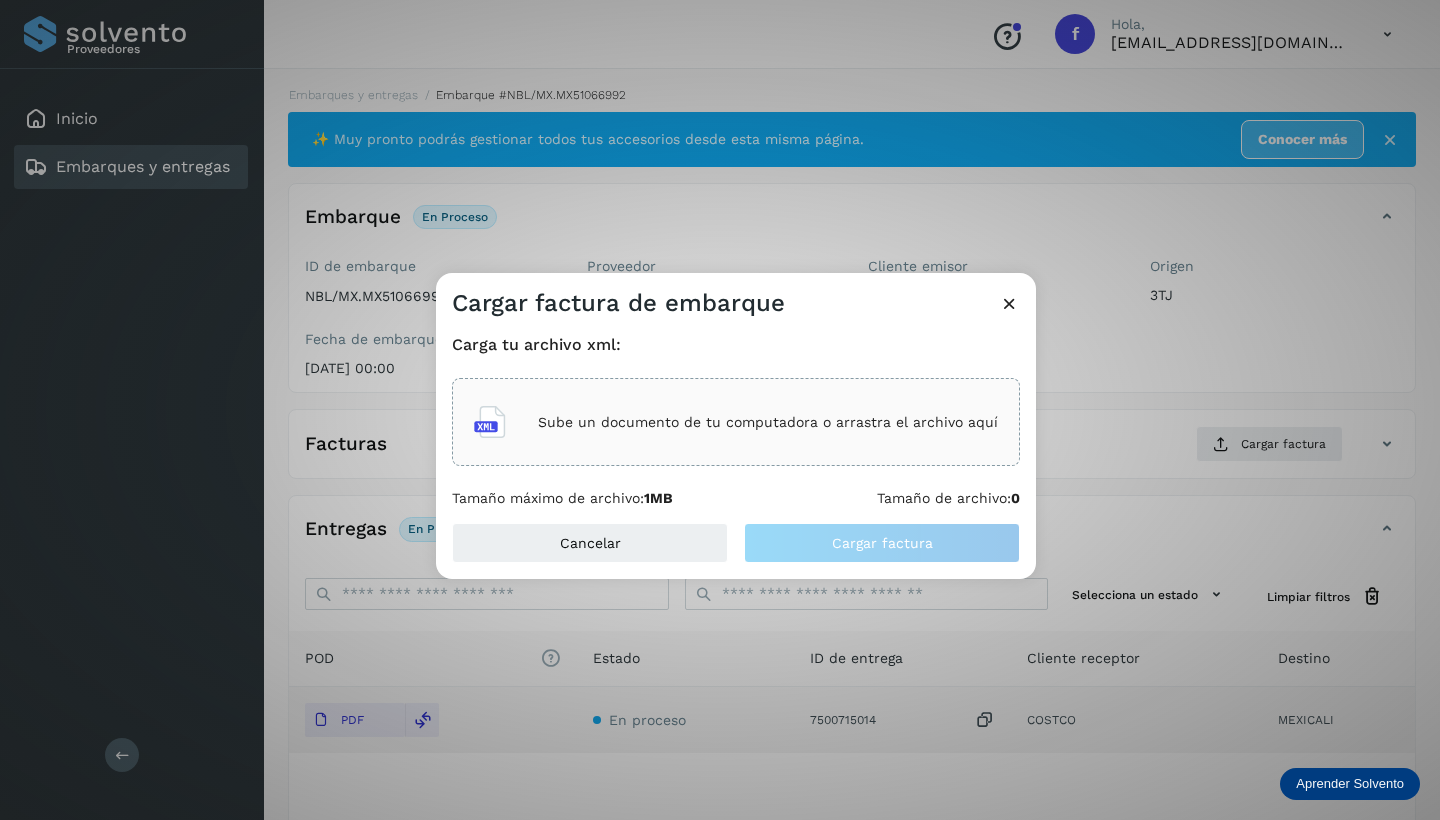 click on "Sube un documento de tu computadora o arrastra el archivo aquí" at bounding box center [768, 422] 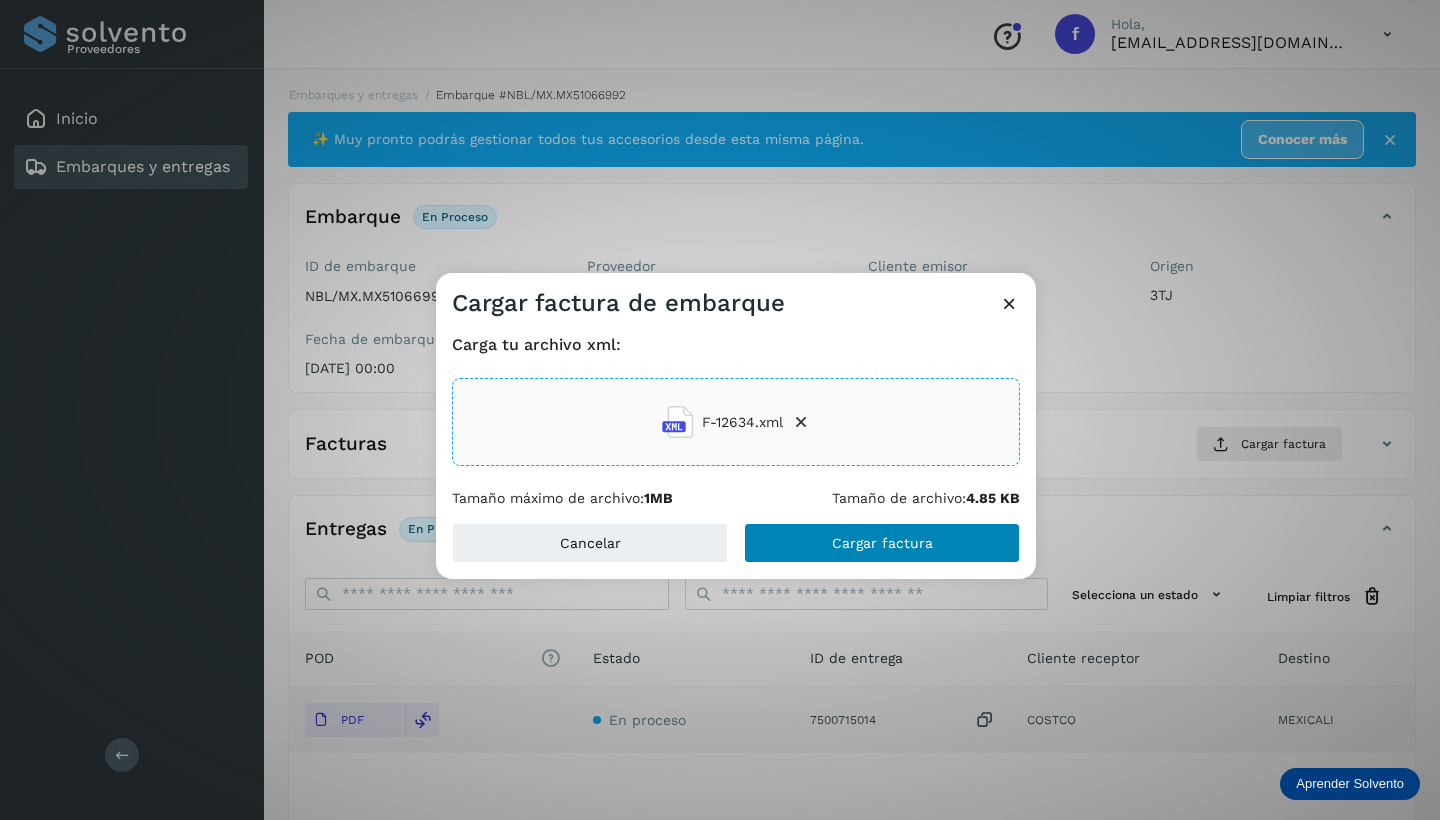 click on "Cargar factura" 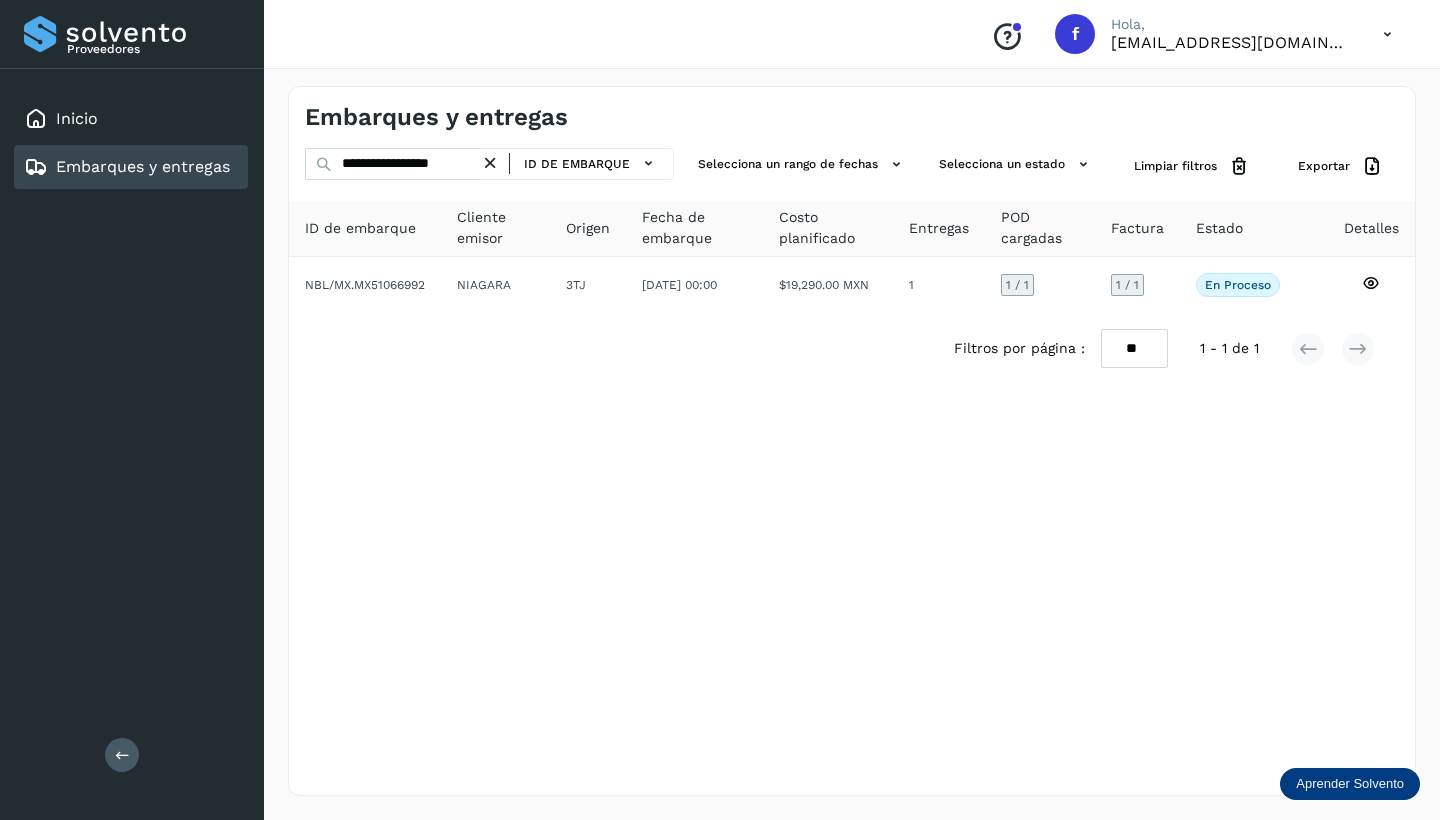 drag, startPoint x: 497, startPoint y: 164, endPoint x: 465, endPoint y: 165, distance: 32.01562 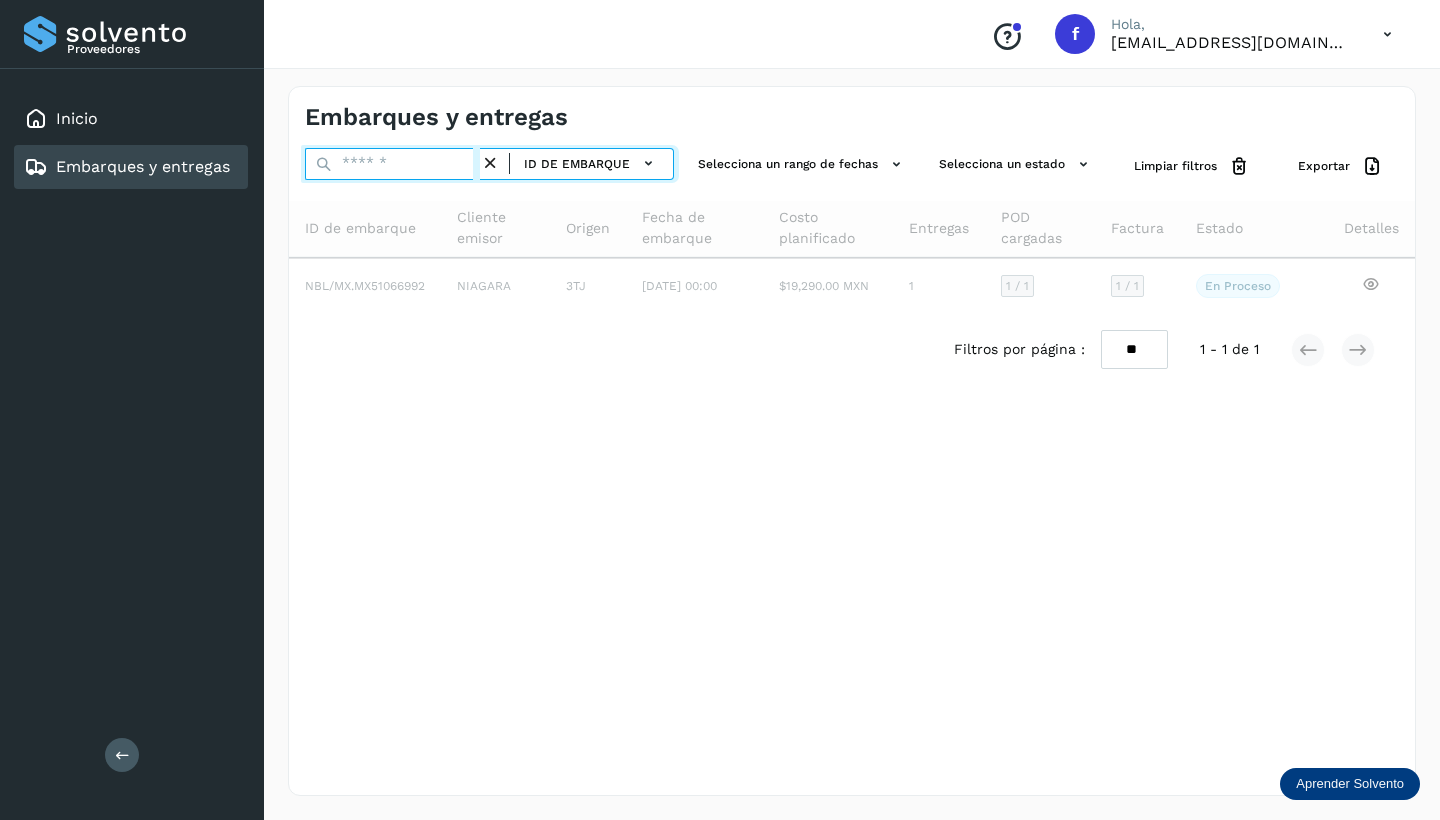 paste on "**********" 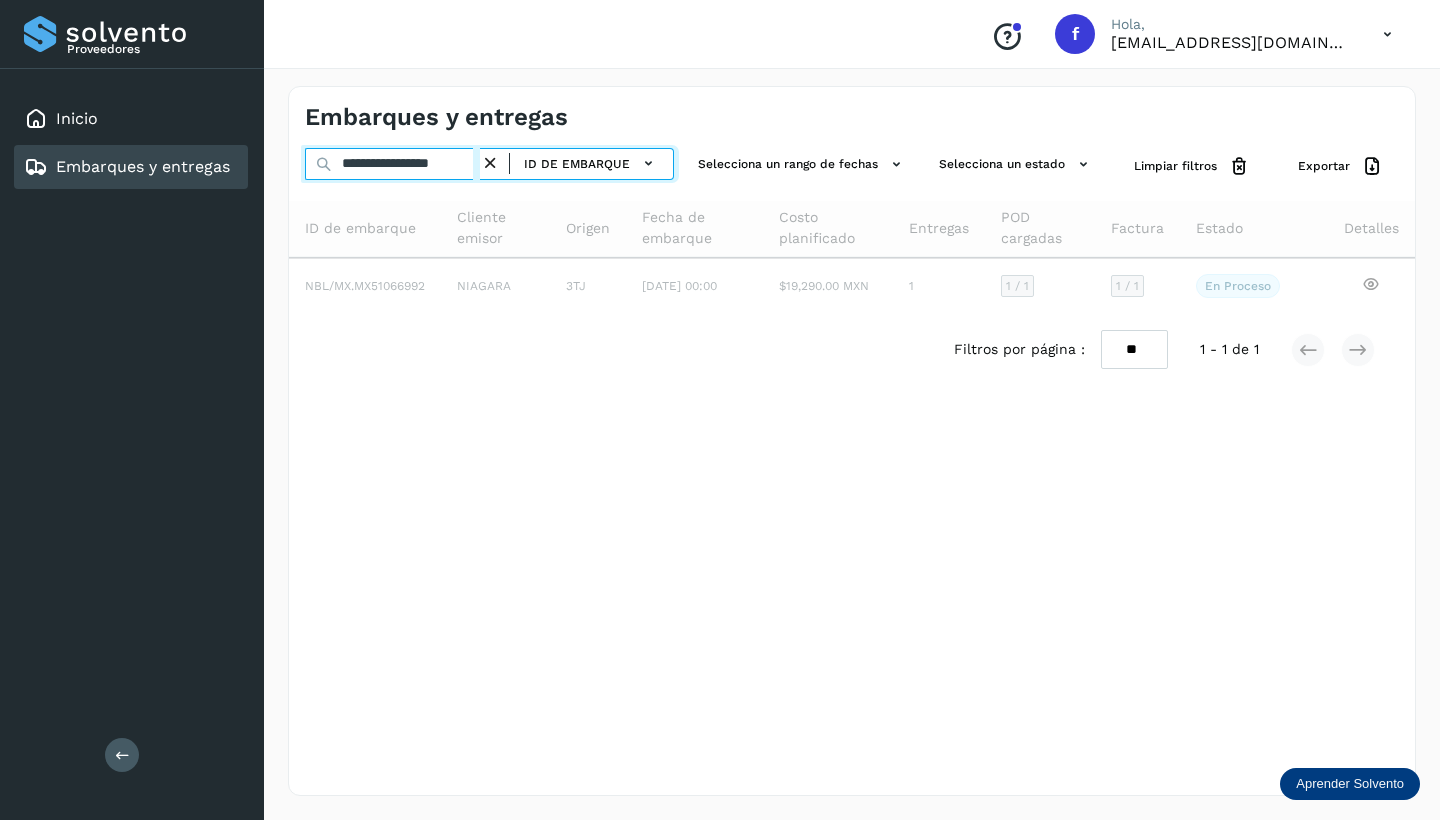 scroll, scrollTop: 0, scrollLeft: 0, axis: both 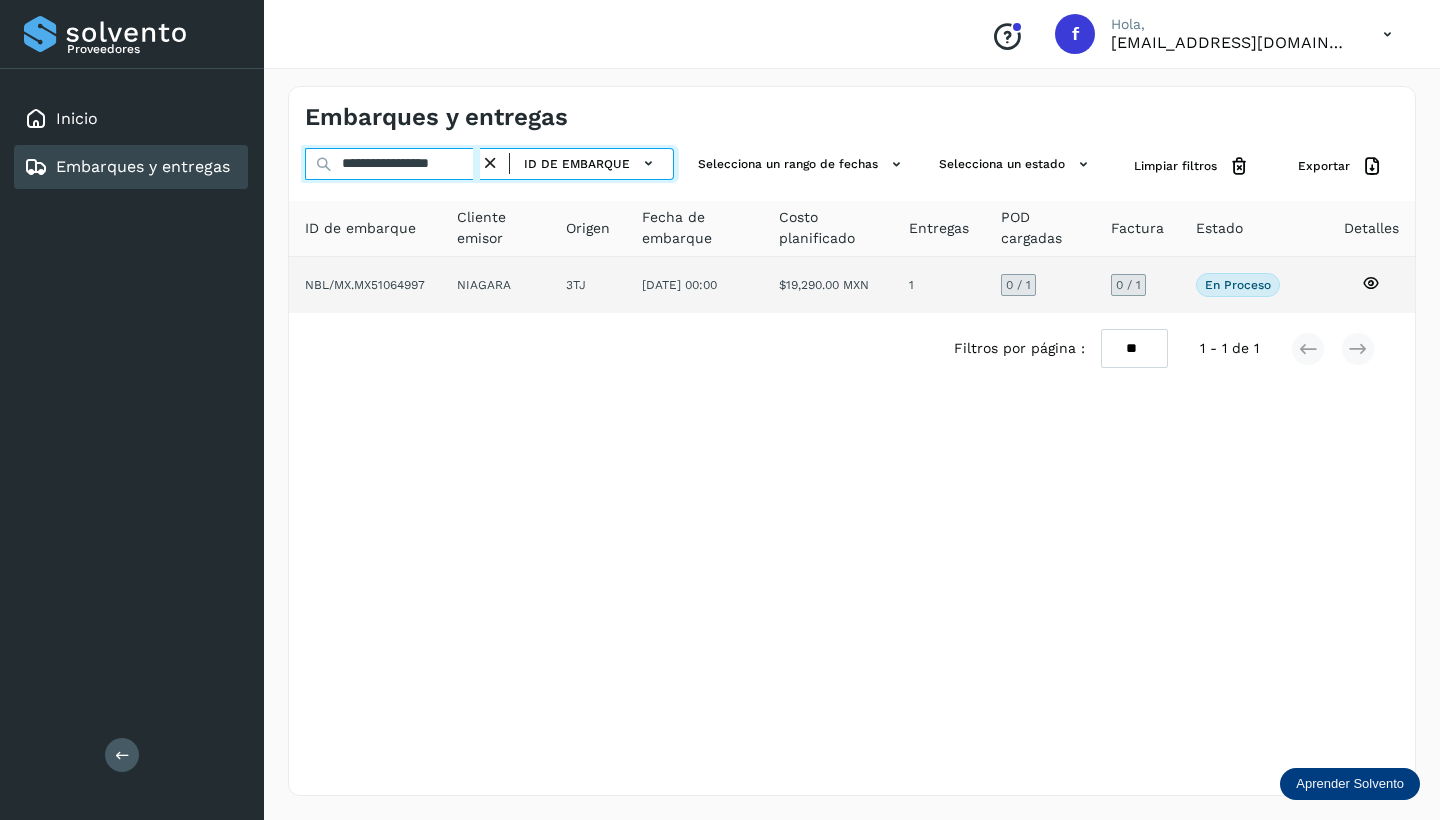 type on "**********" 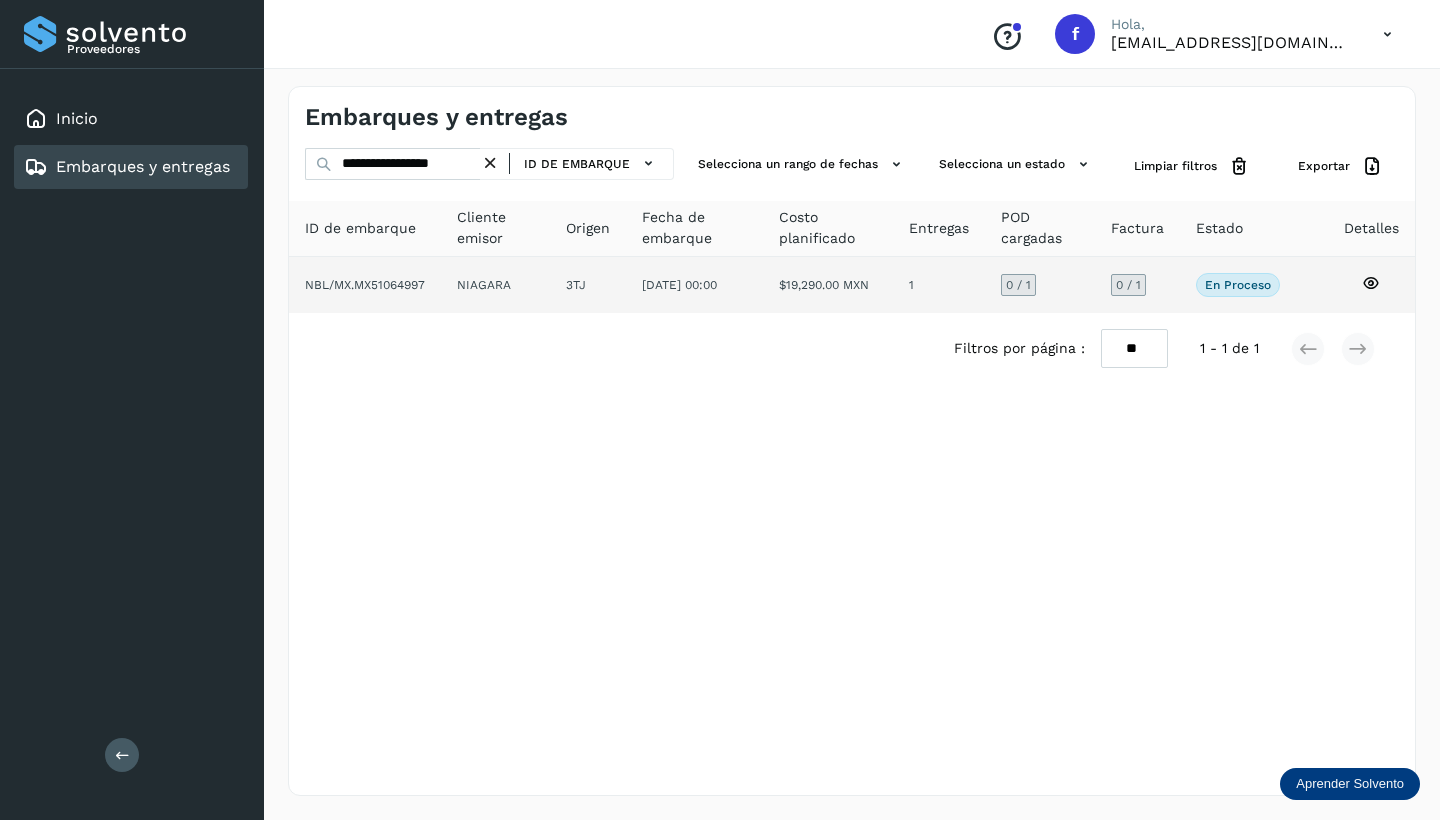 click 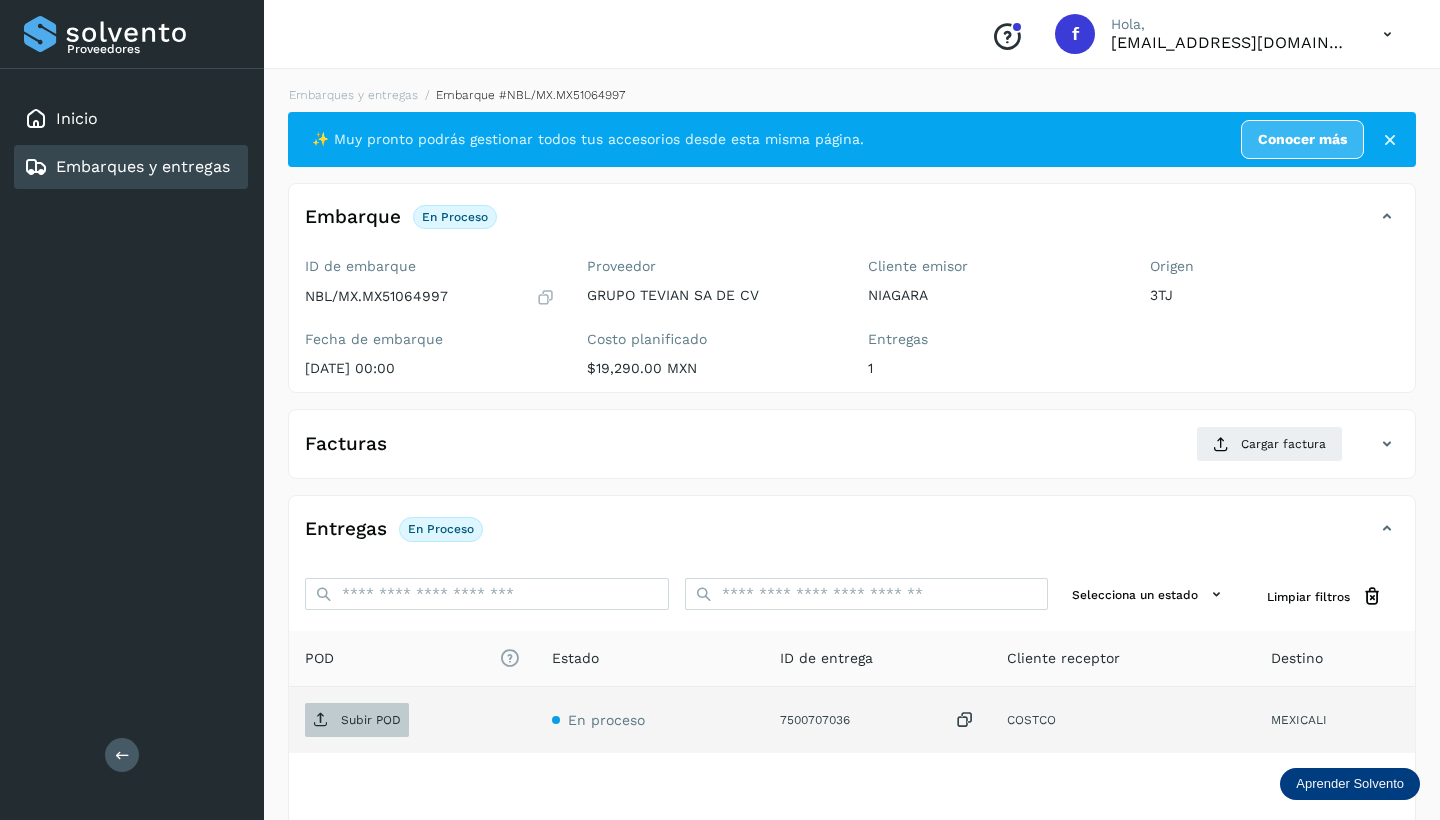click on "Subir POD" at bounding box center [357, 720] 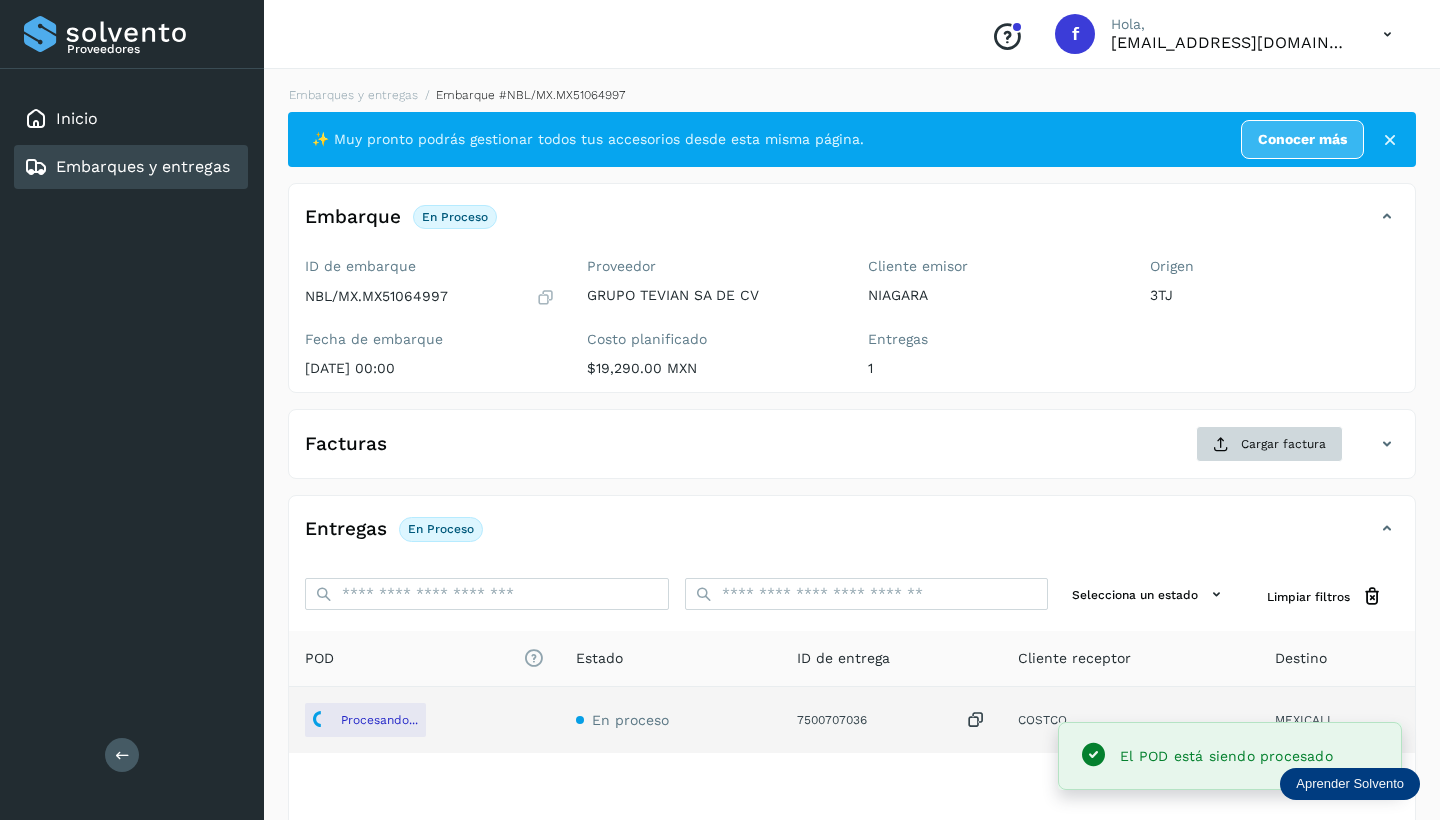 click on "Cargar factura" 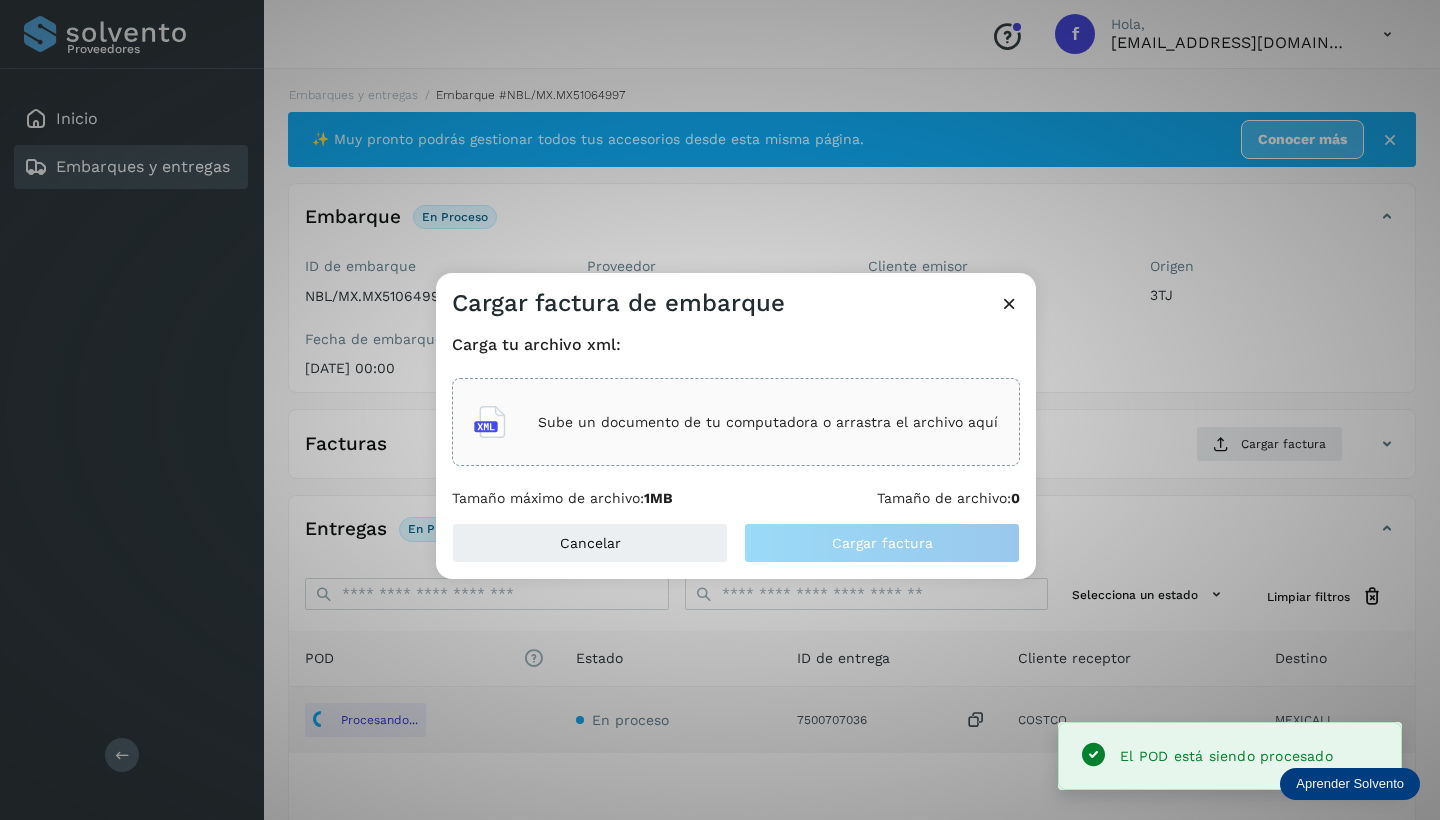 click on "Sube un documento de tu computadora o arrastra el archivo aquí" 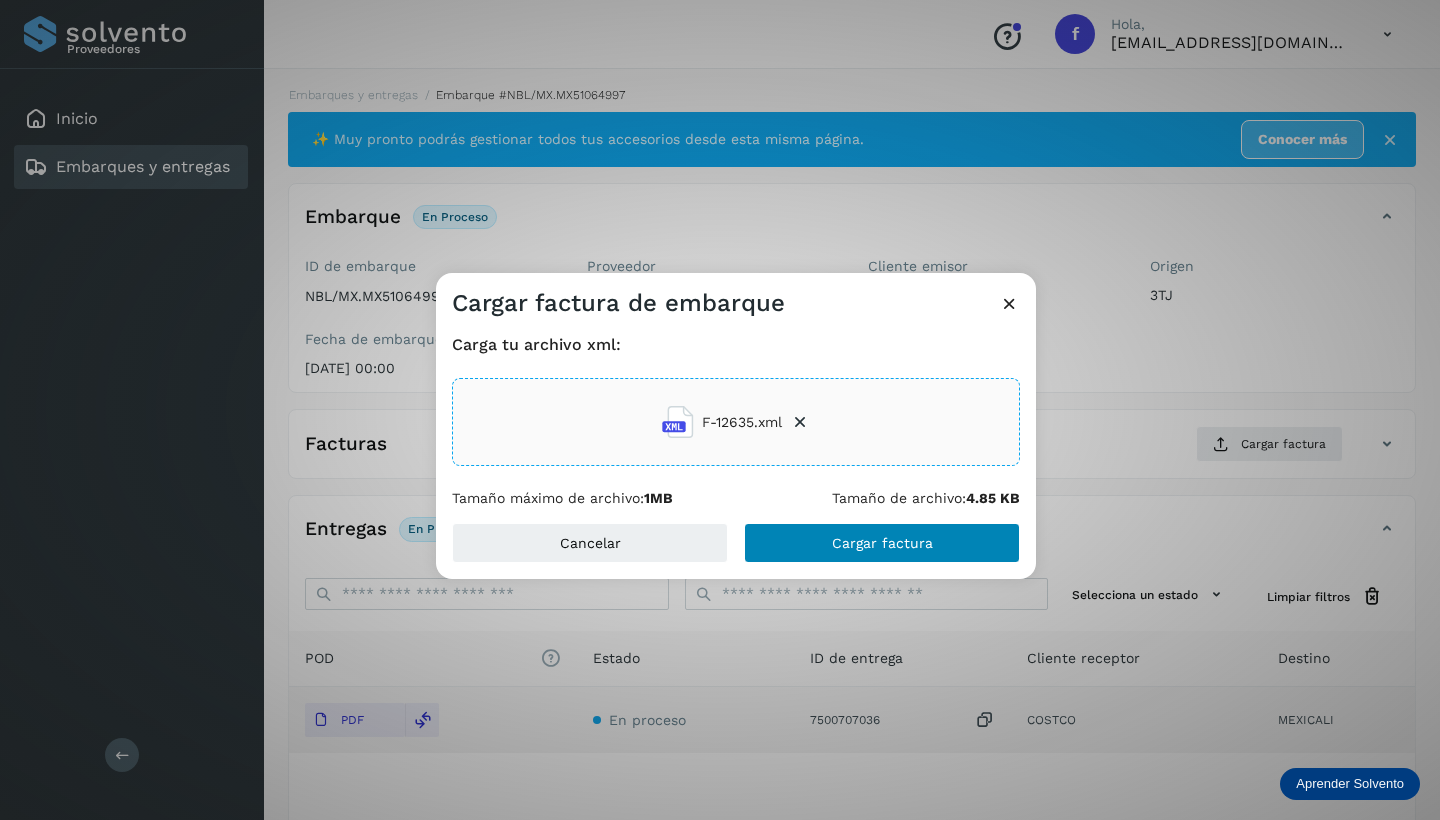 click on "Cargar factura" 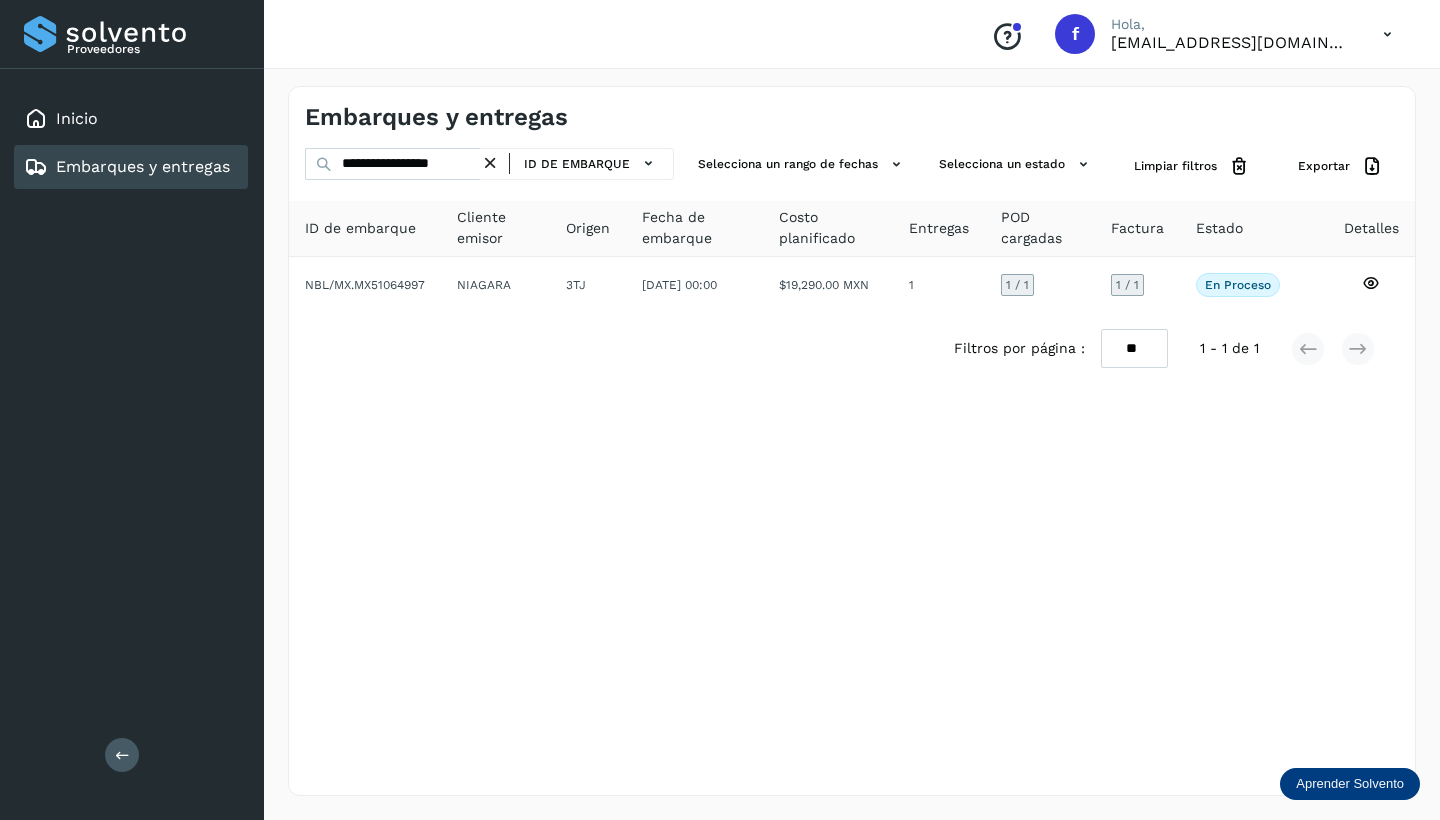 drag, startPoint x: 497, startPoint y: 163, endPoint x: 442, endPoint y: 170, distance: 55.443665 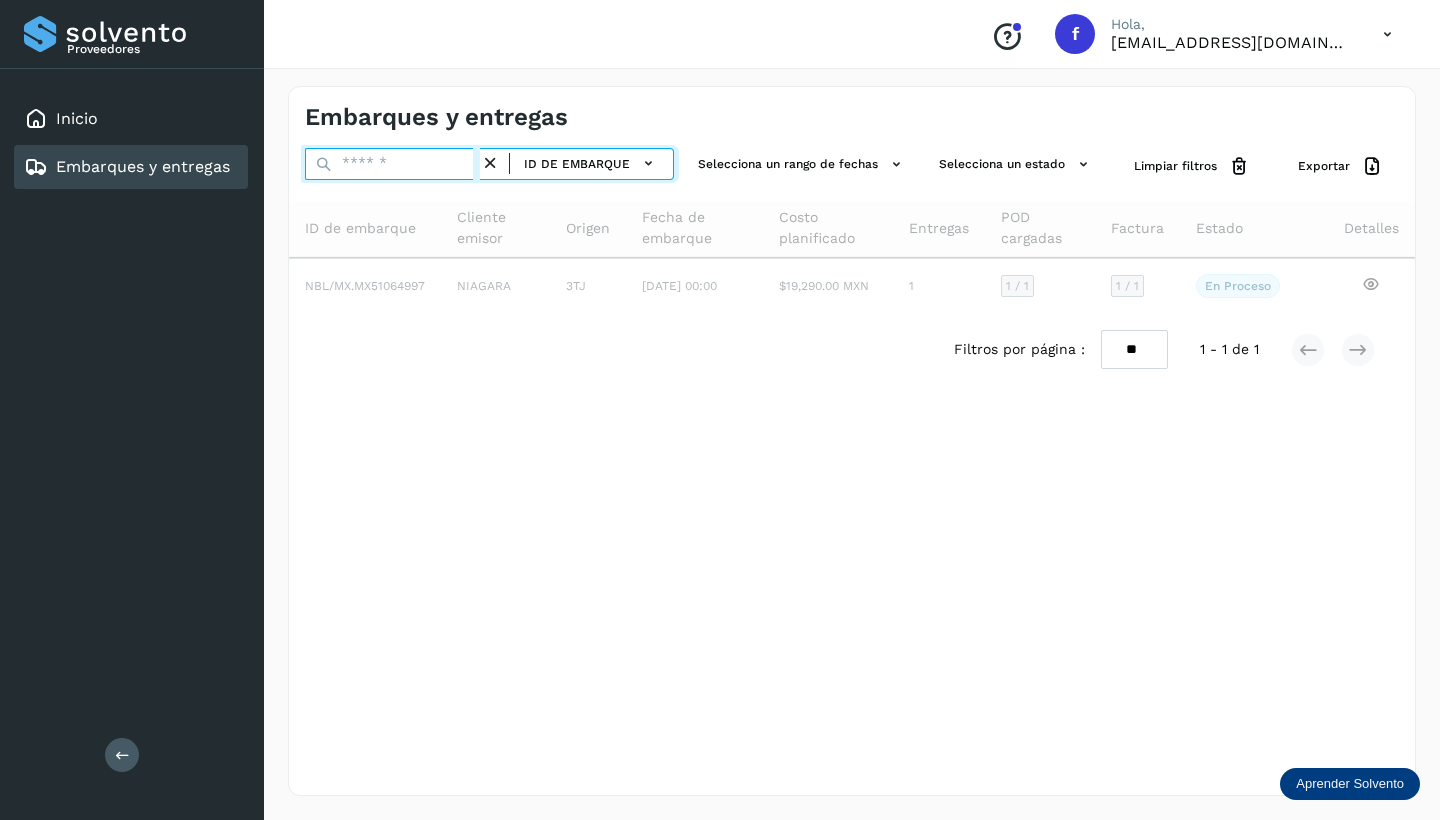 paste on "**********" 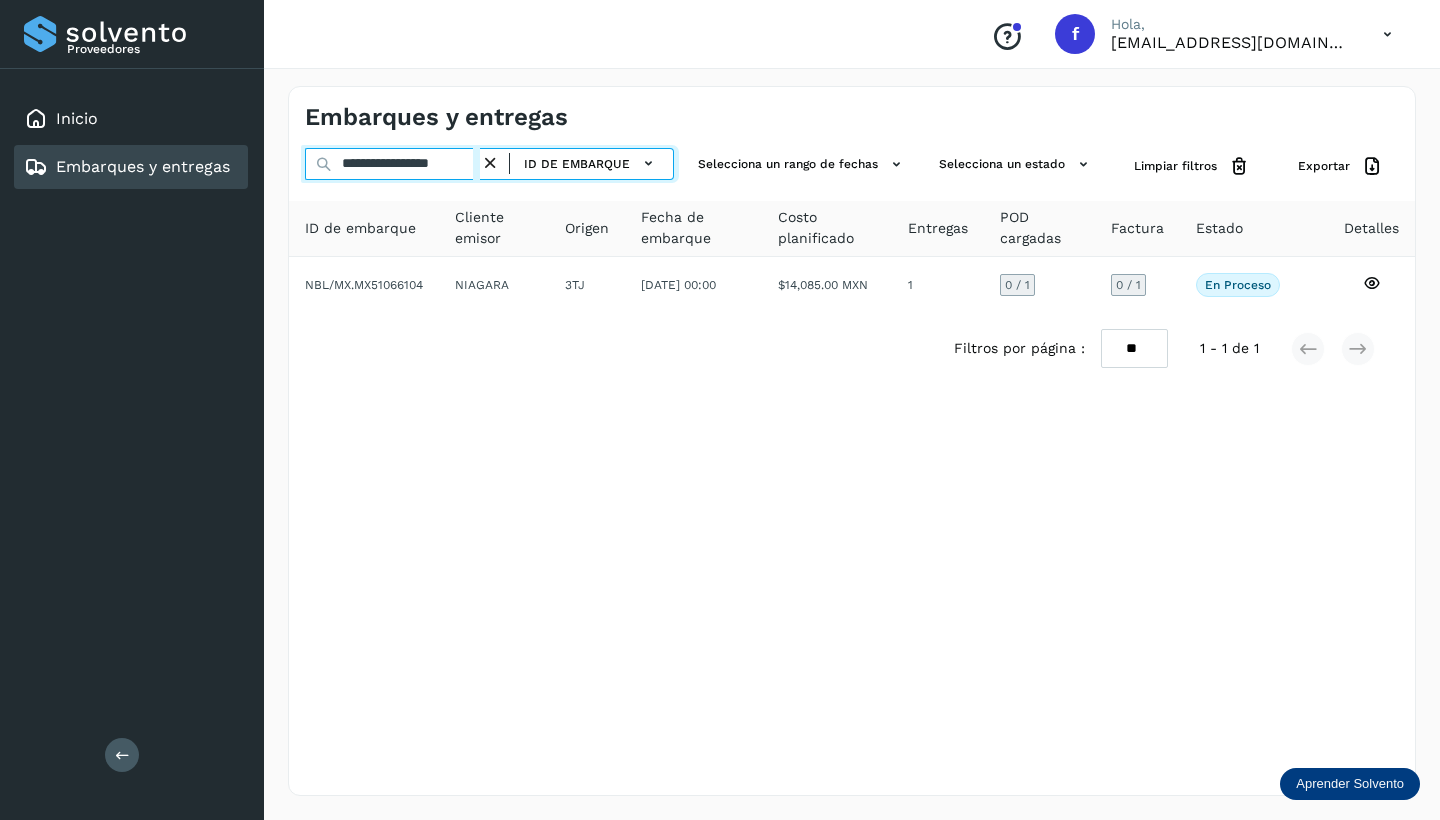 scroll, scrollTop: 0, scrollLeft: 0, axis: both 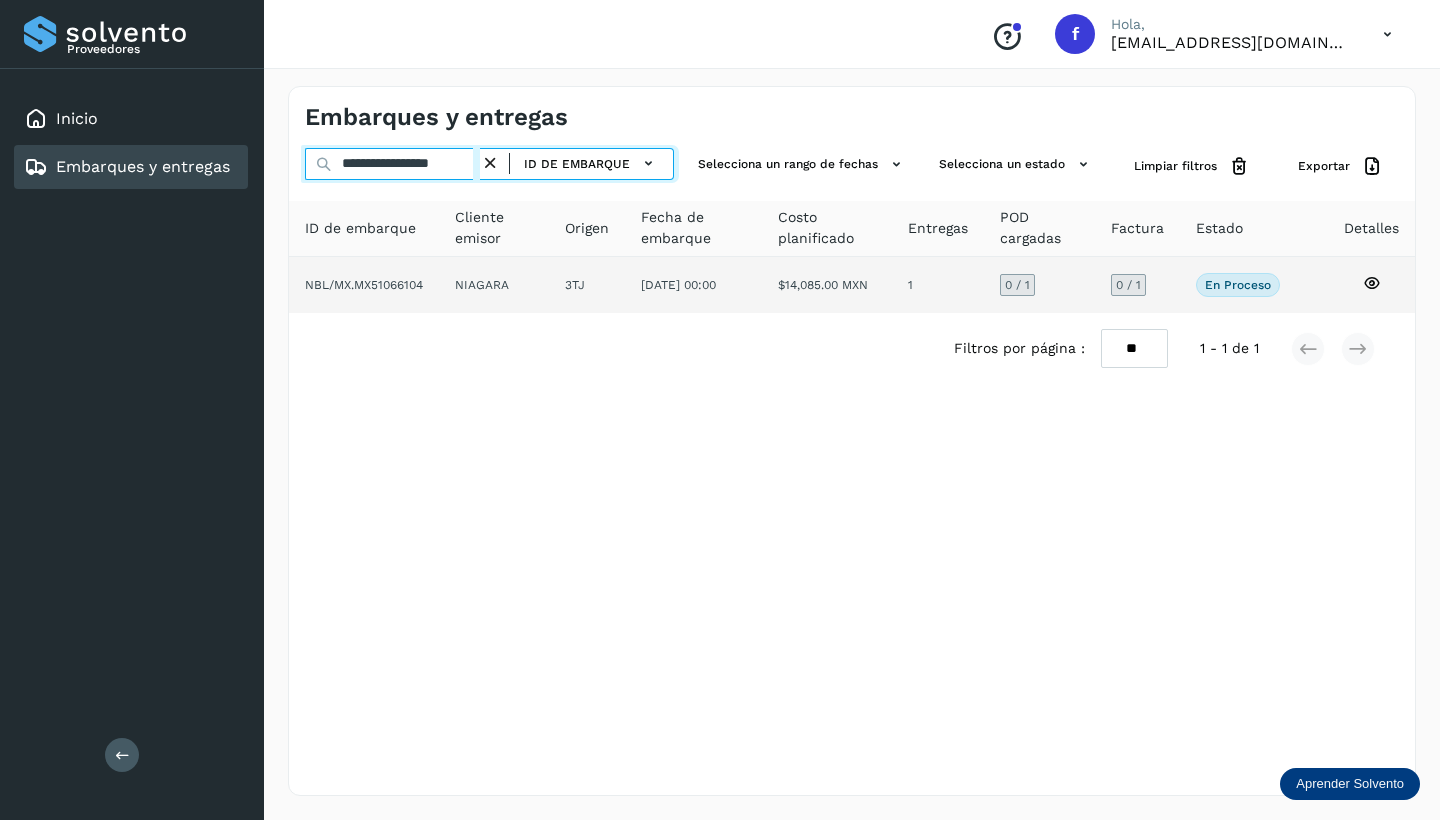 type on "**********" 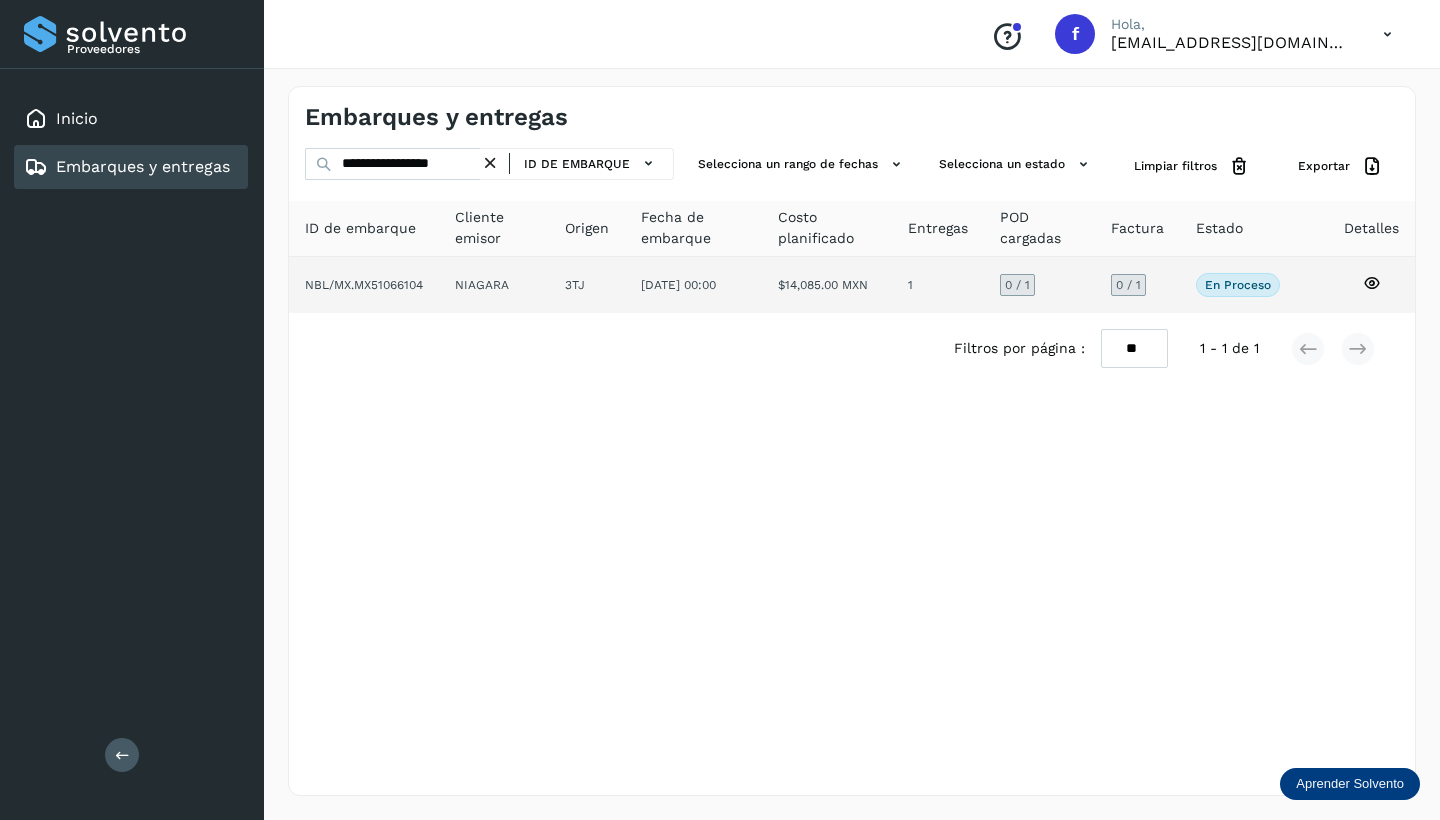 click 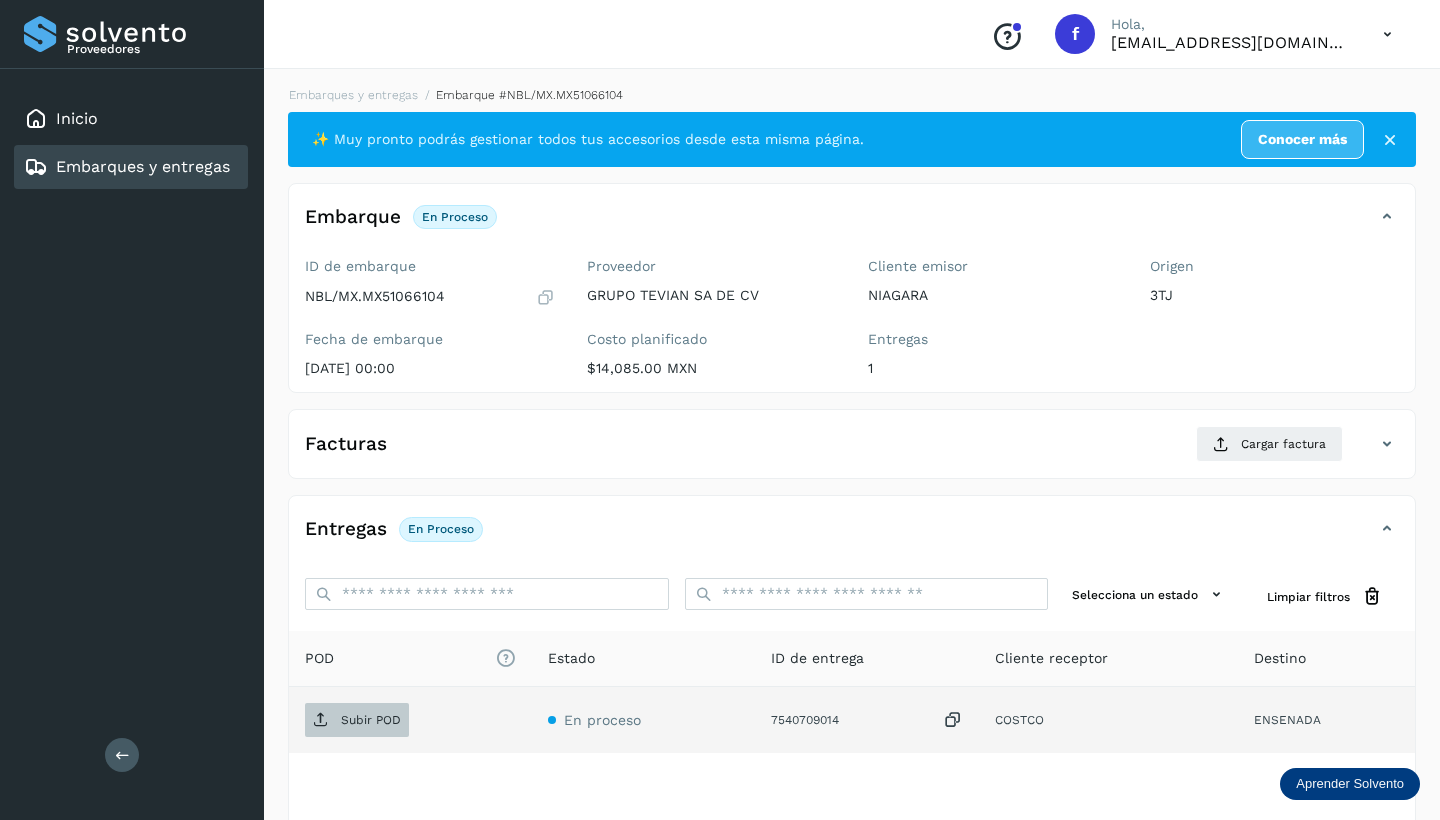 click on "Subir POD" at bounding box center [371, 720] 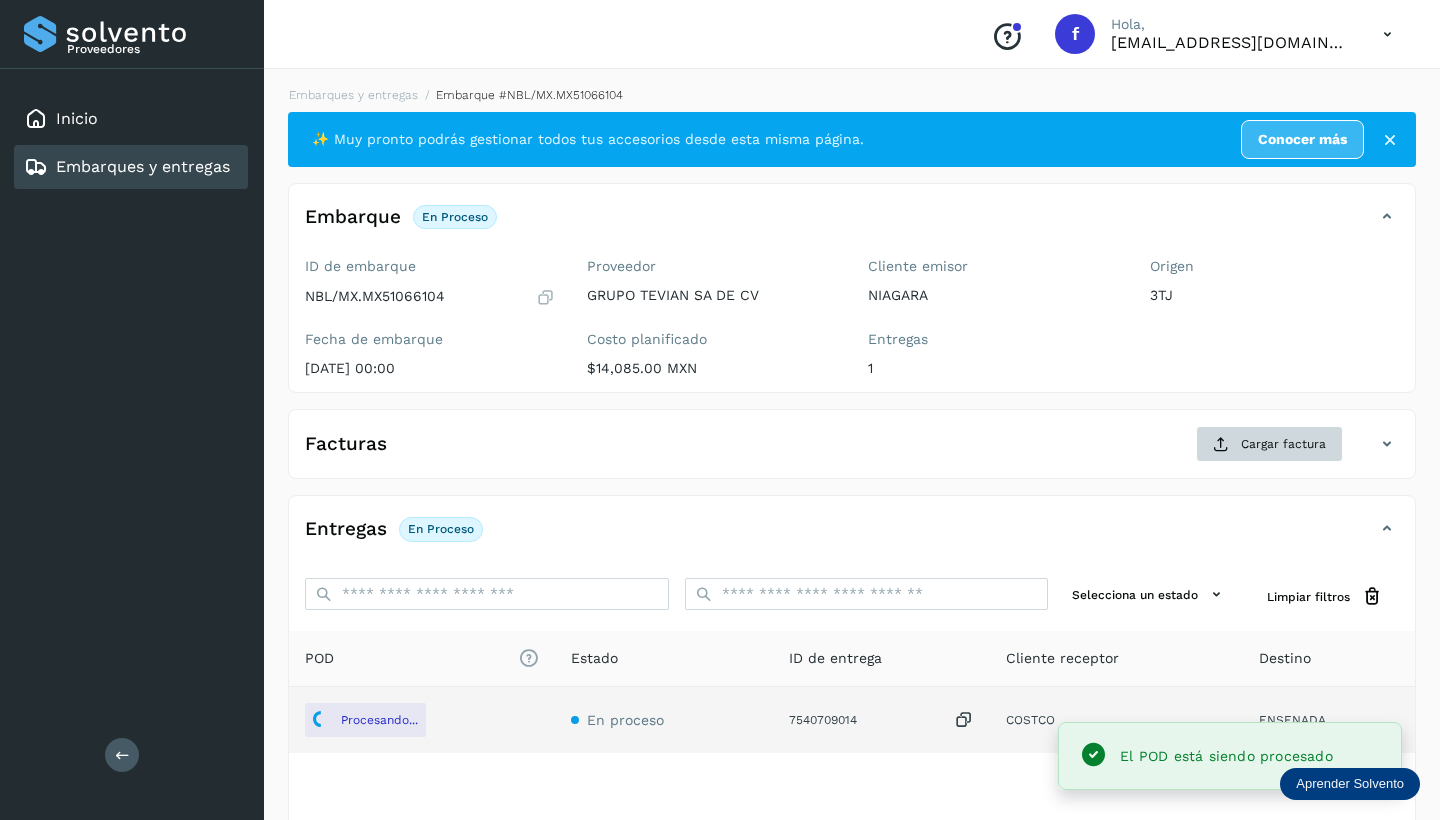 click on "Cargar factura" at bounding box center (1269, 444) 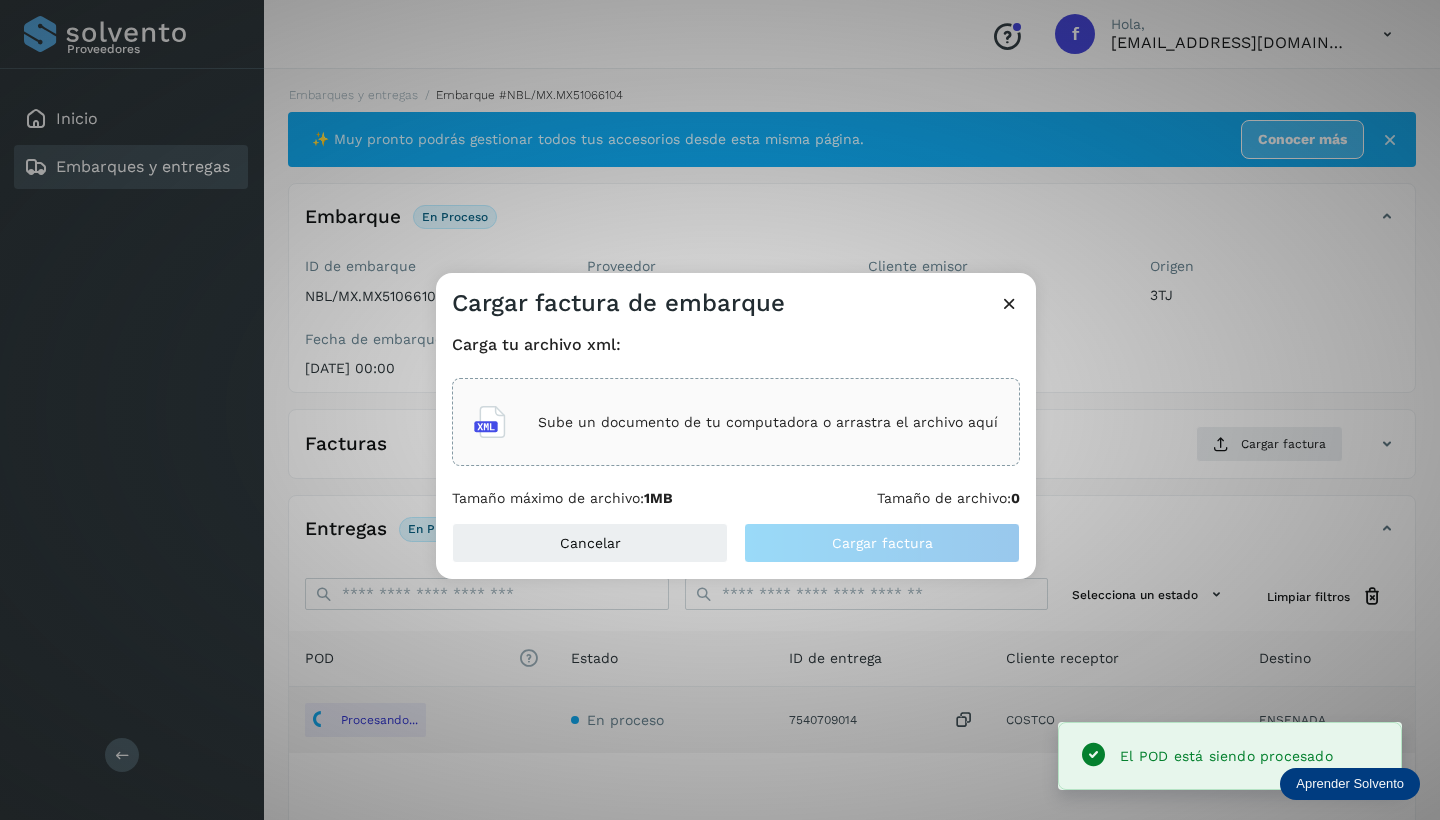 click on "Sube un documento de tu computadora o arrastra el archivo aquí" at bounding box center (768, 422) 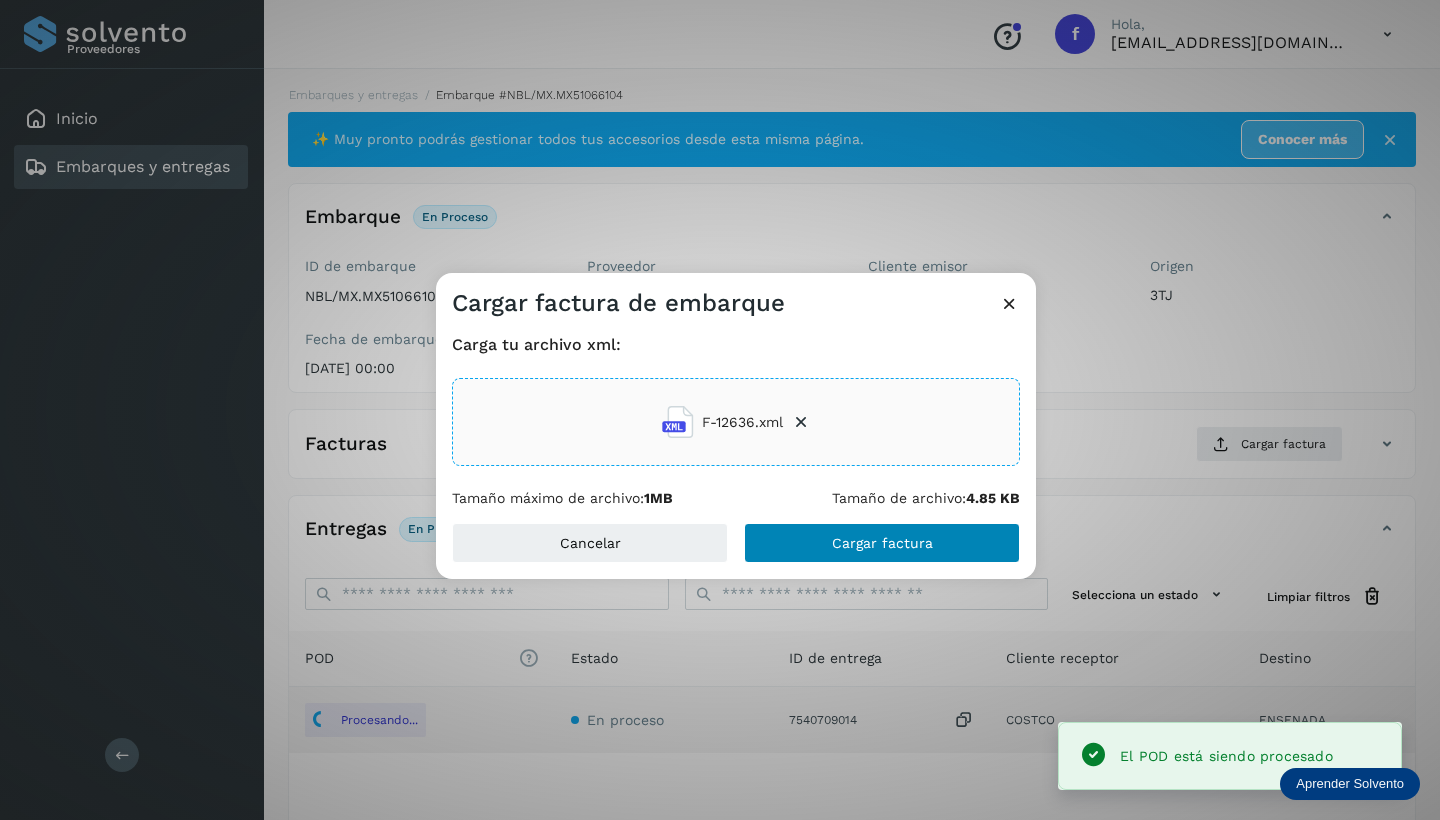 click on "Cargar factura" 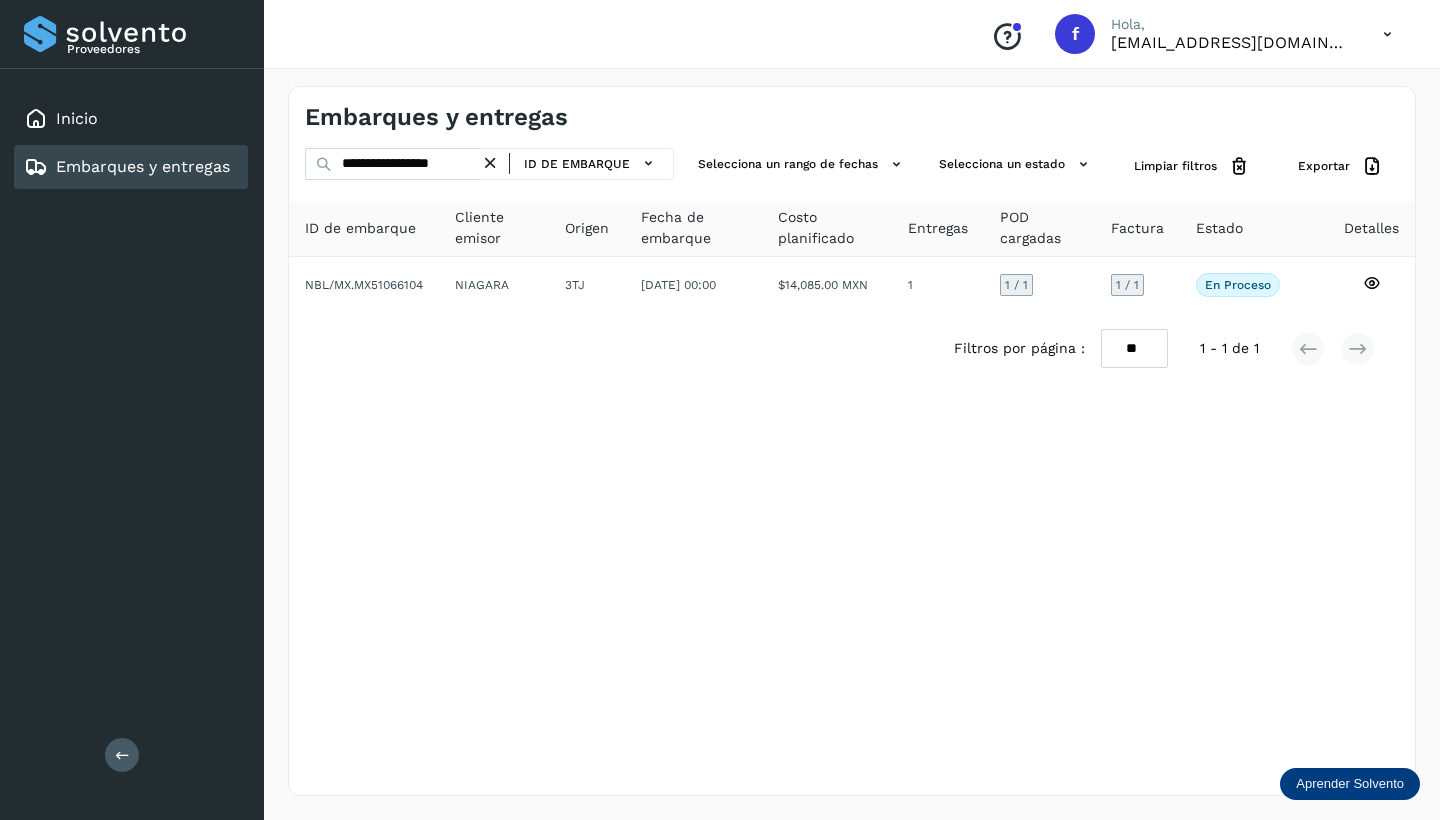 drag, startPoint x: 498, startPoint y: 163, endPoint x: 433, endPoint y: 165, distance: 65.03076 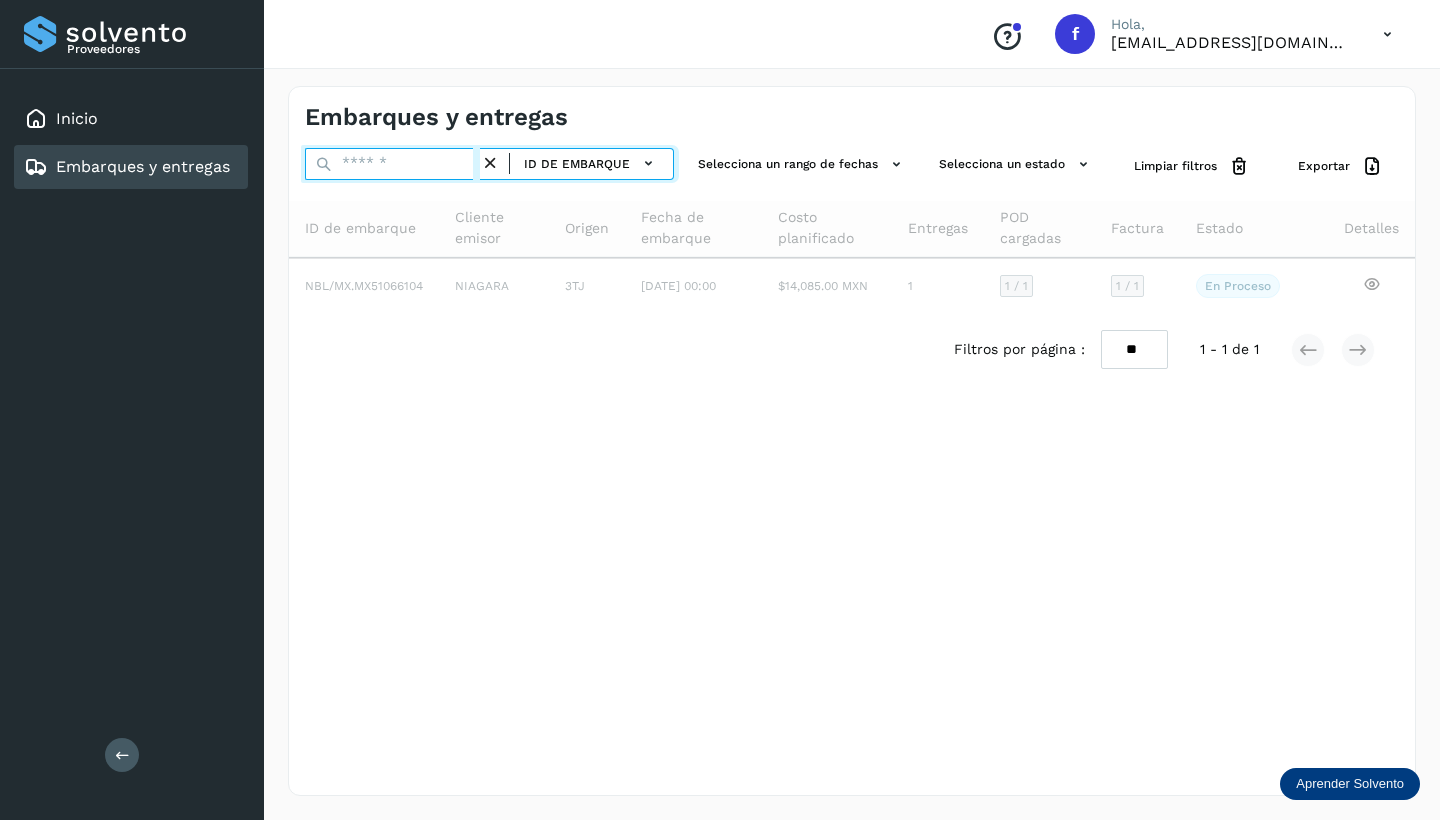 paste on "**********" 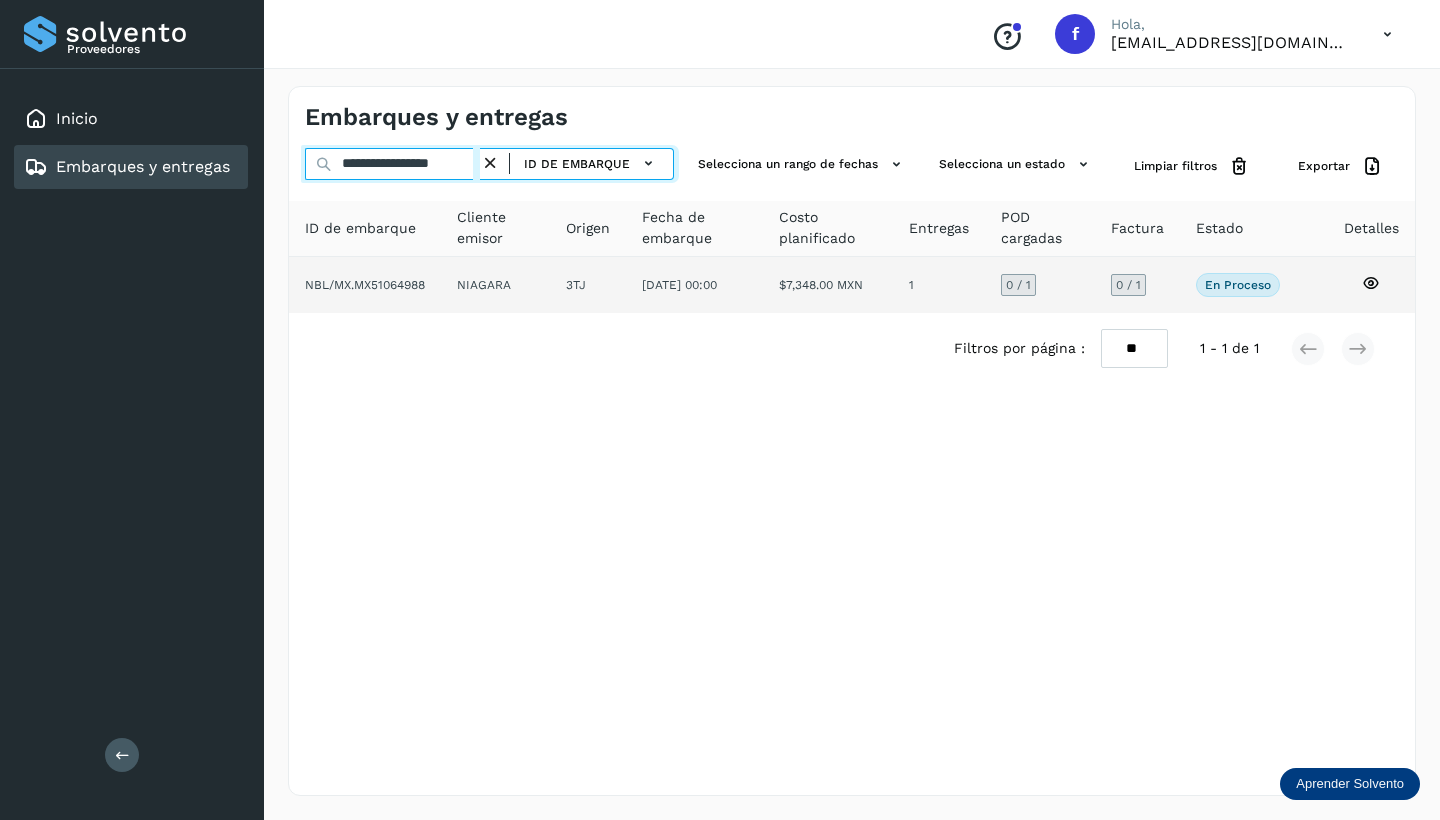 type on "**********" 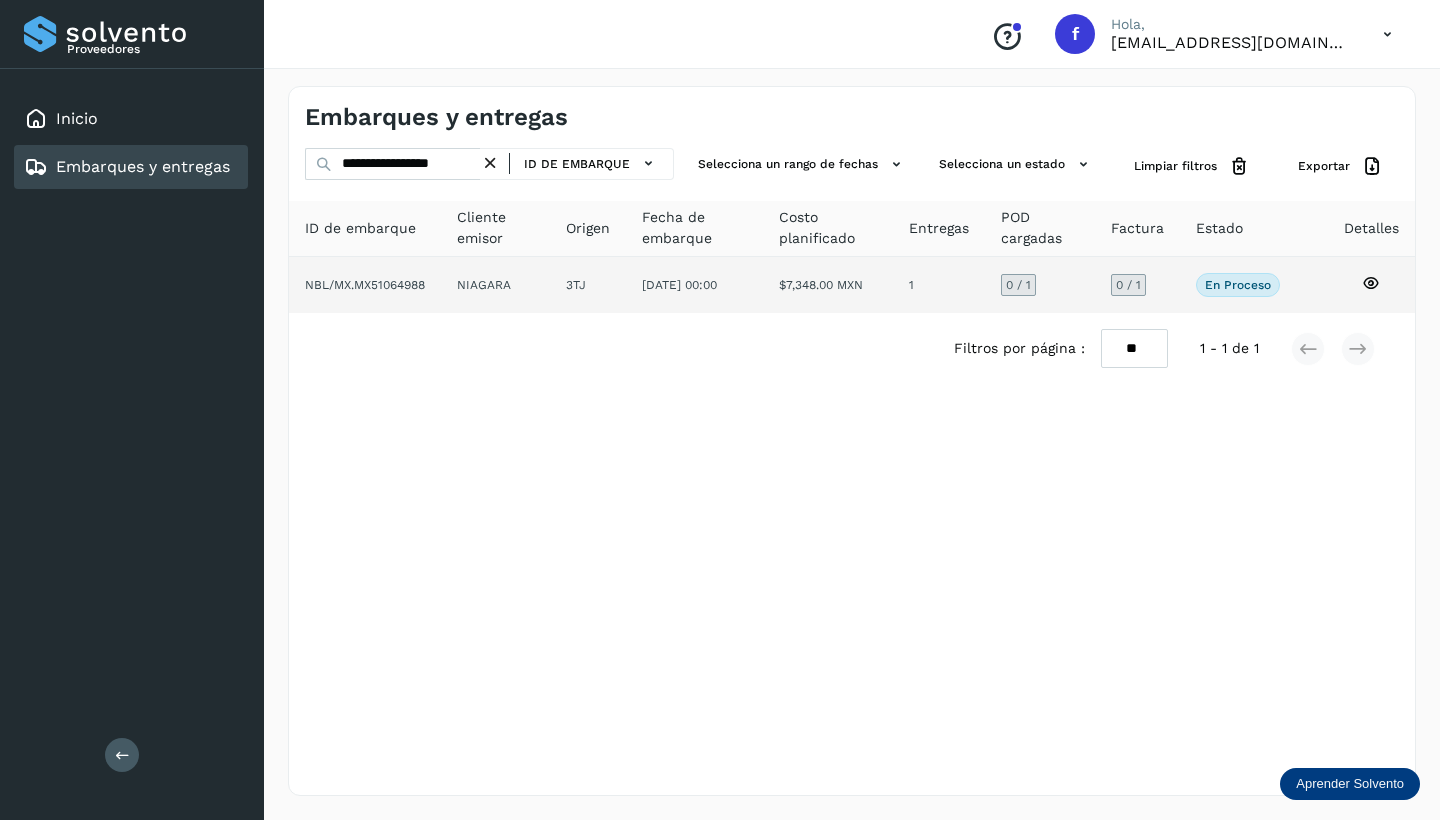 click 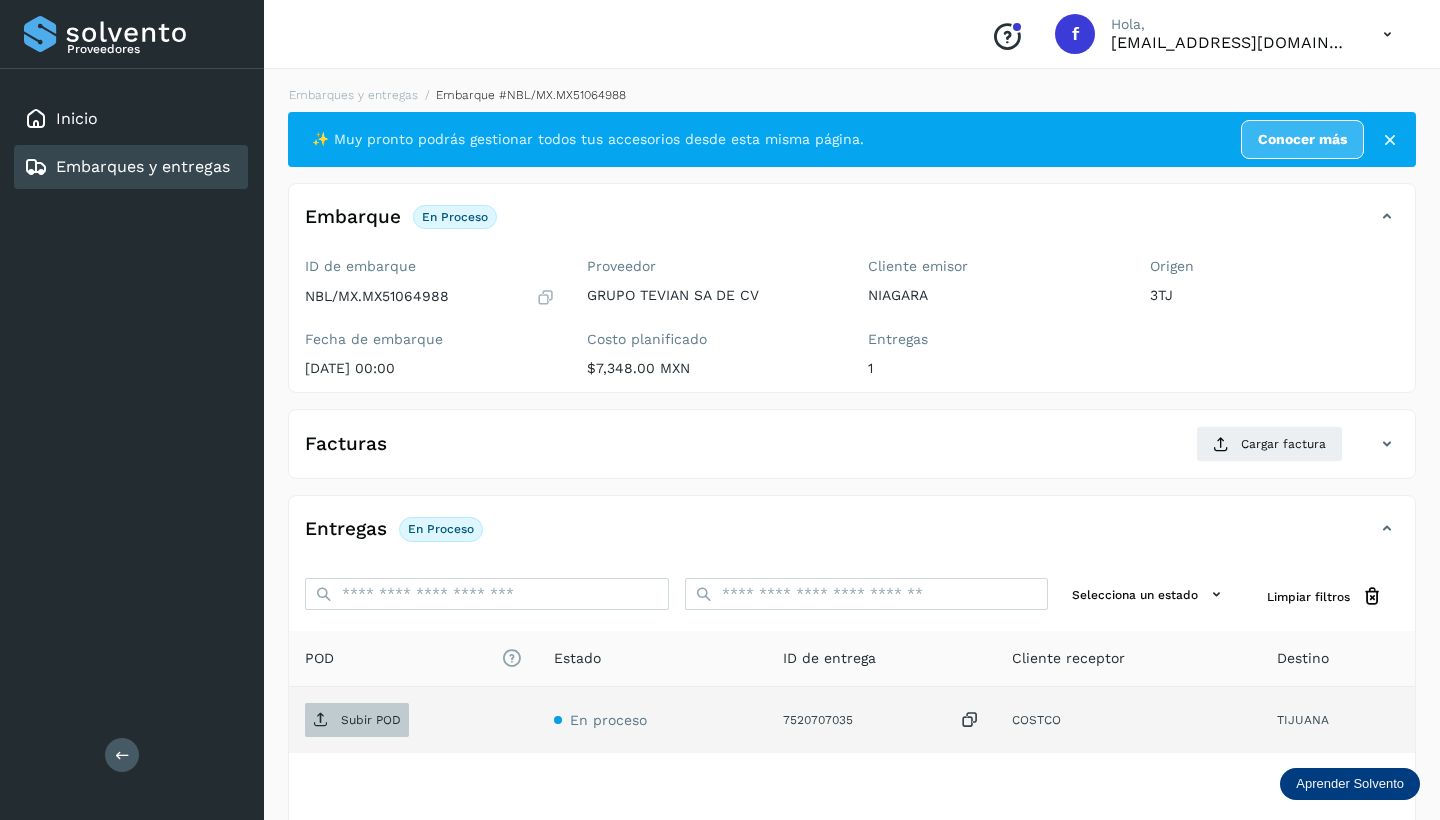 click on "Subir POD" at bounding box center (357, 720) 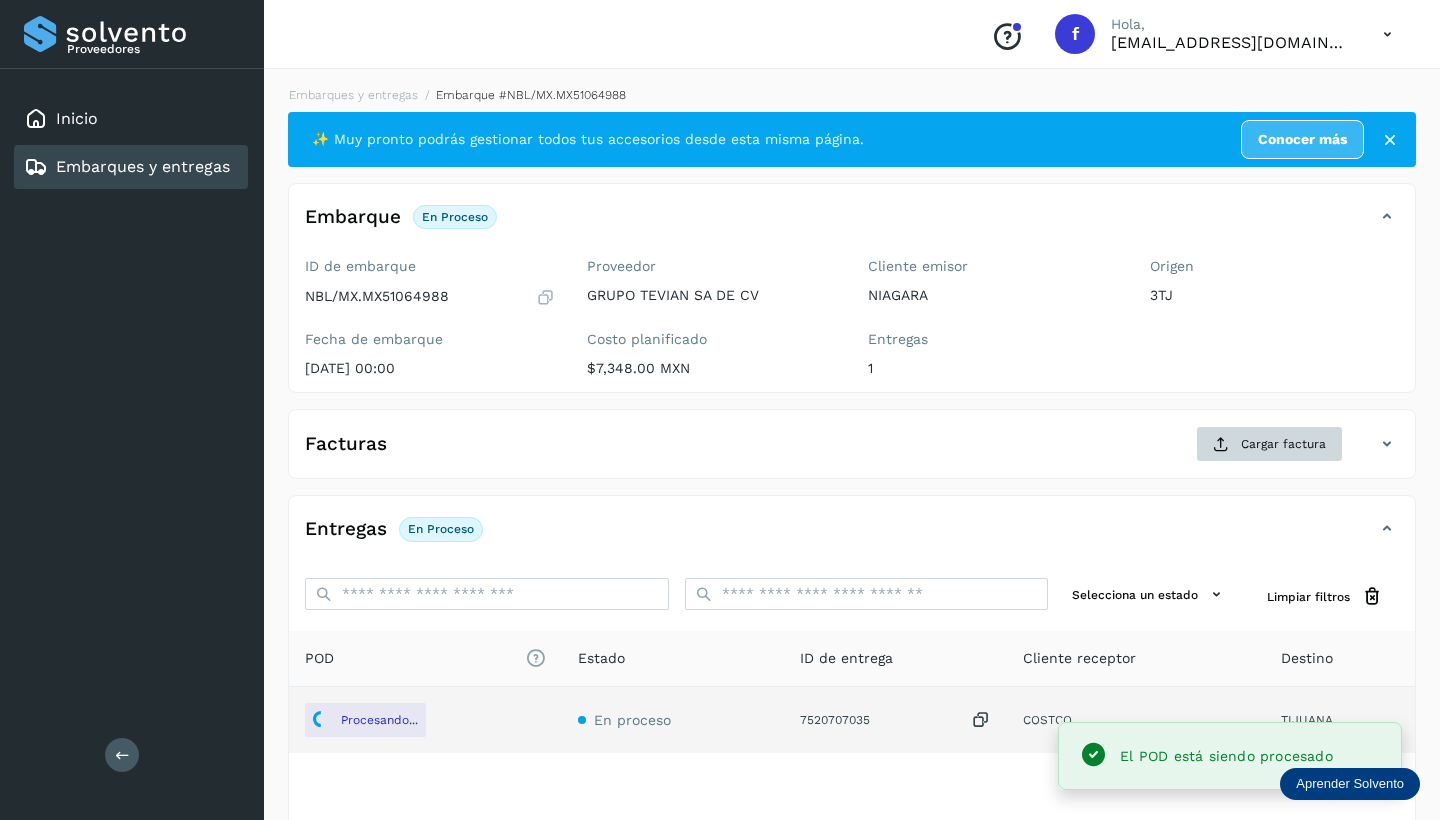 click on "Cargar factura" 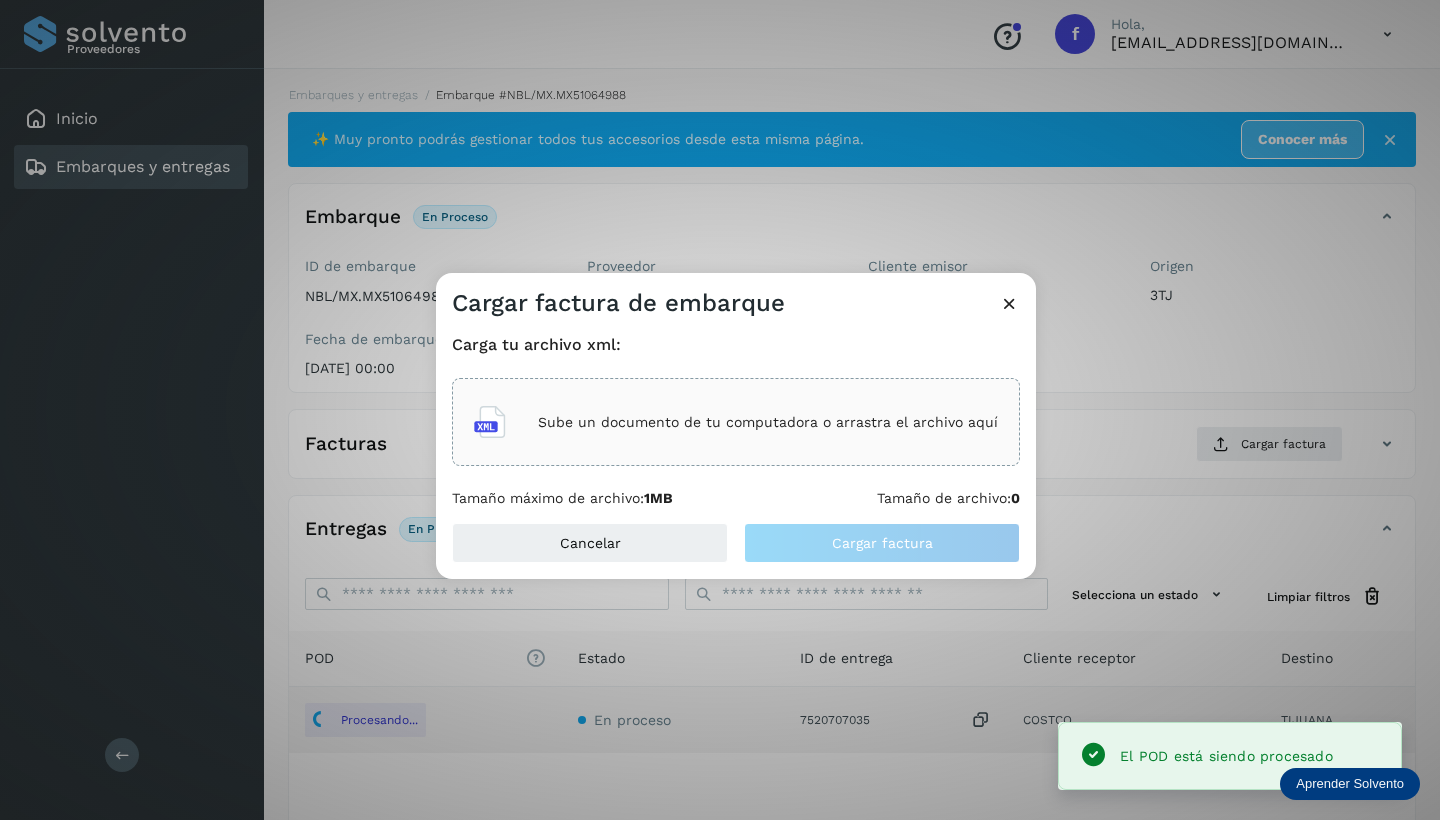 click on "Sube un documento de tu computadora o arrastra el archivo aquí" 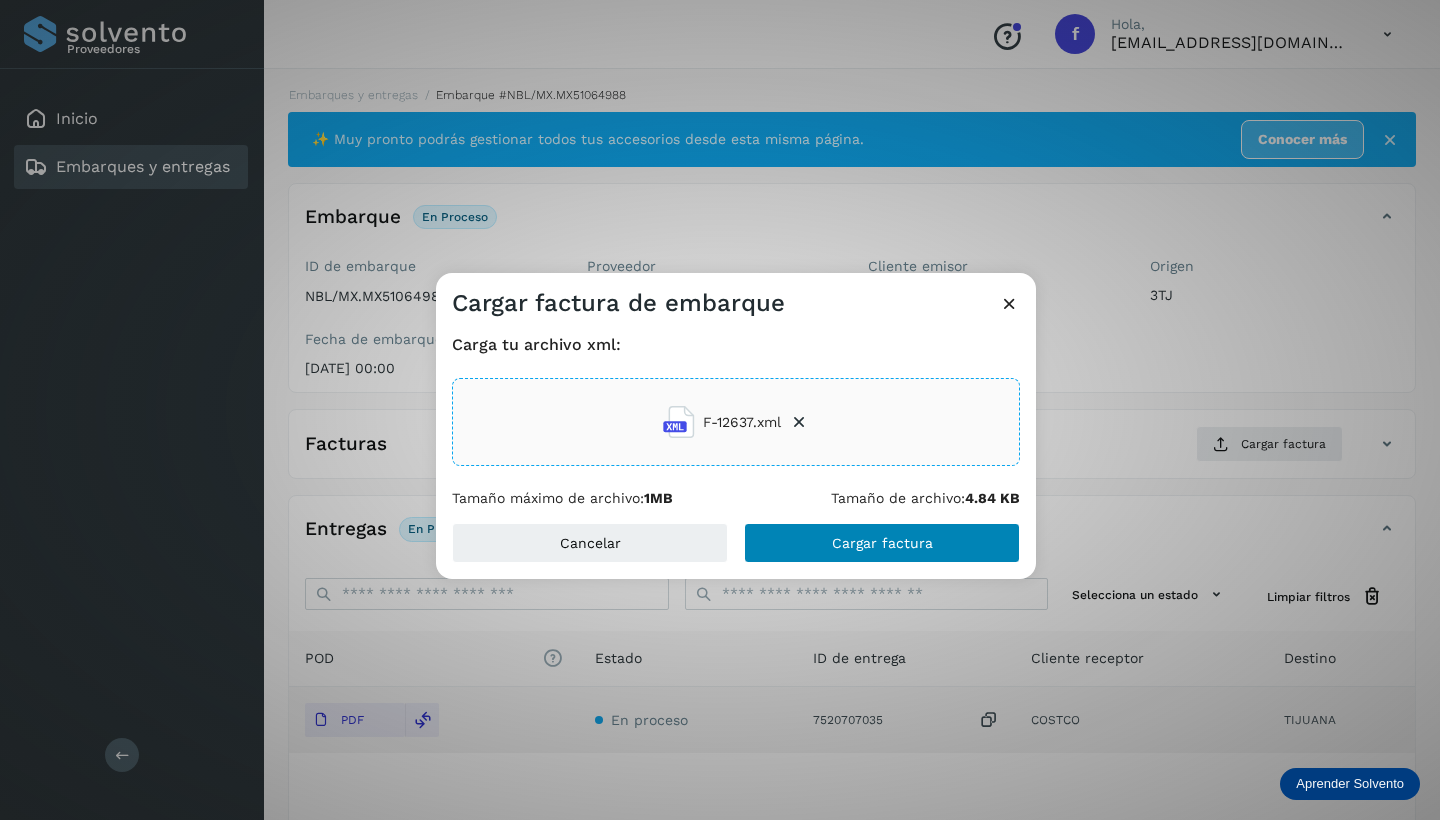 click on "Cargar factura" 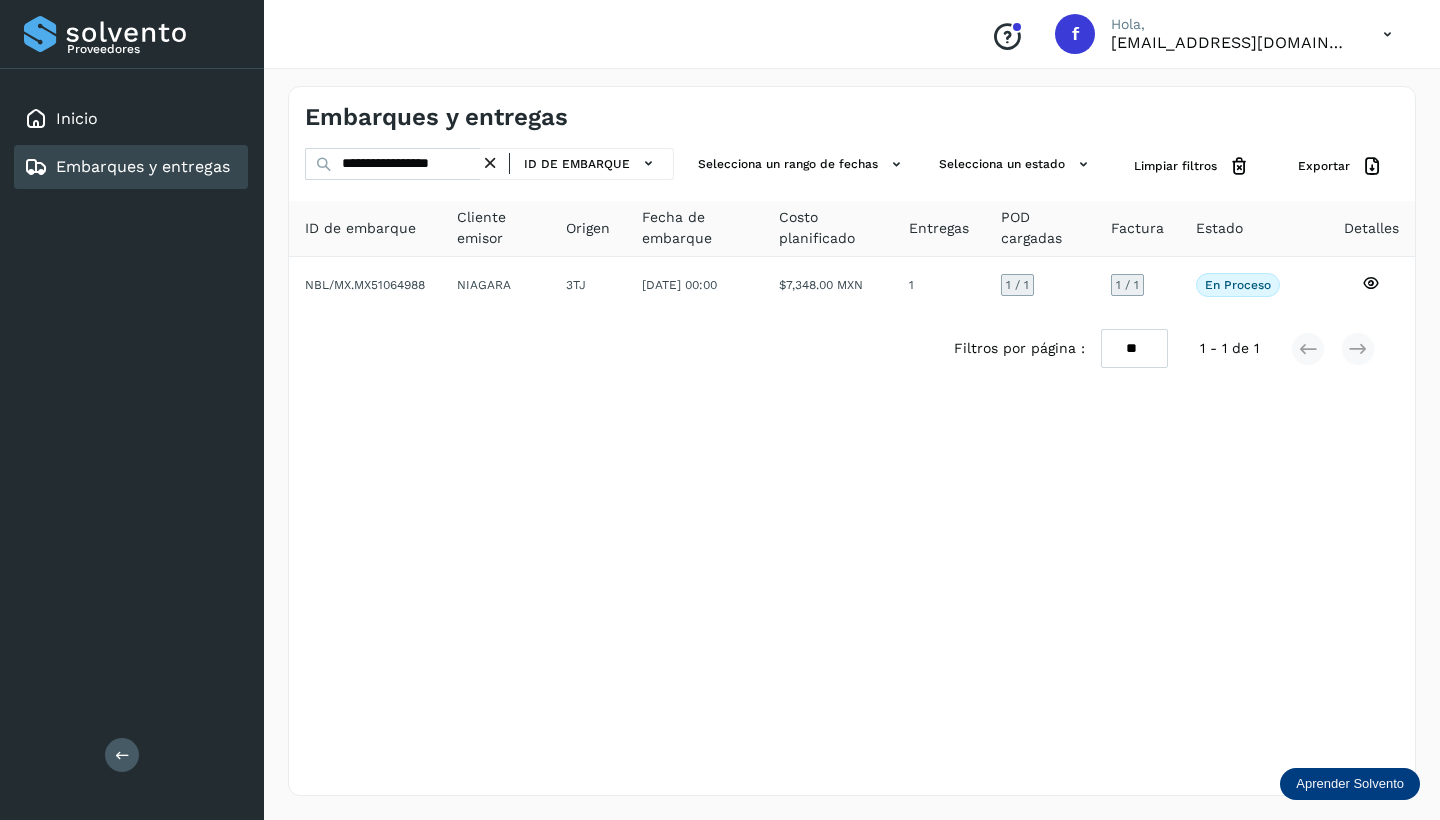 drag, startPoint x: 496, startPoint y: 162, endPoint x: 422, endPoint y: 157, distance: 74.168724 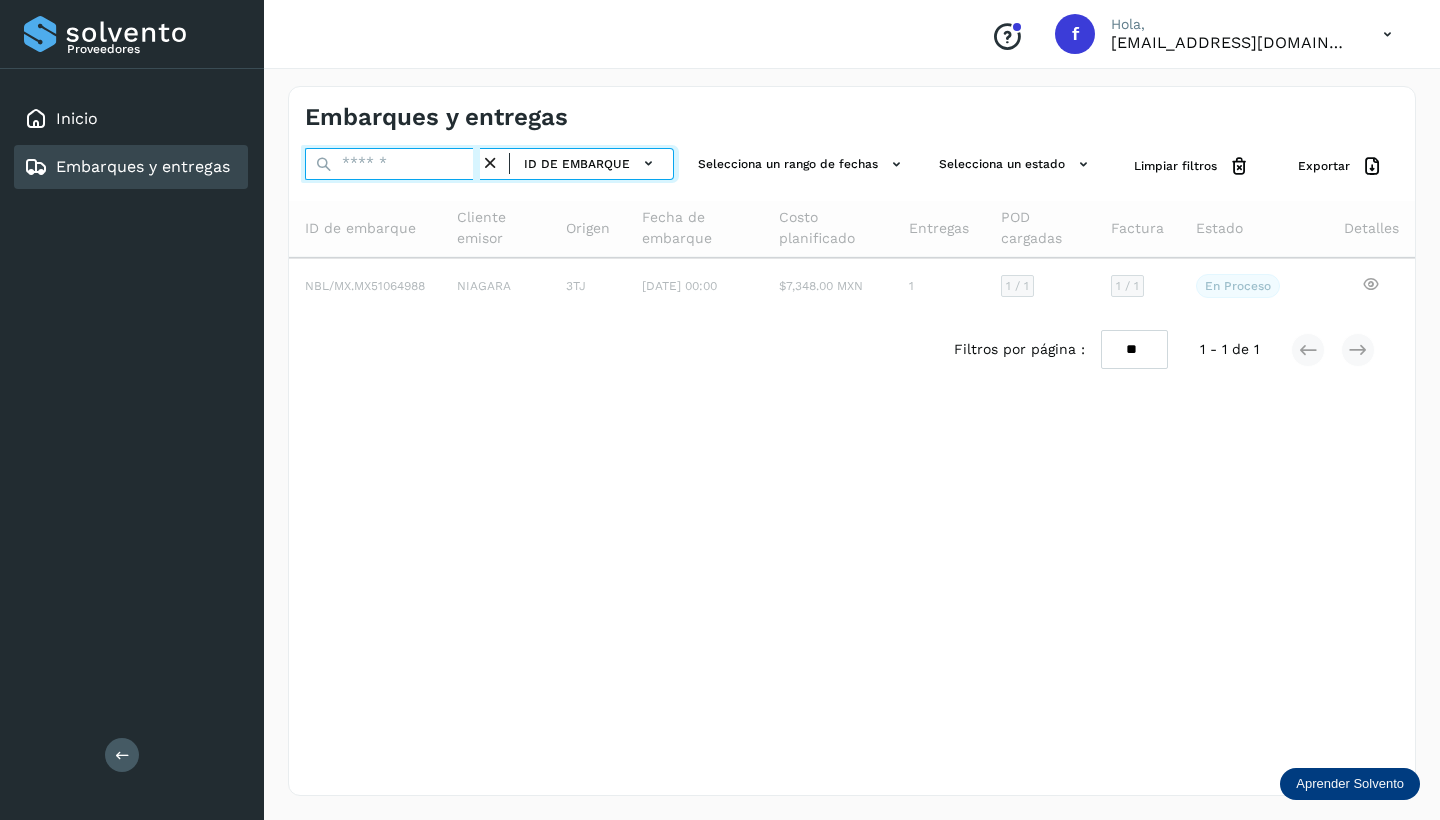 paste on "**********" 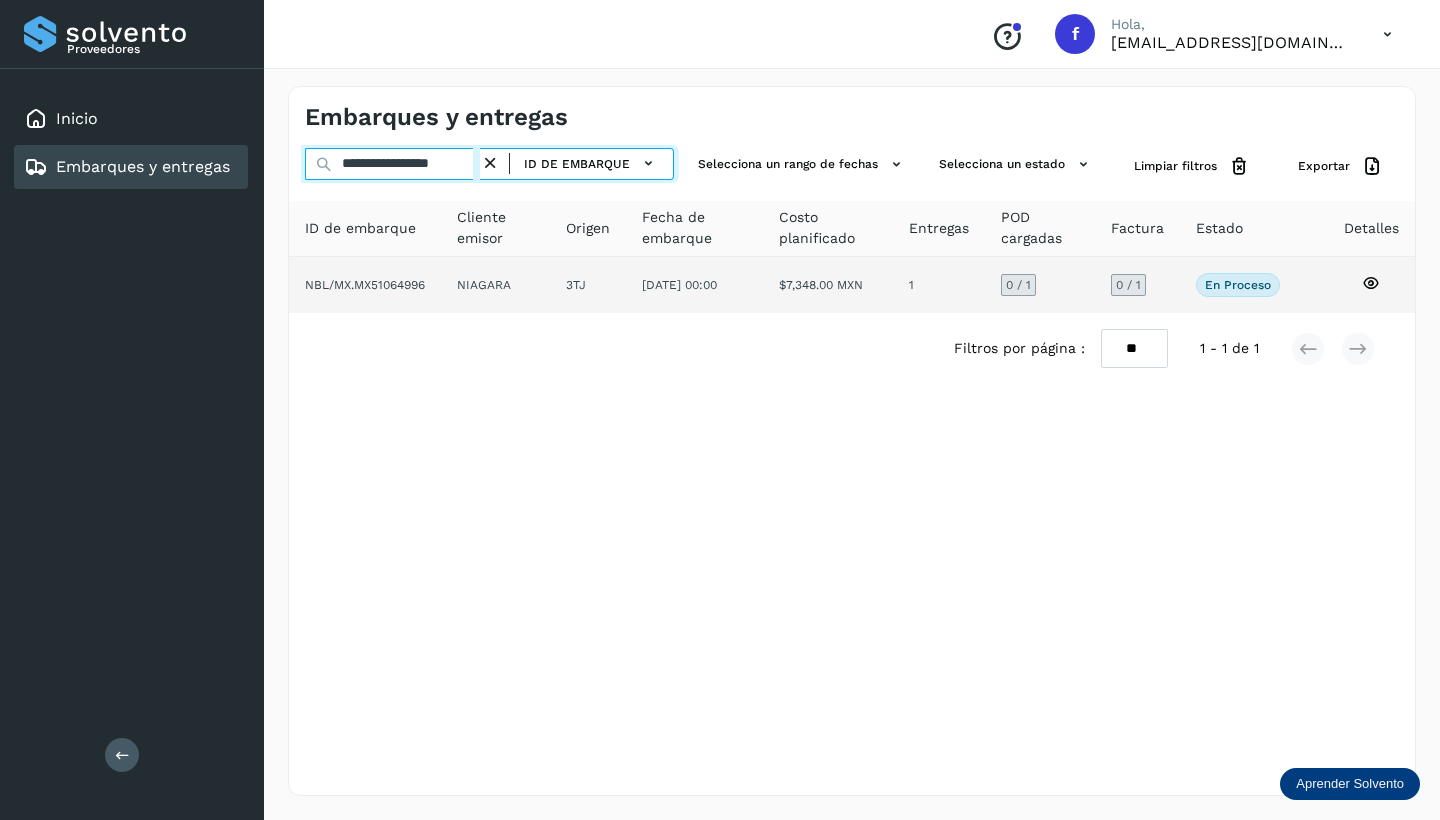 type on "**********" 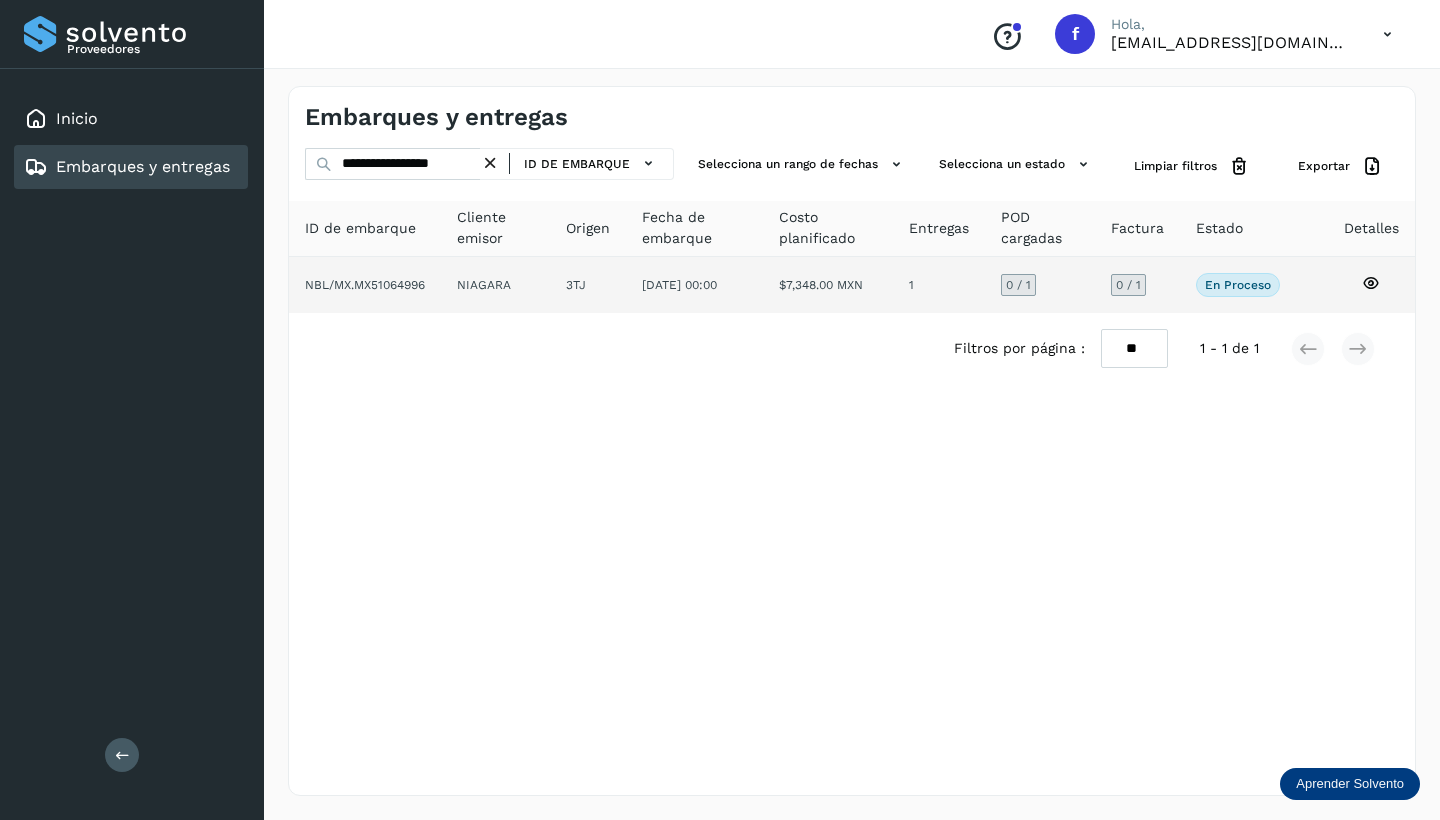 click 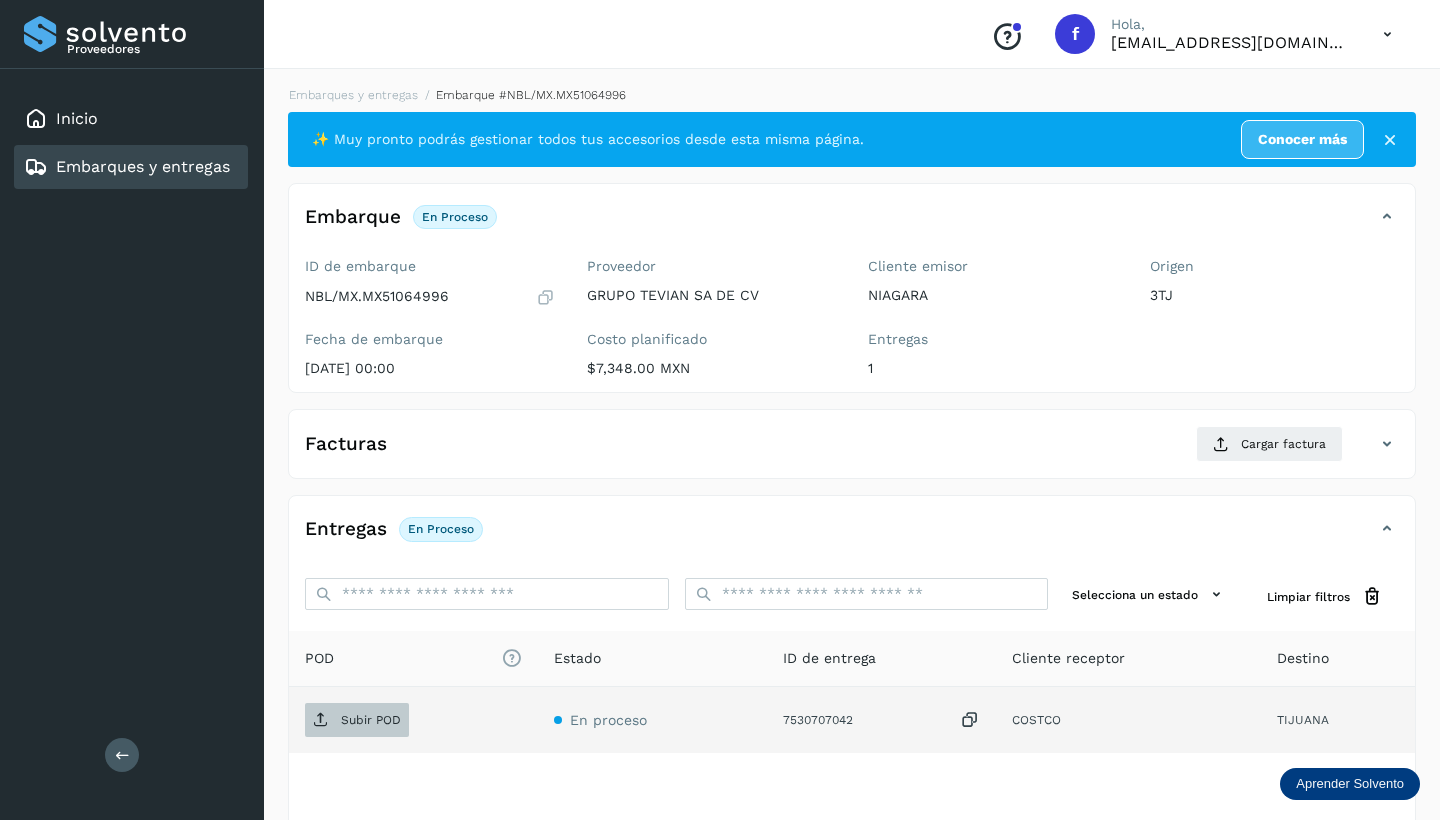 click on "Subir POD" at bounding box center (371, 720) 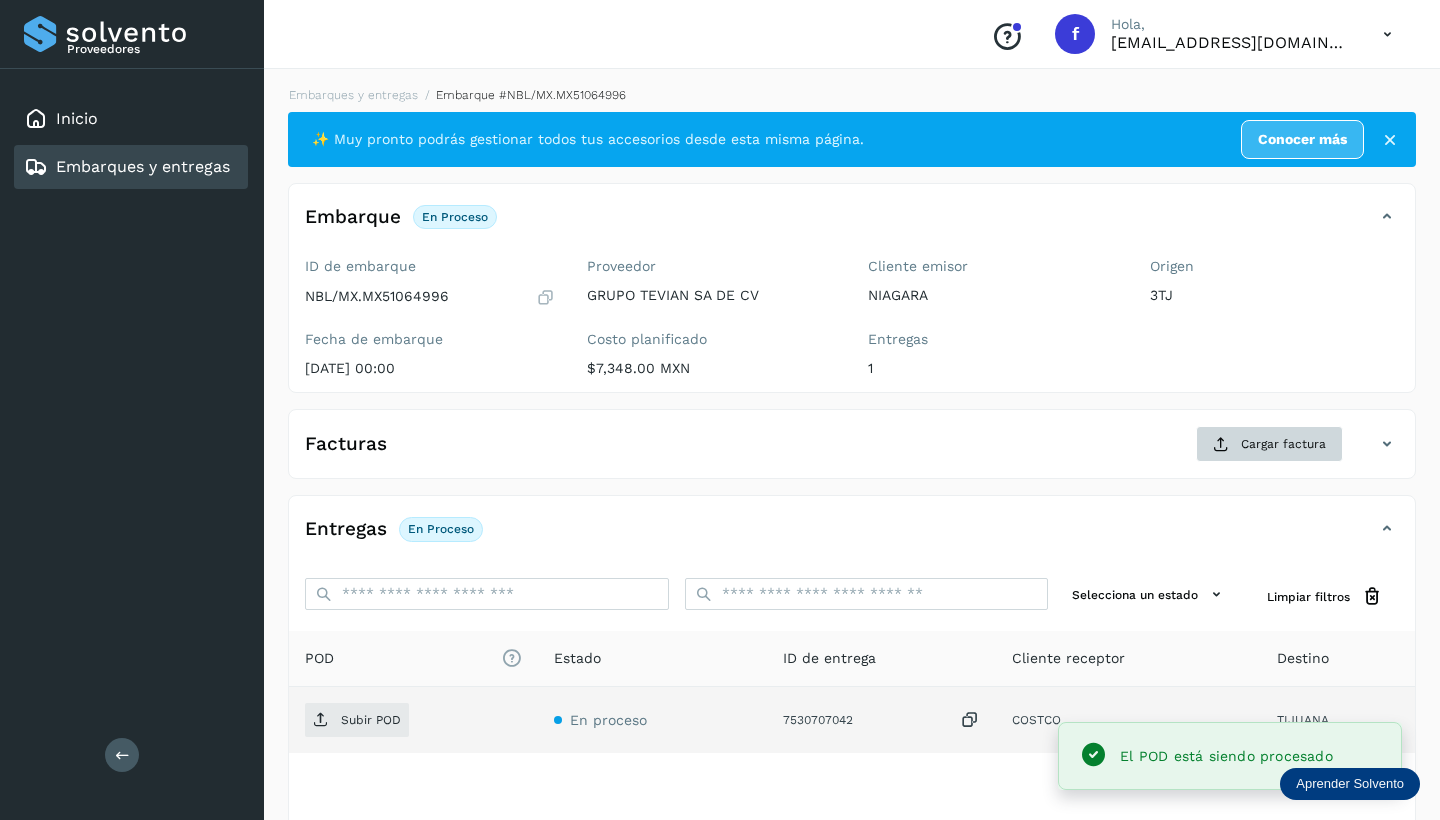 click on "Cargar factura" 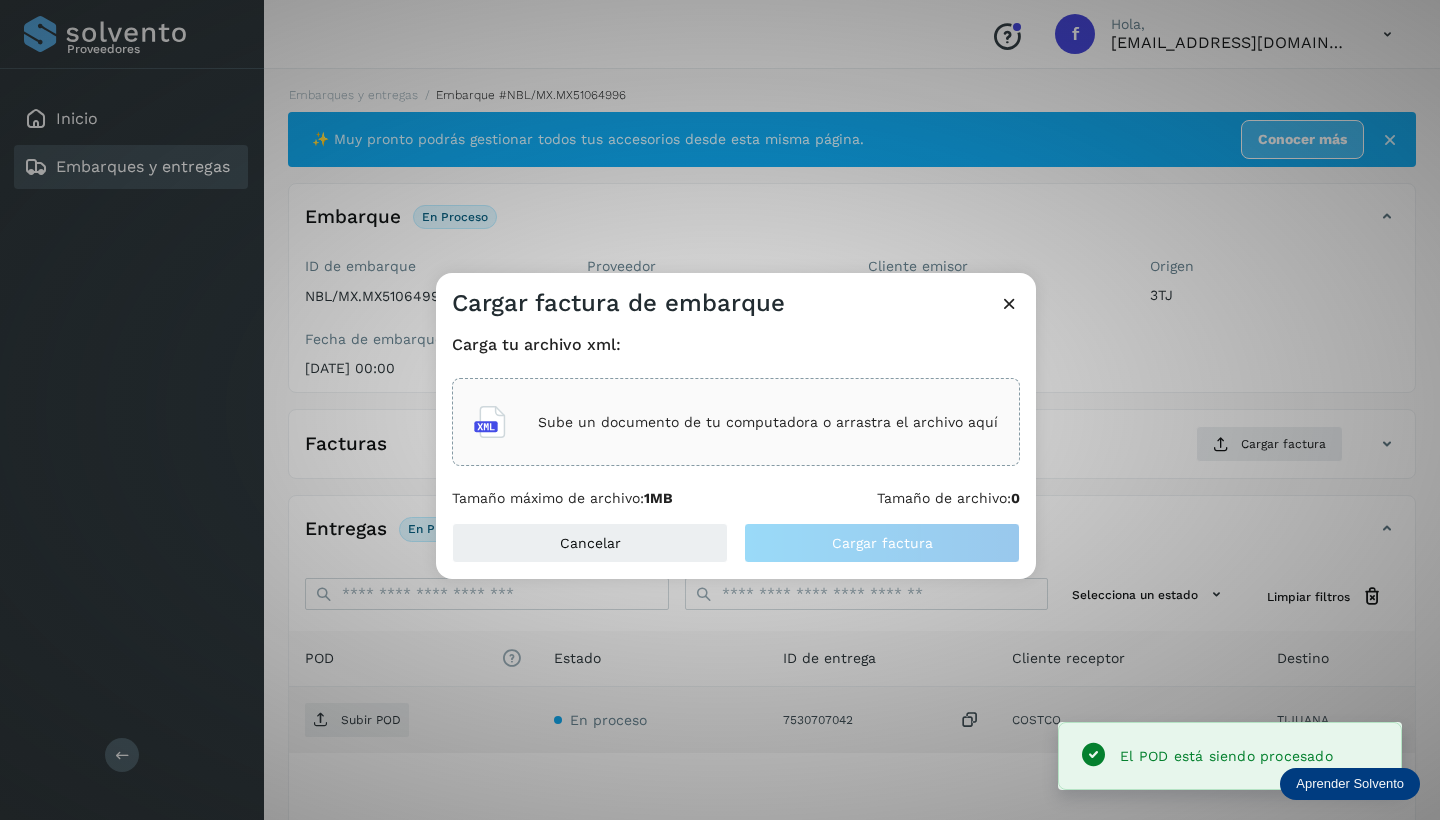 click on "Sube un documento de tu computadora o arrastra el archivo aquí" at bounding box center [736, 422] 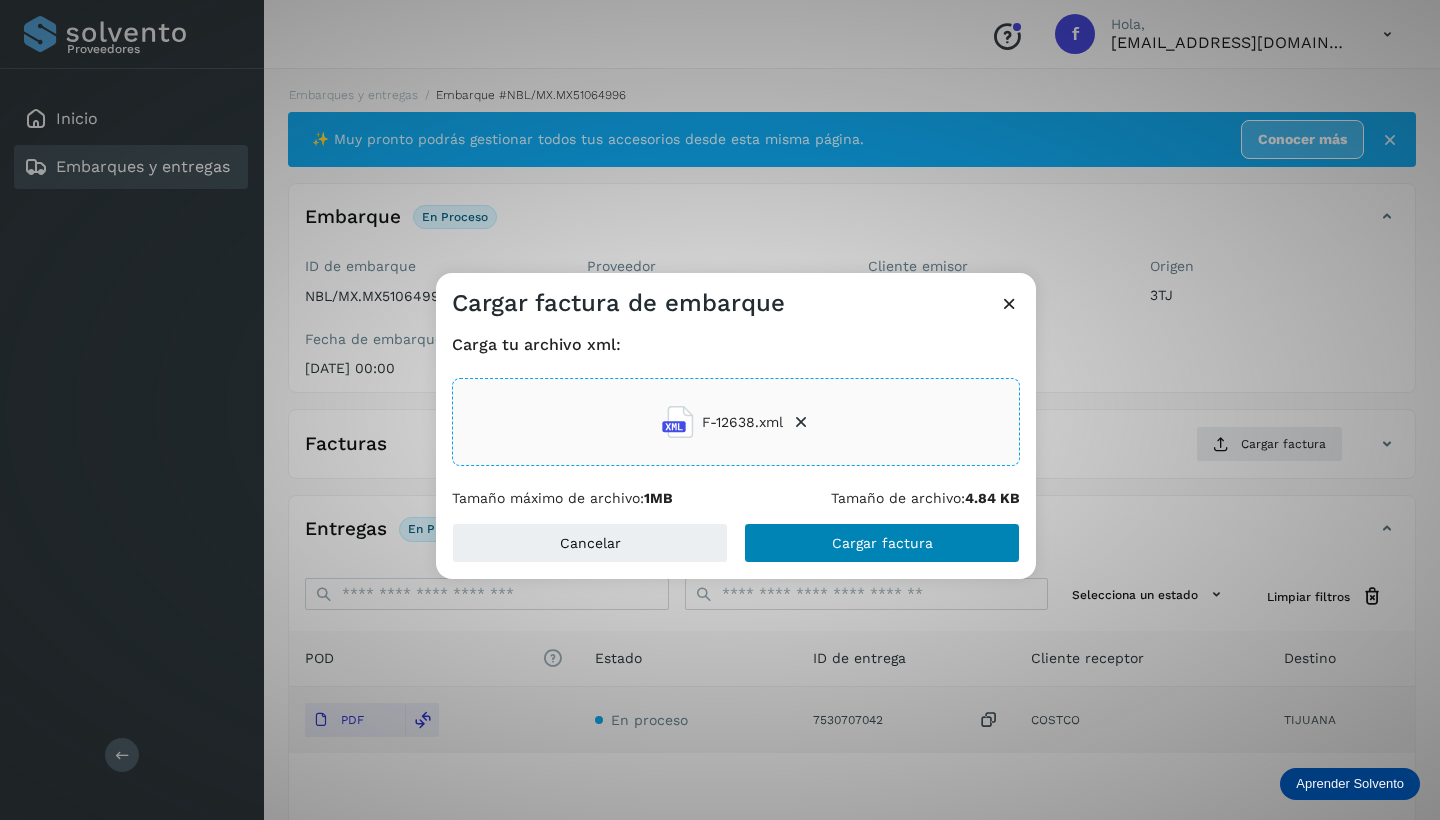click on "Cargar factura" 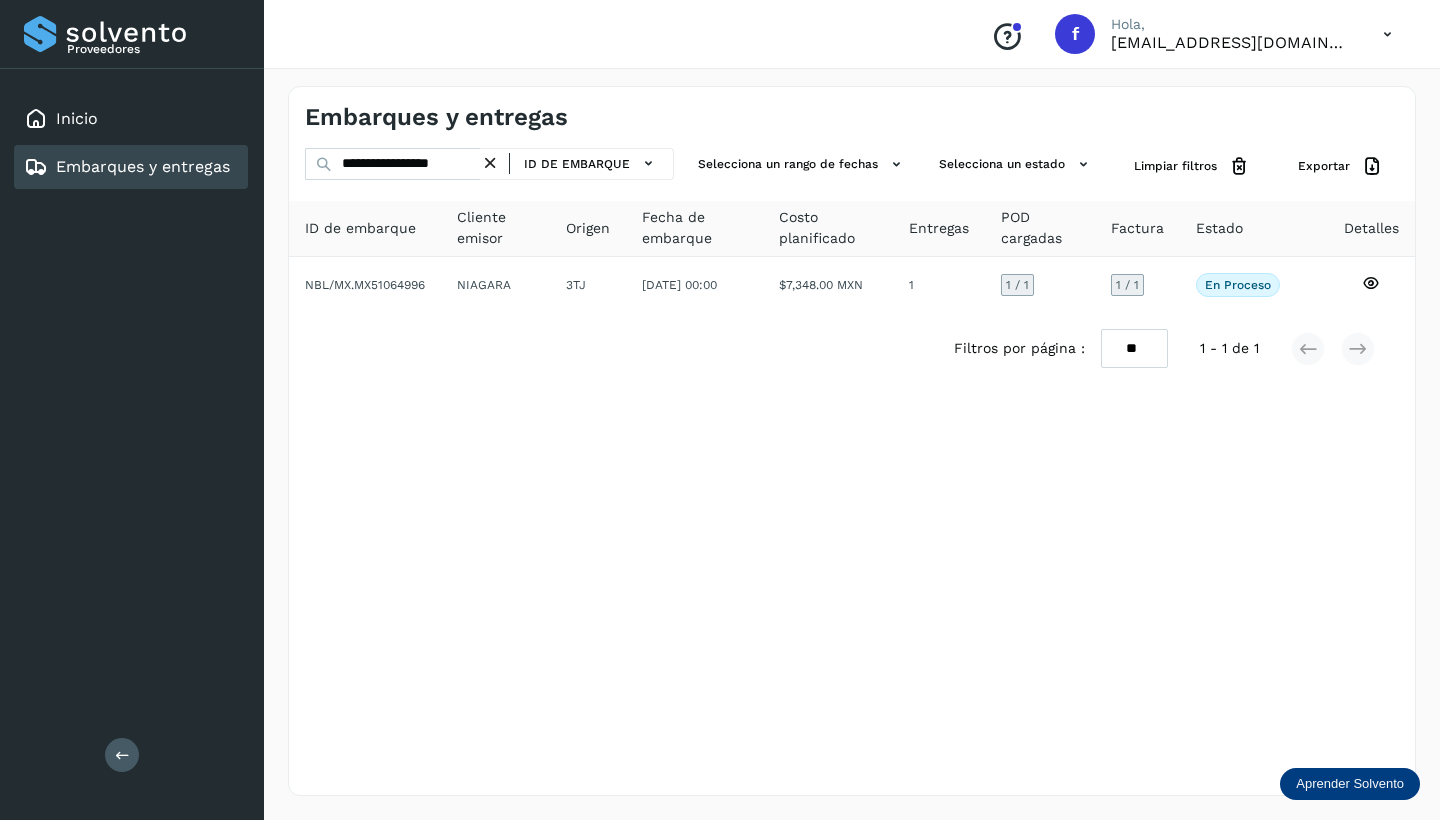 click at bounding box center (490, 163) 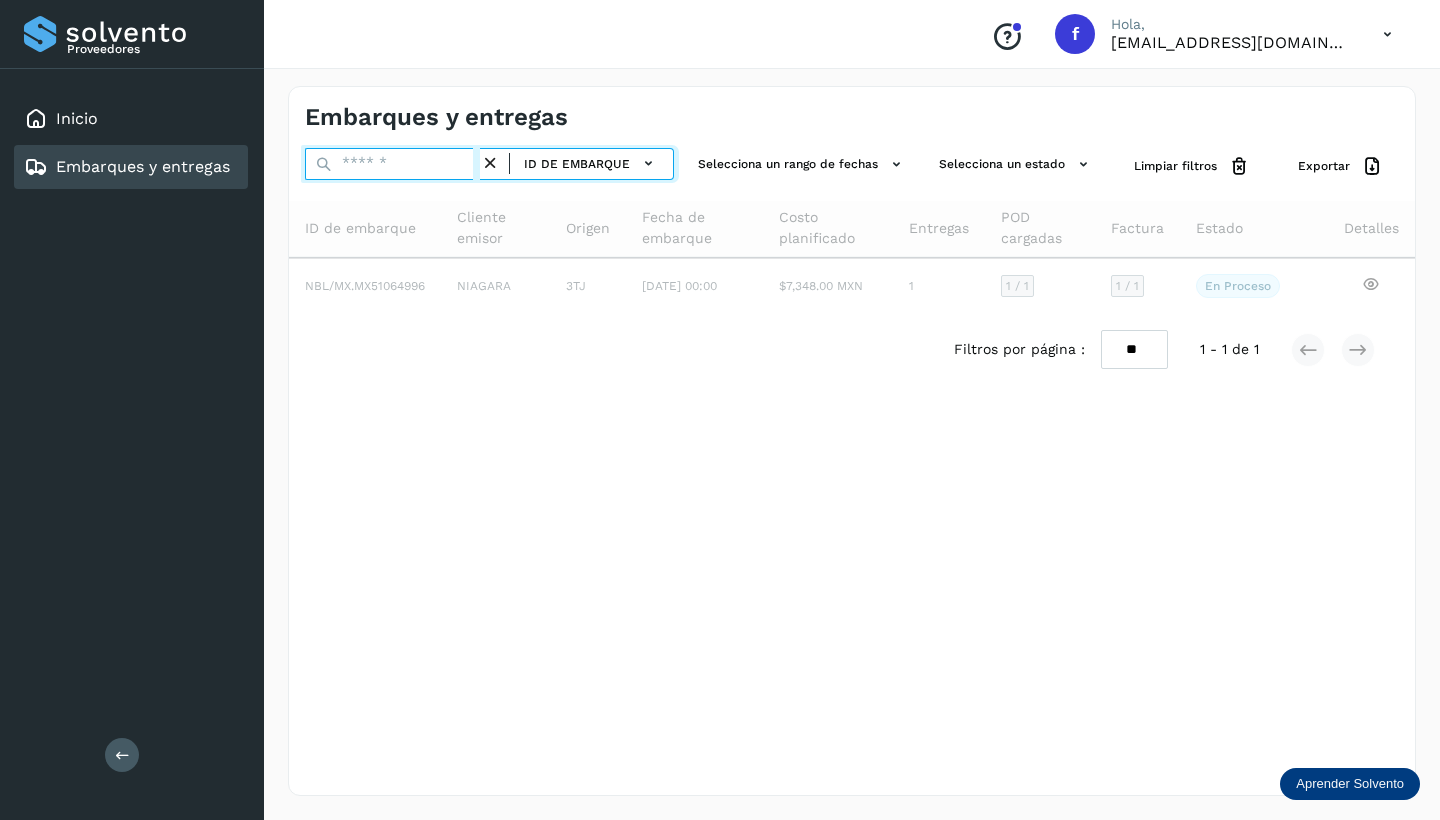 paste on "**********" 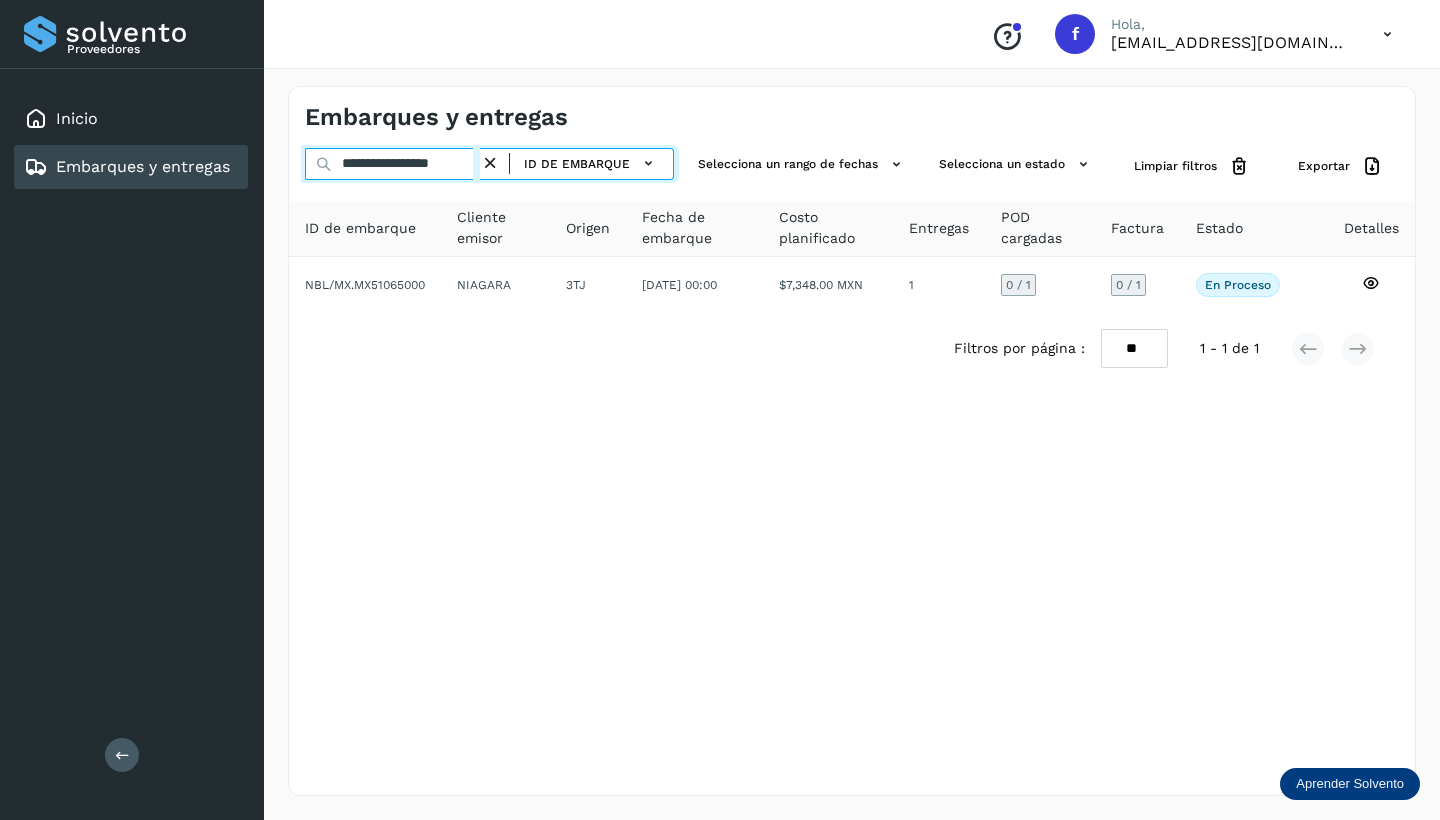 scroll, scrollTop: 0, scrollLeft: 0, axis: both 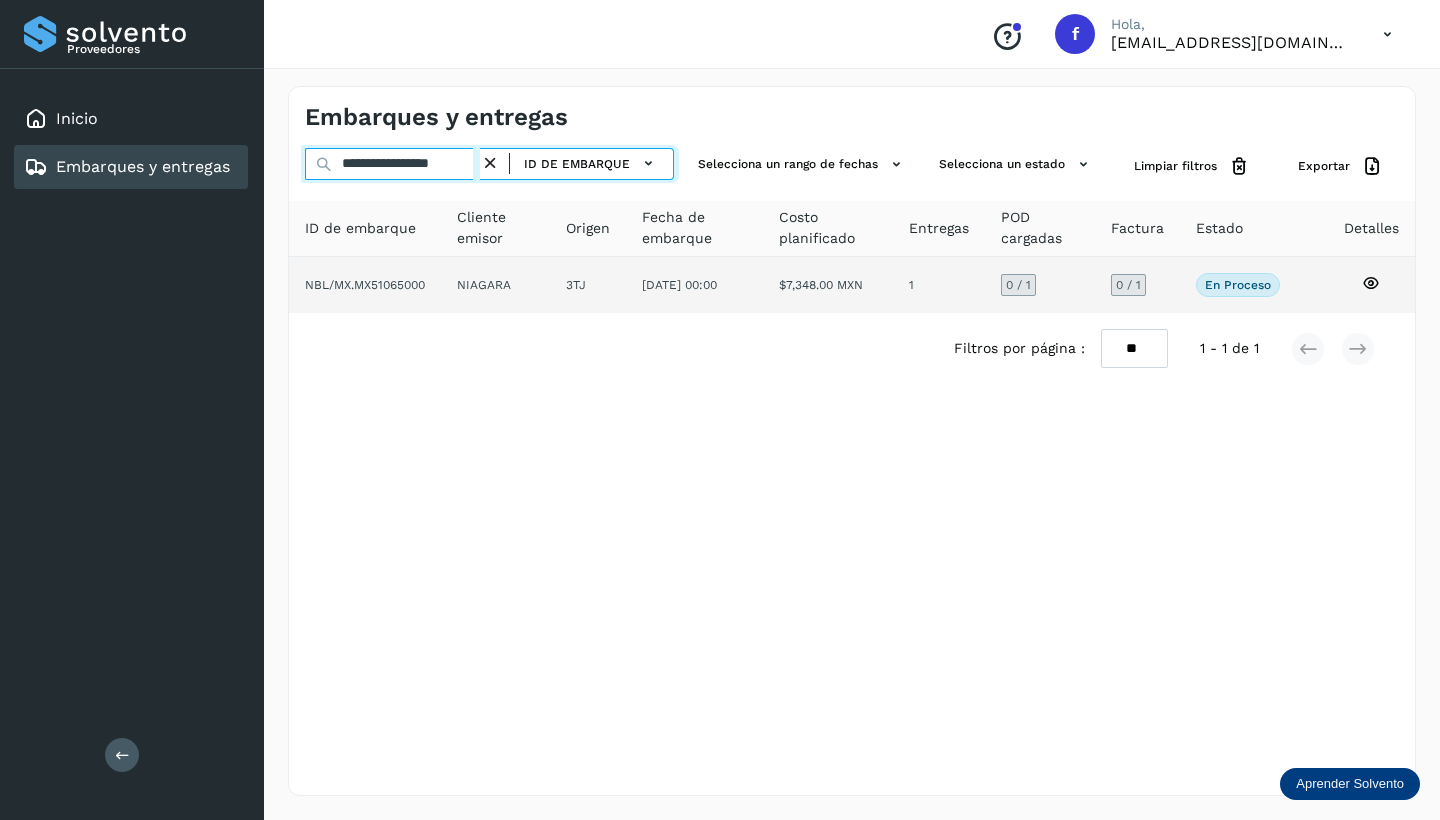 type on "**********" 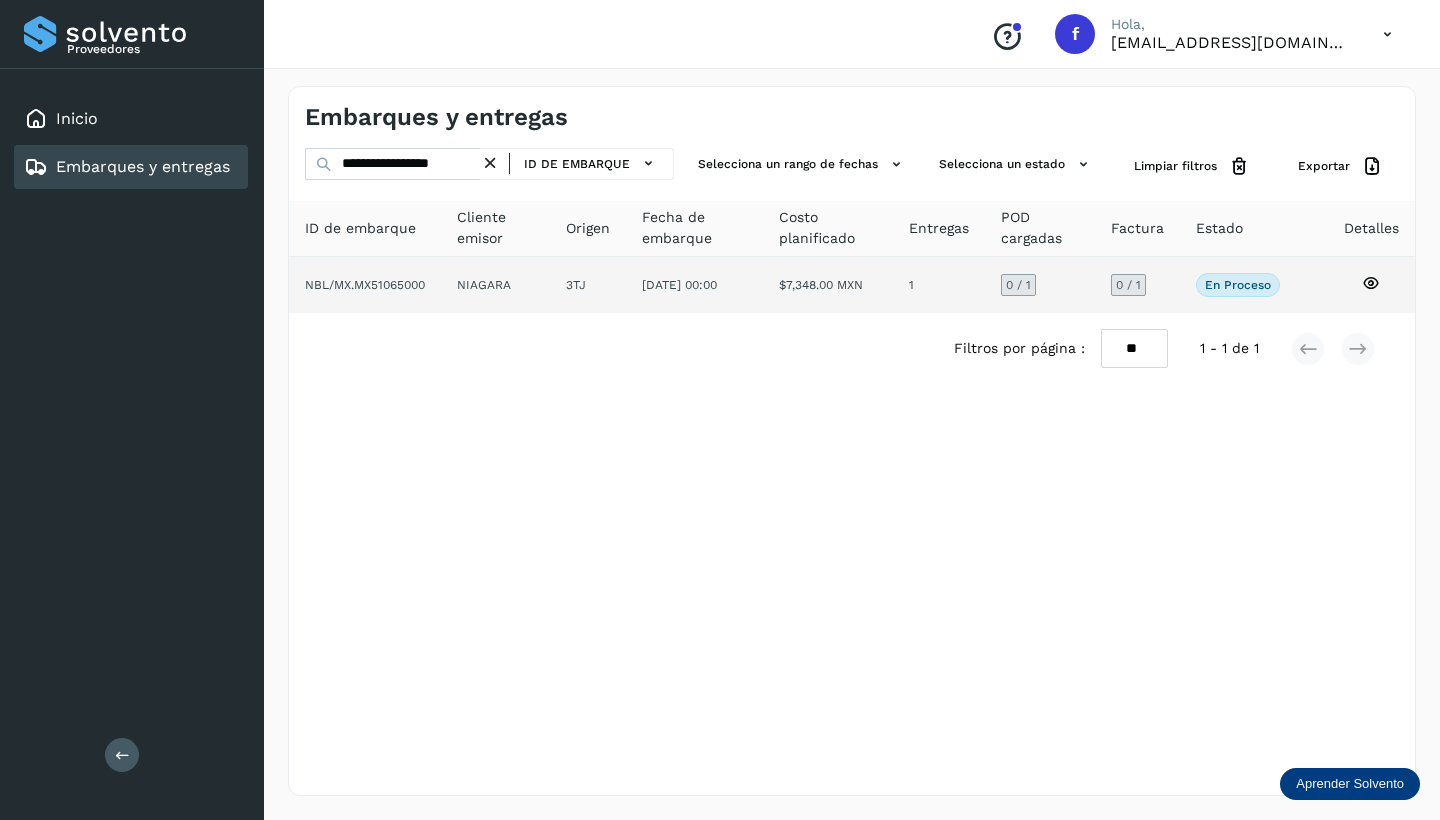 click 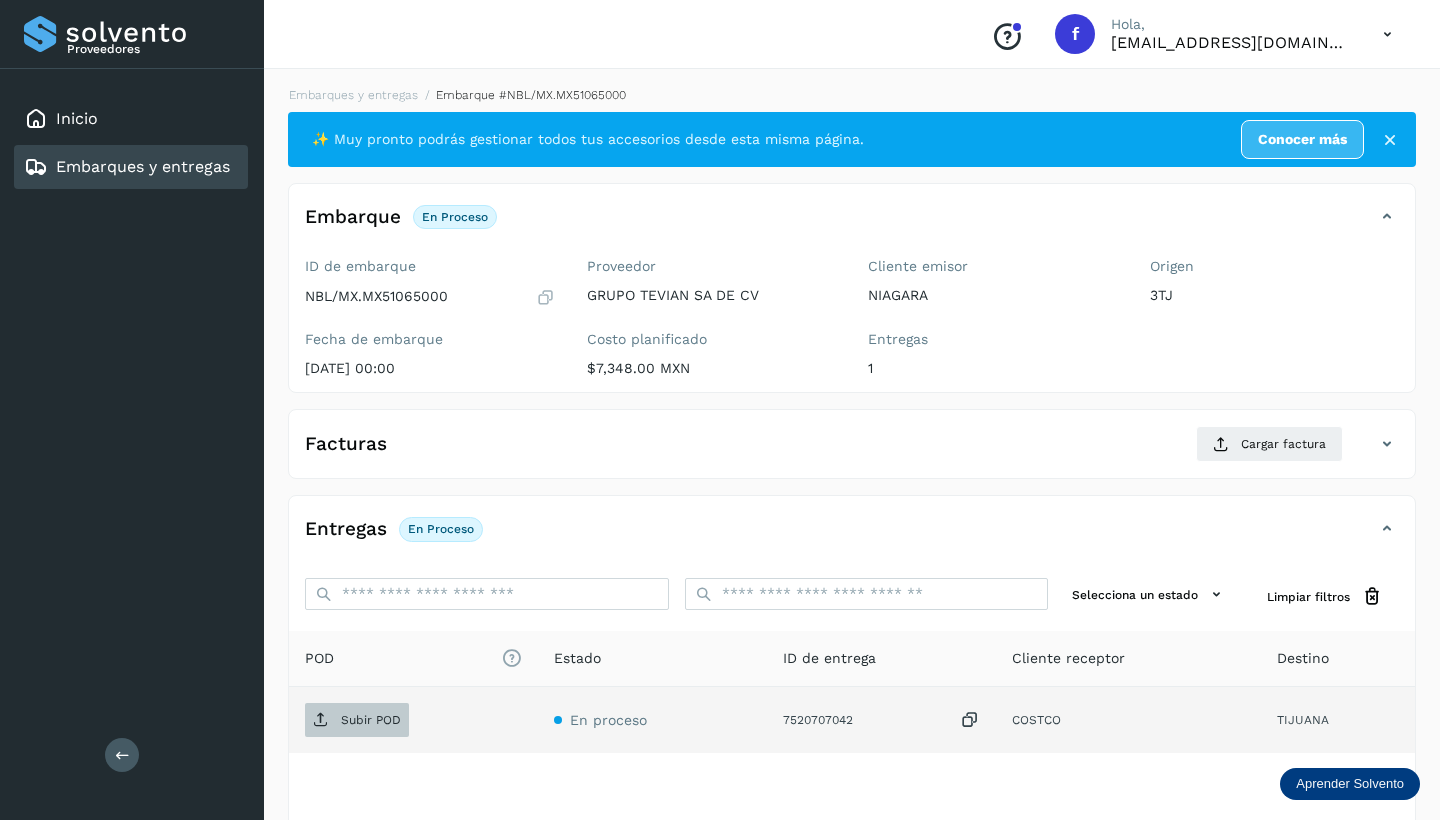 click on "Subir POD" at bounding box center [357, 720] 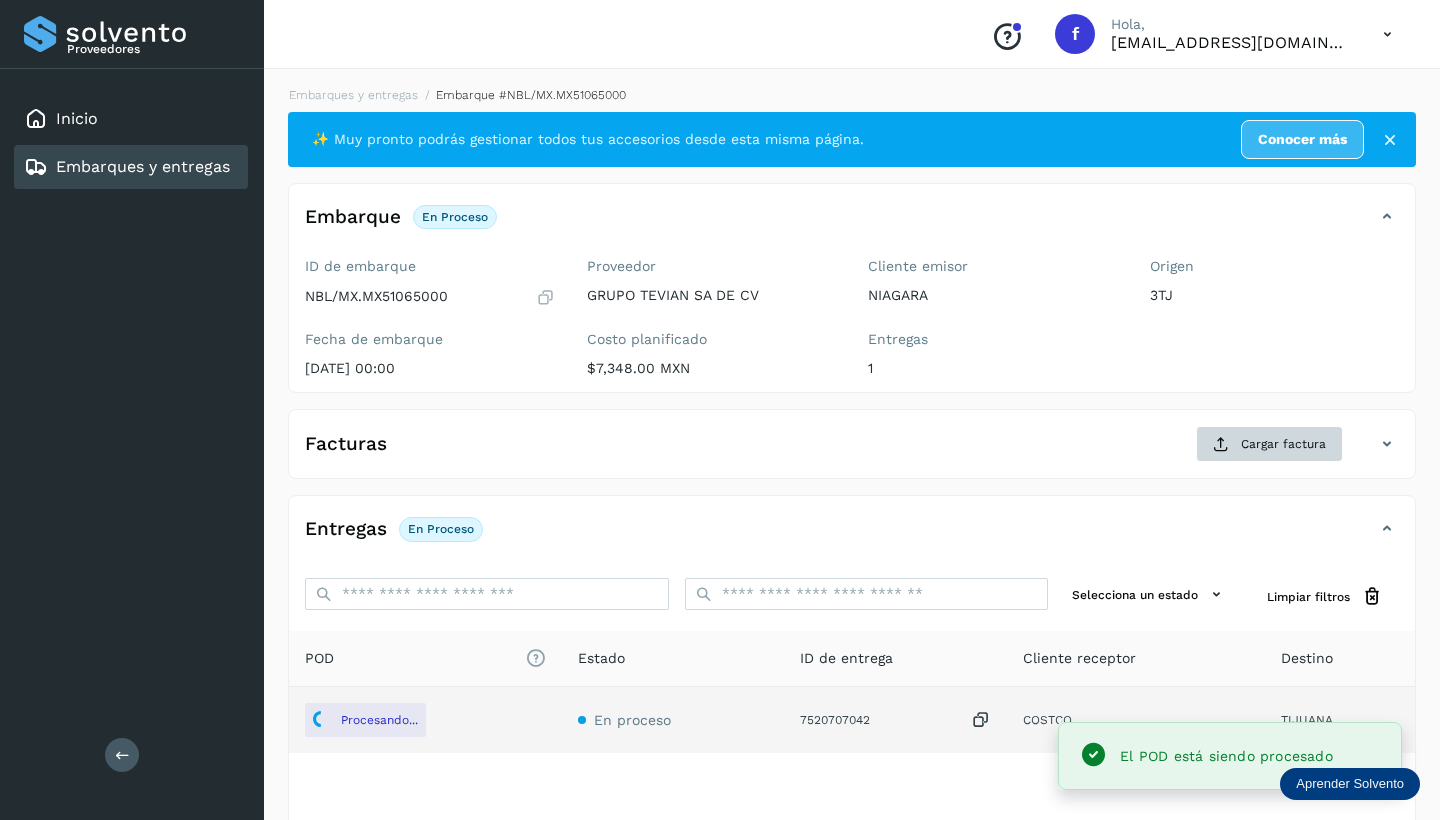 click on "Cargar factura" 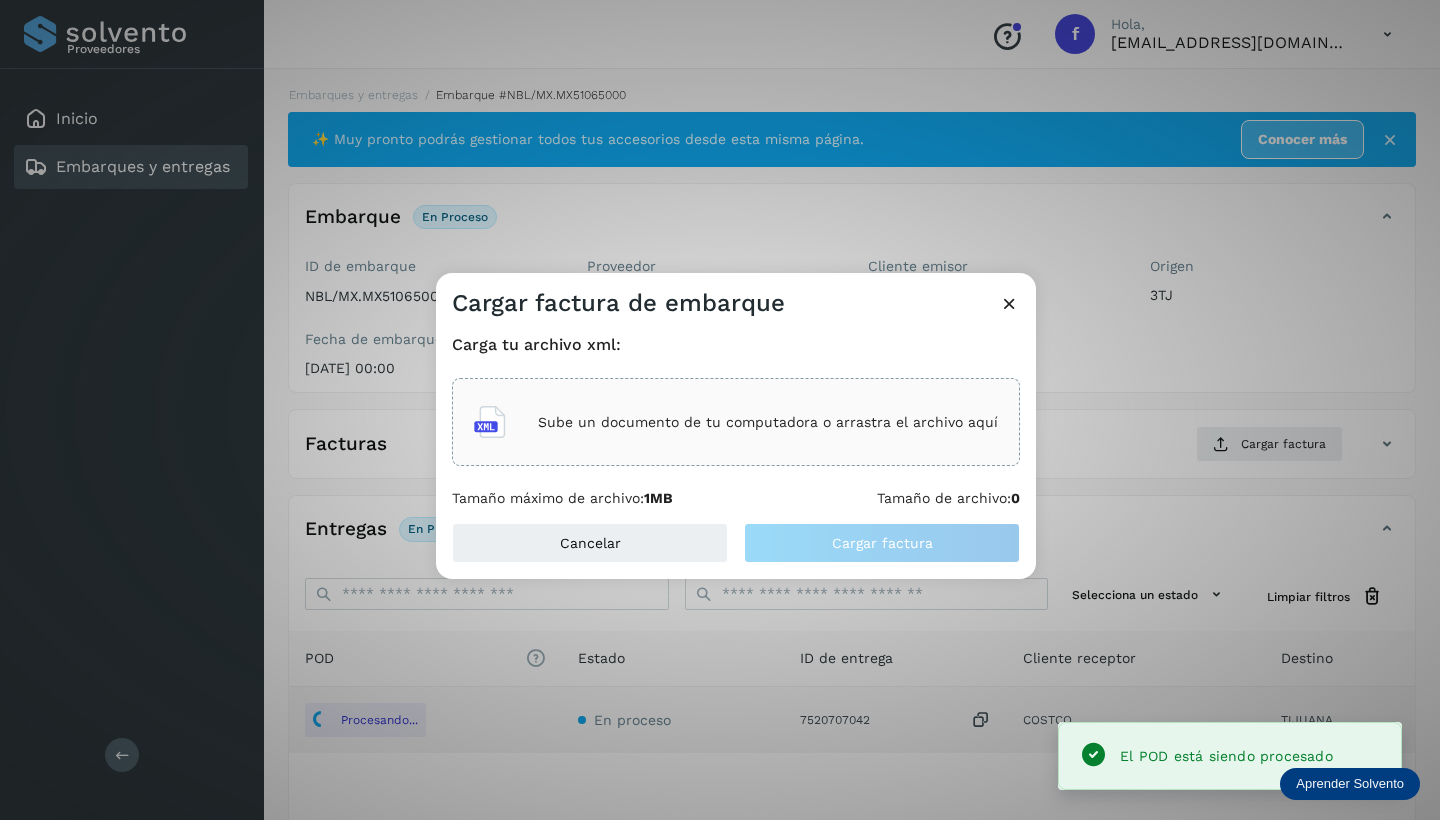 click on "Sube un documento de tu computadora o arrastra el archivo aquí" at bounding box center (768, 422) 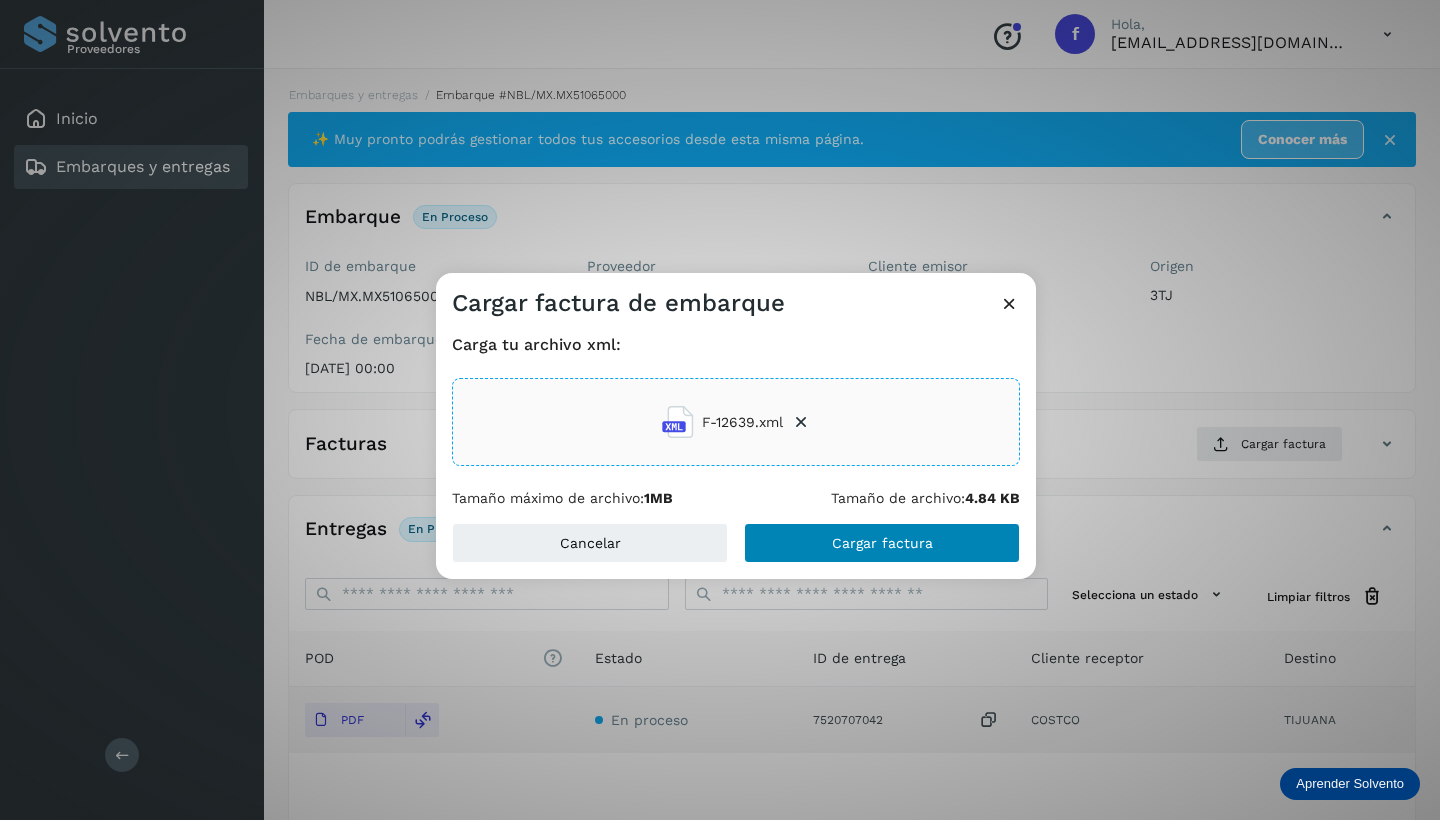 click on "Cargar factura" 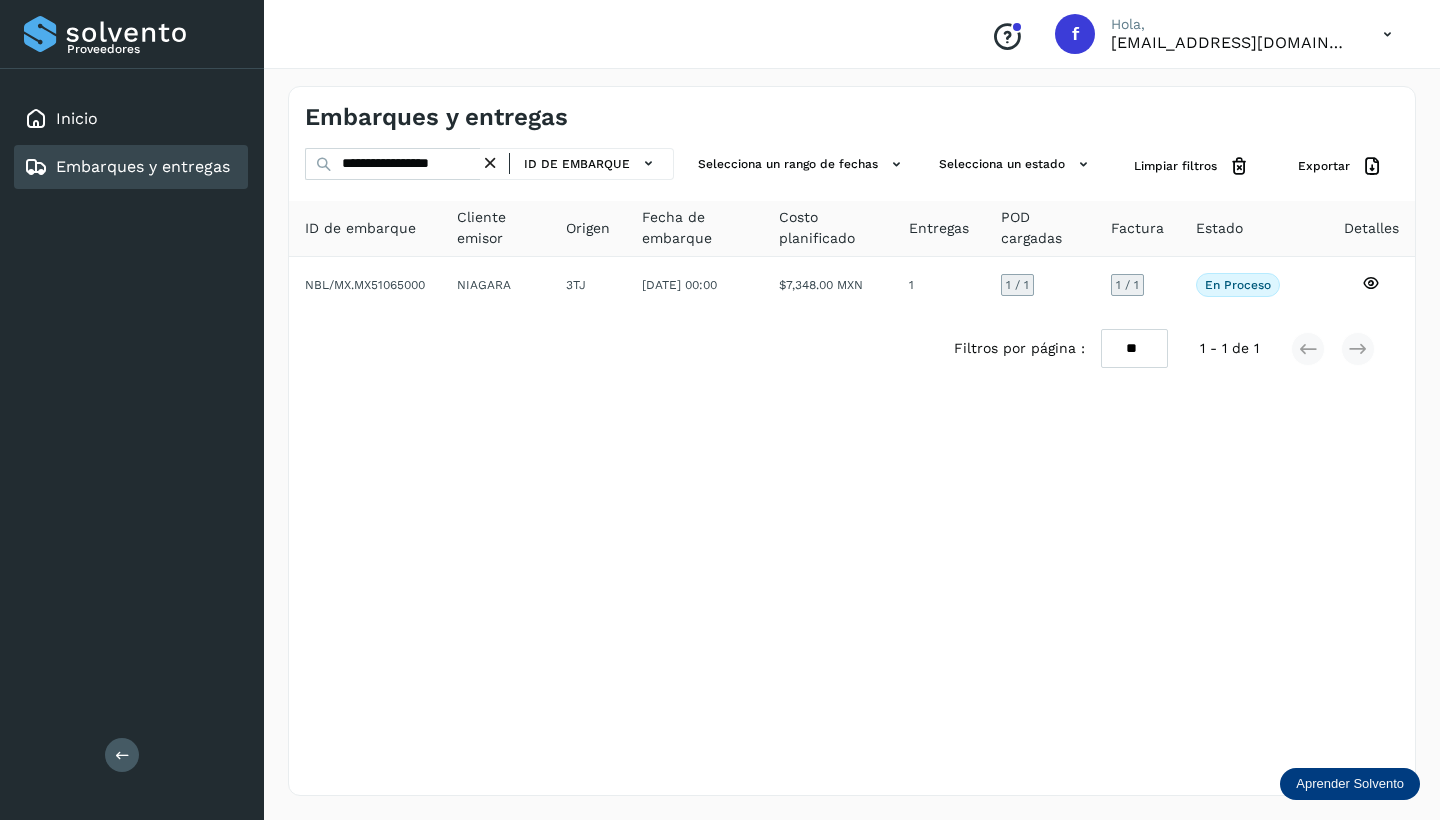 click at bounding box center [490, 163] 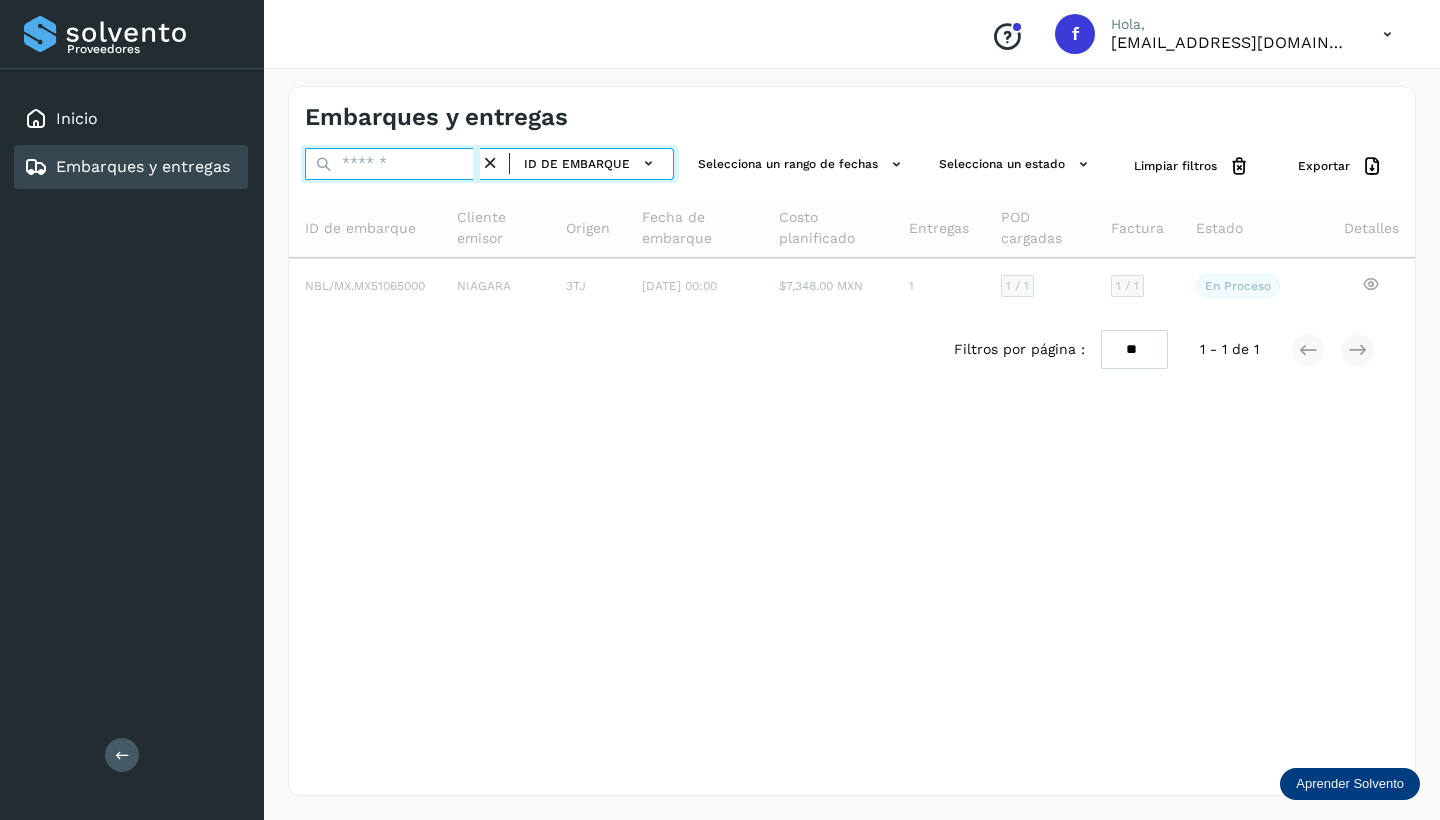paste on "**********" 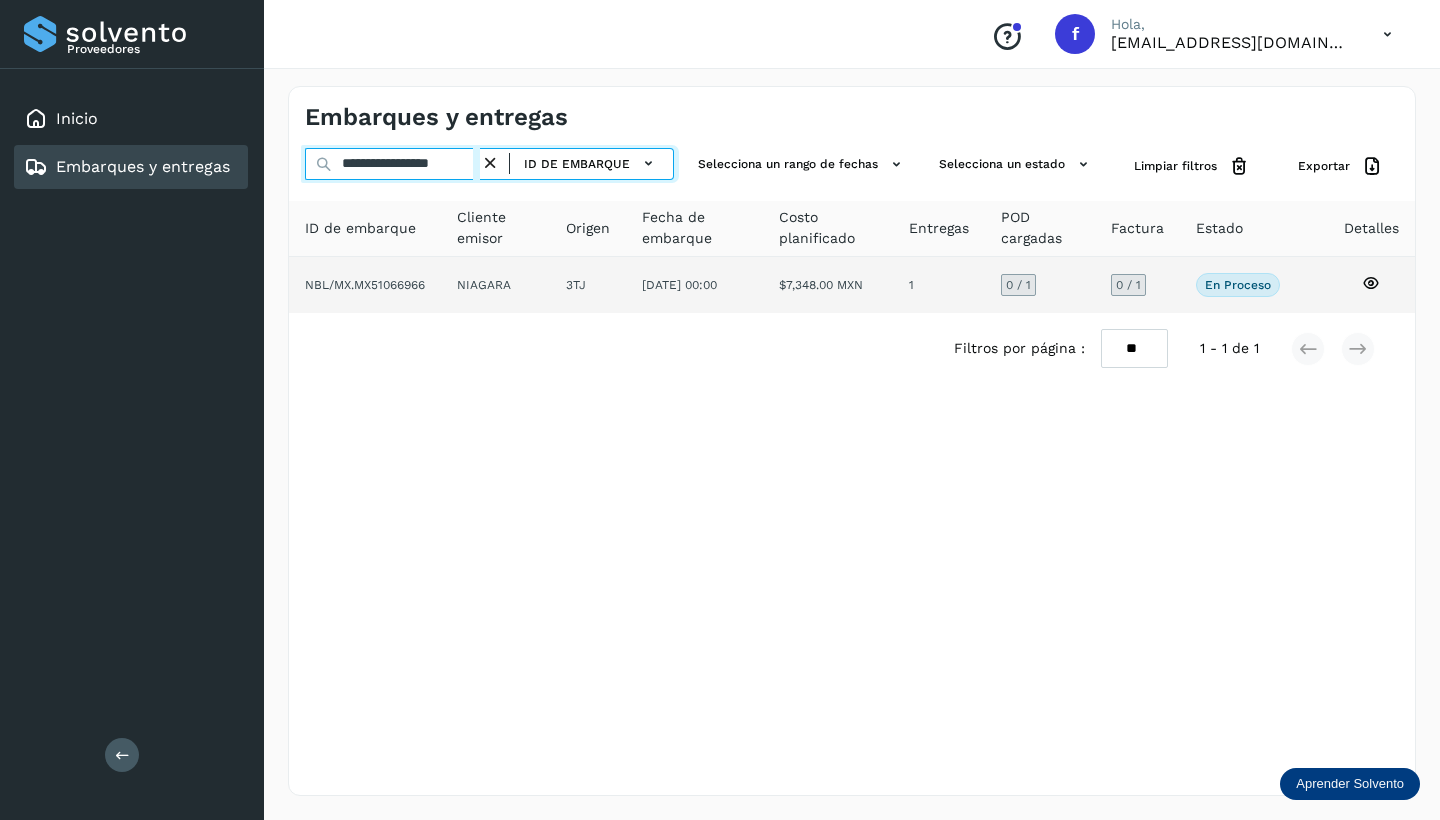 type on "**********" 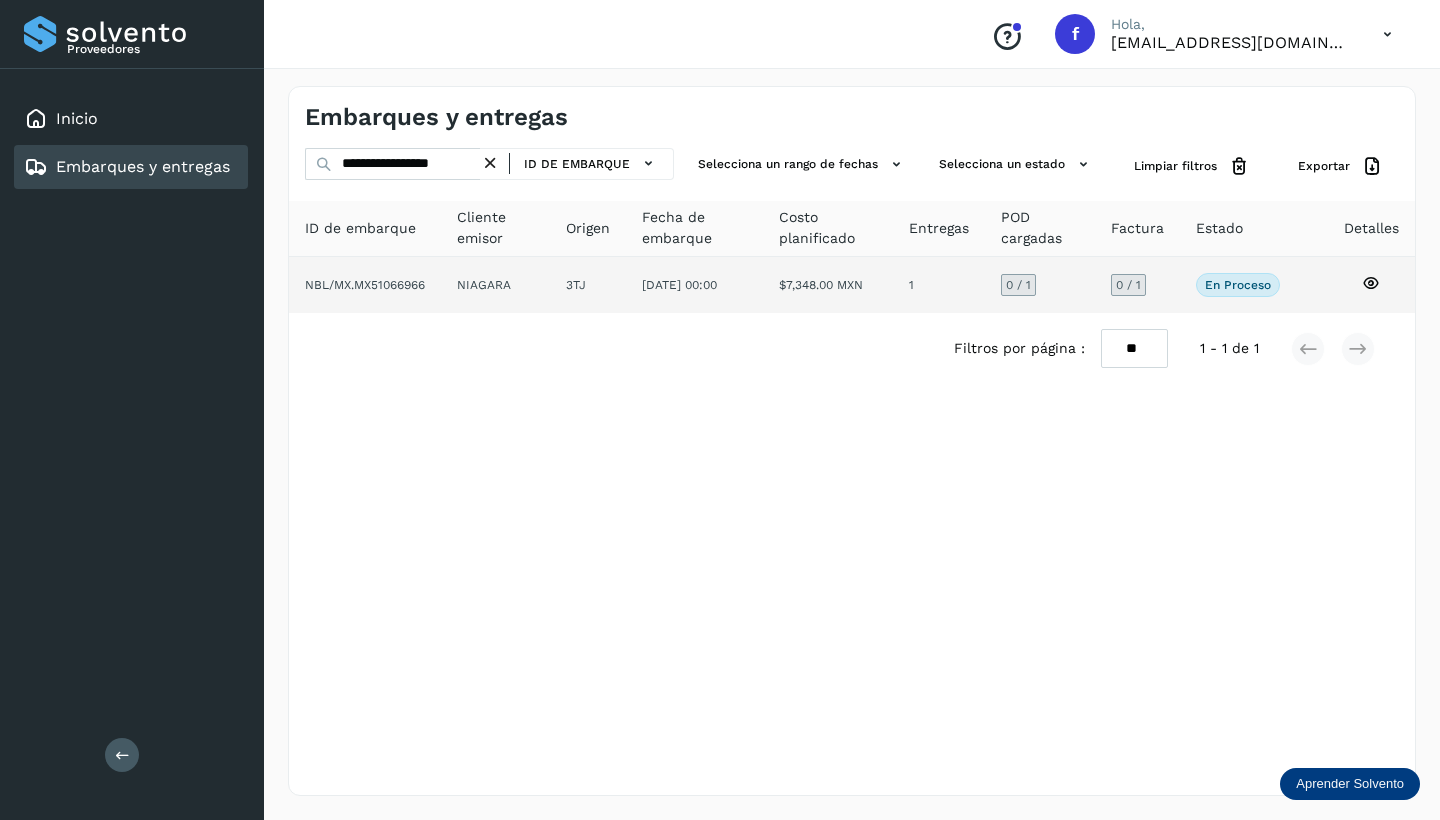 click 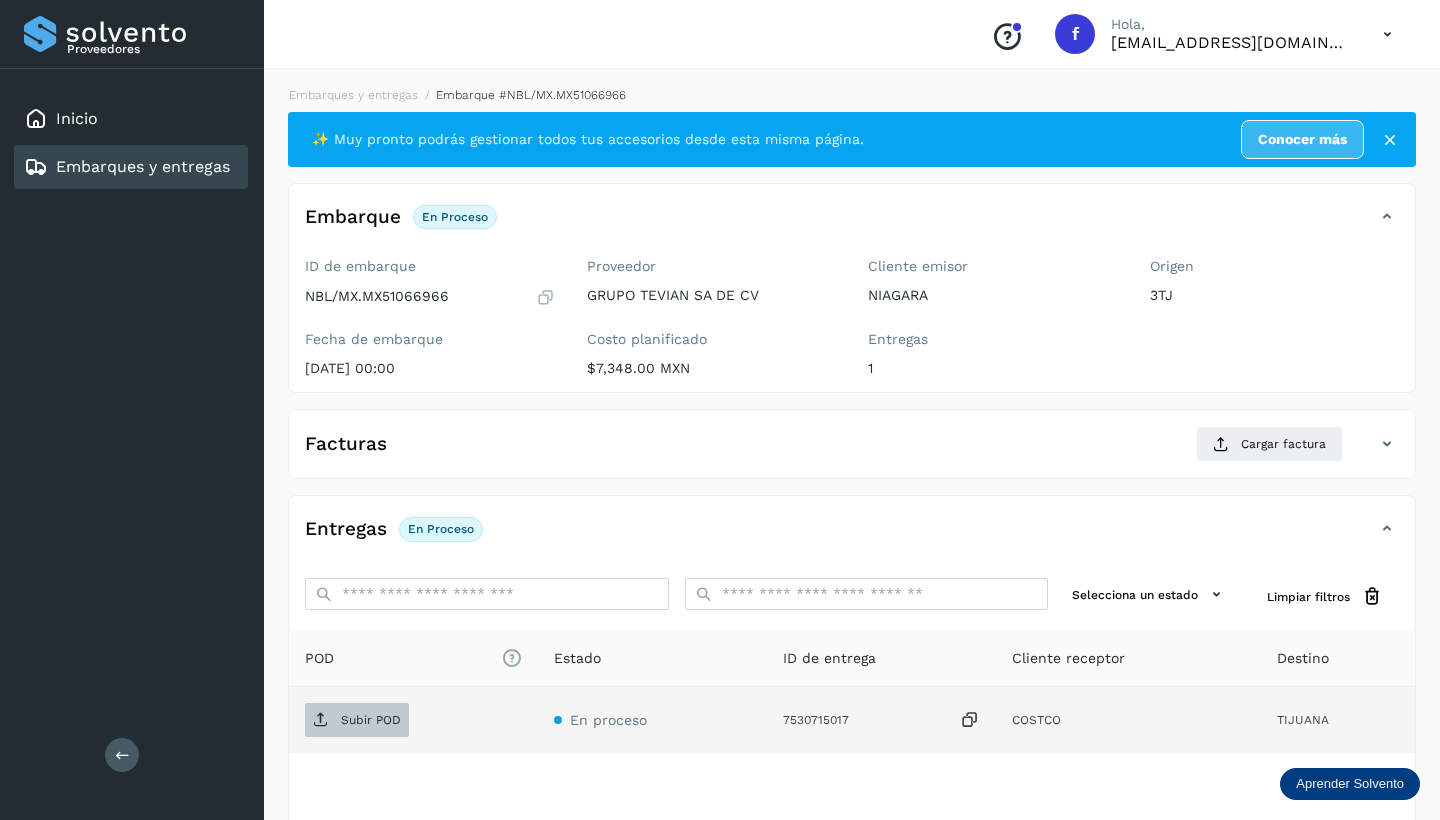 click on "Subir POD" at bounding box center (371, 720) 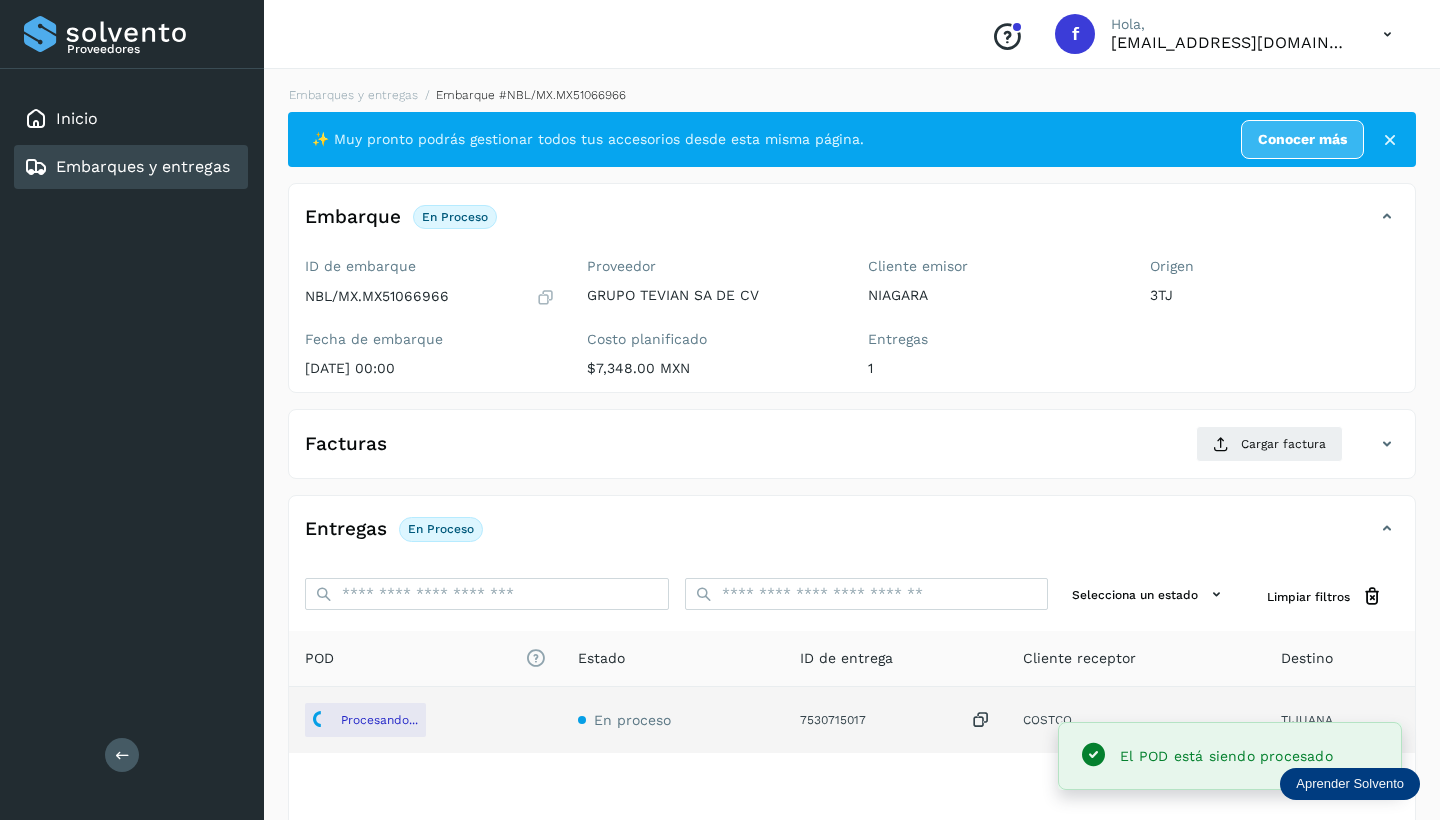 scroll, scrollTop: 13, scrollLeft: 0, axis: vertical 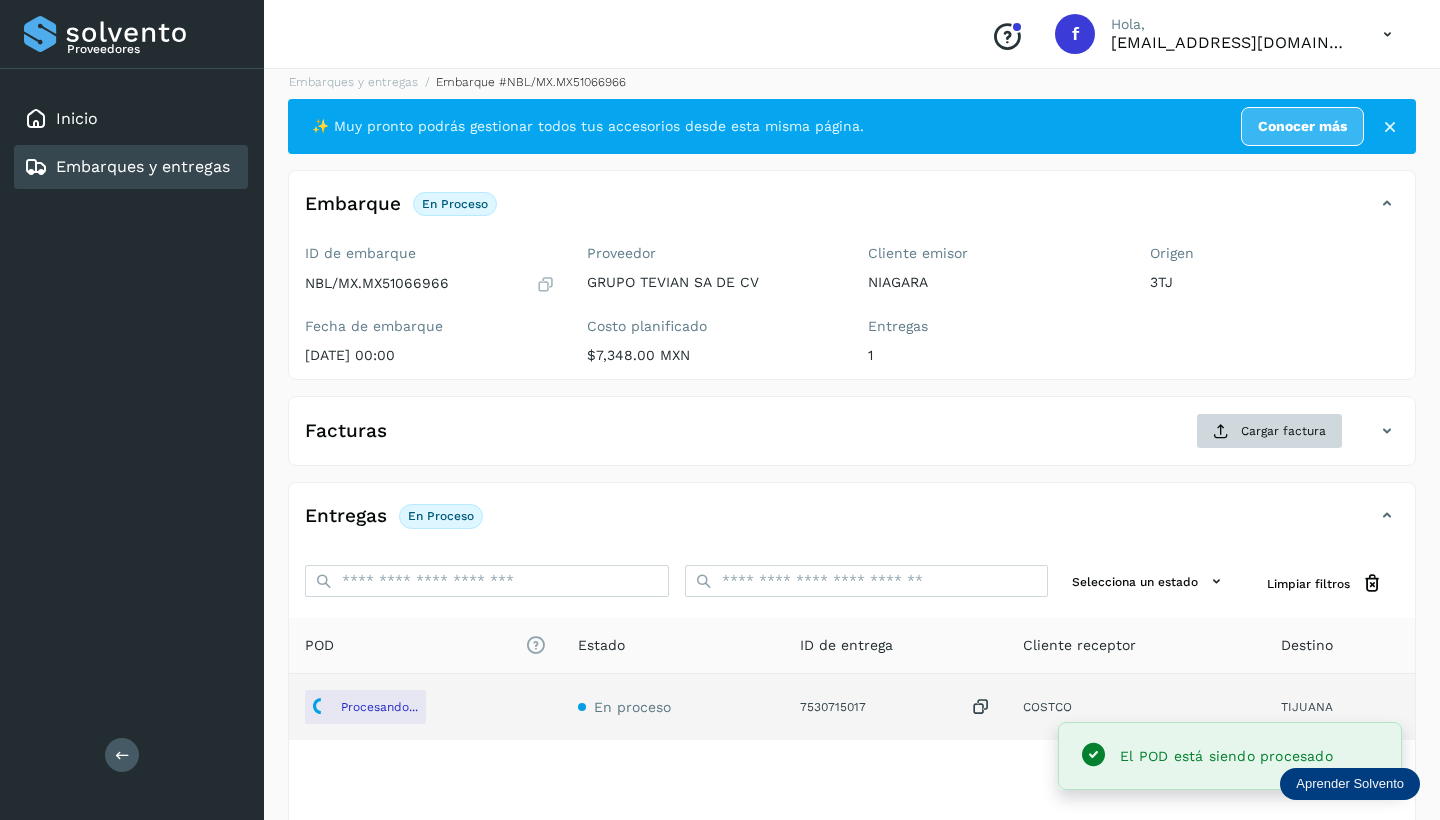 click on "Cargar factura" at bounding box center [1269, 431] 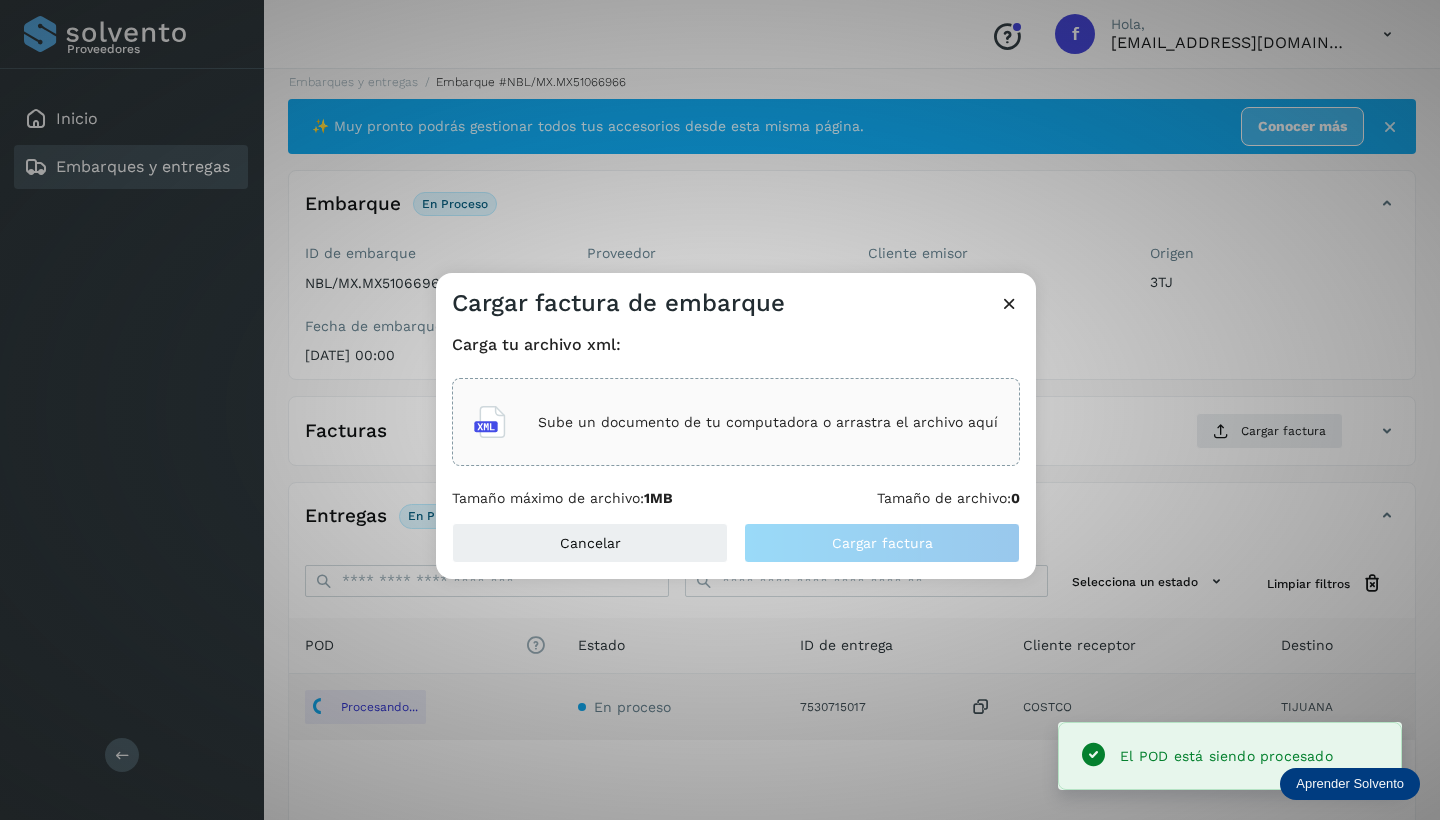 click on "Sube un documento de tu computadora o arrastra el archivo aquí" 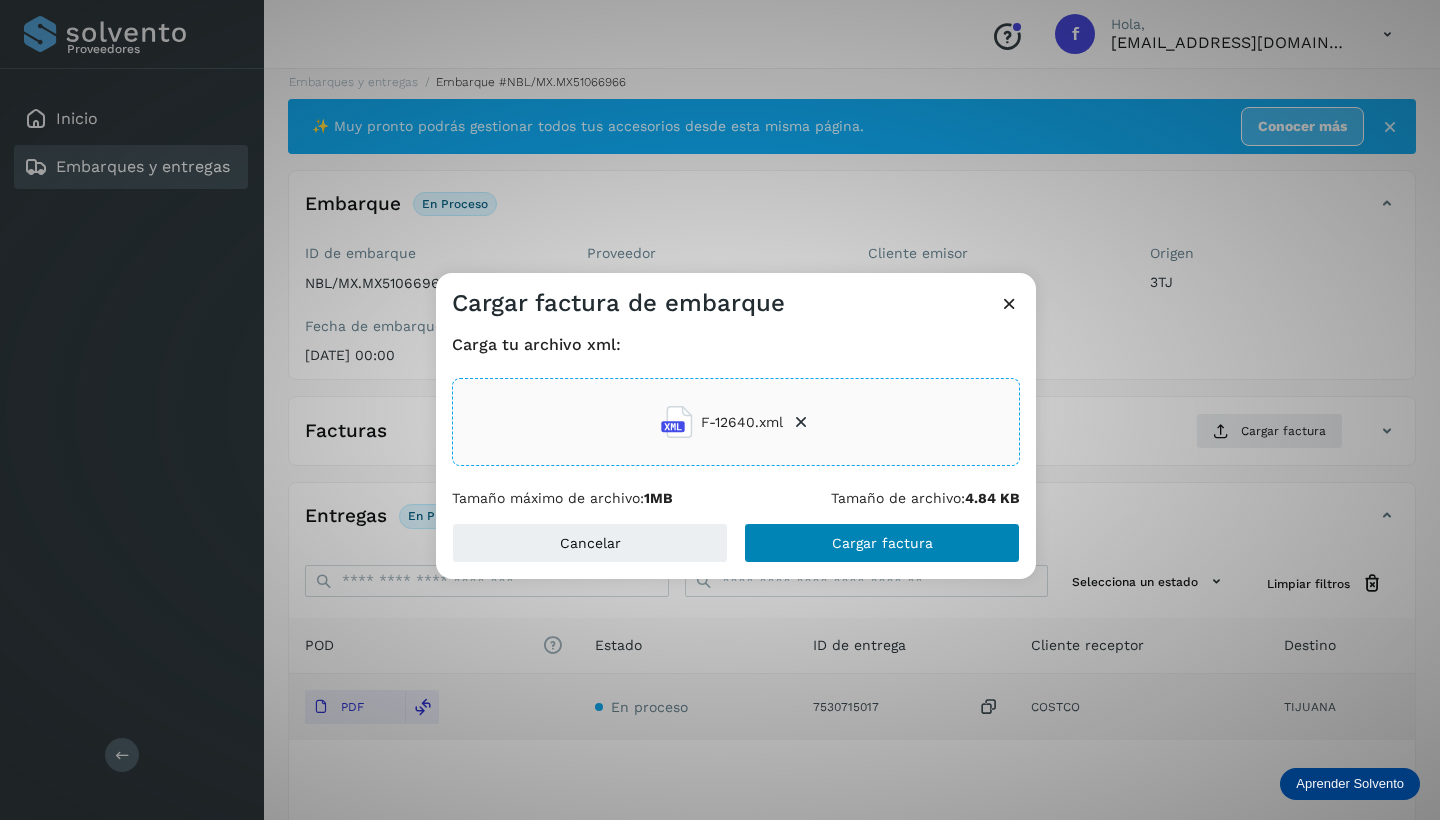 click on "Cargar factura" 